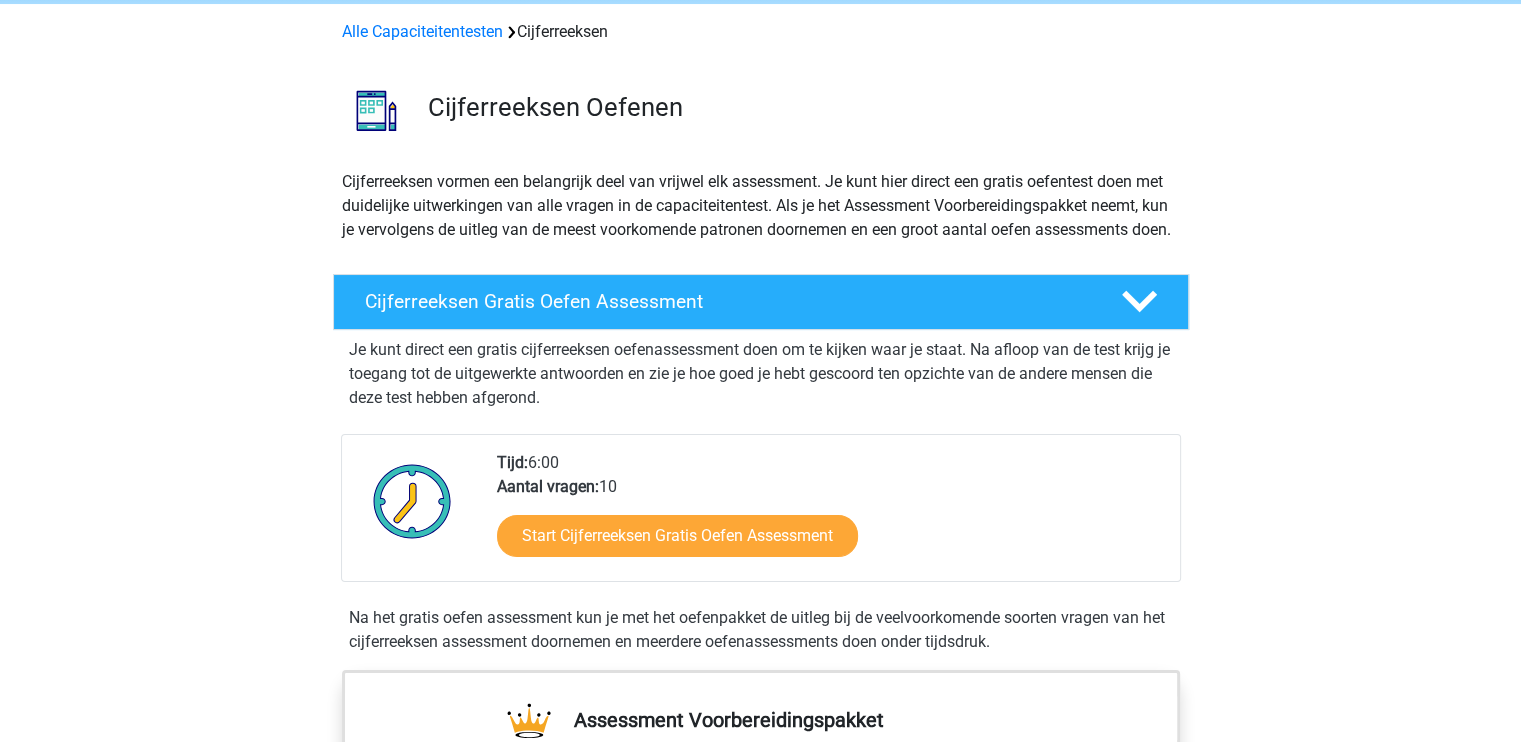 scroll, scrollTop: 200, scrollLeft: 0, axis: vertical 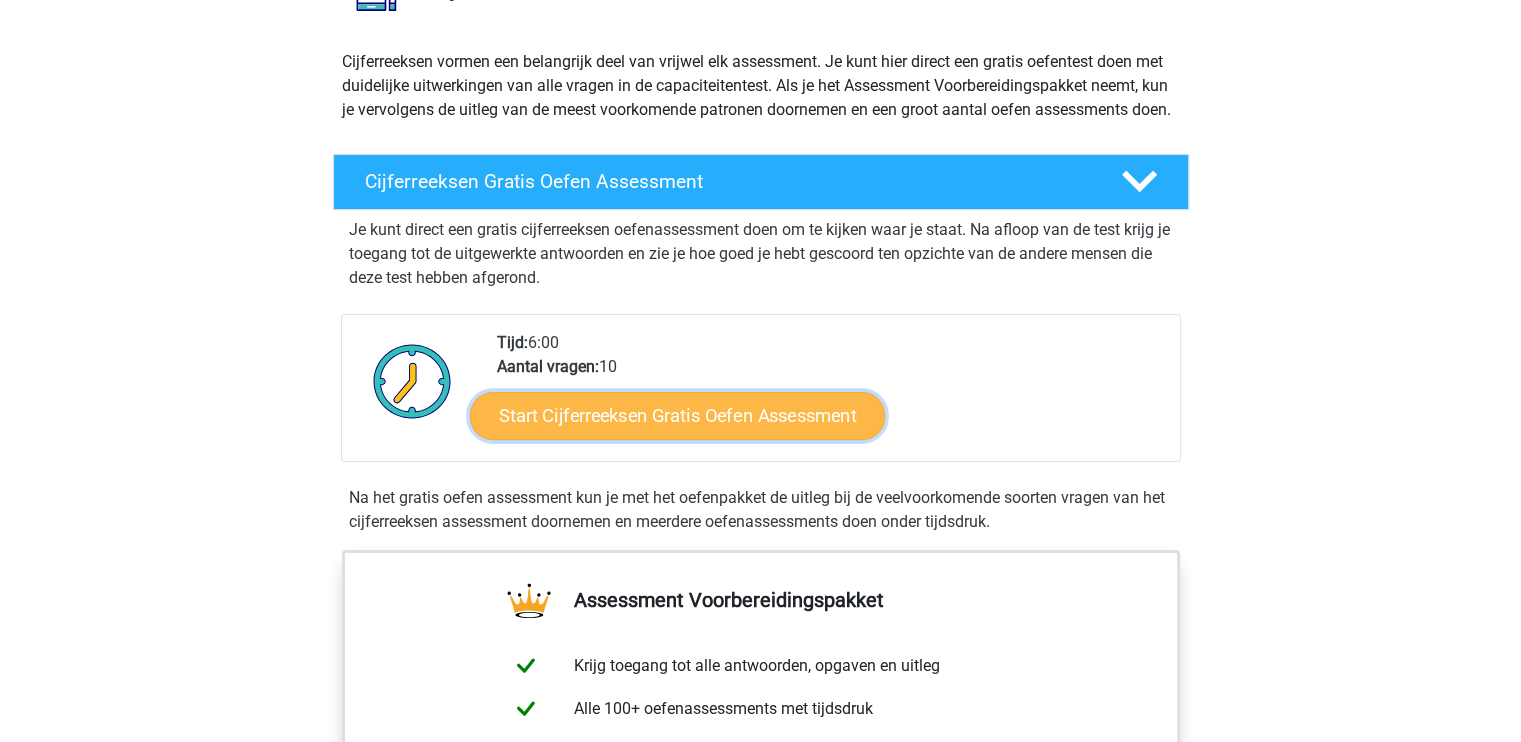 click on "Start Cijferreeksen
Gratis Oefen Assessment" at bounding box center (677, 415) 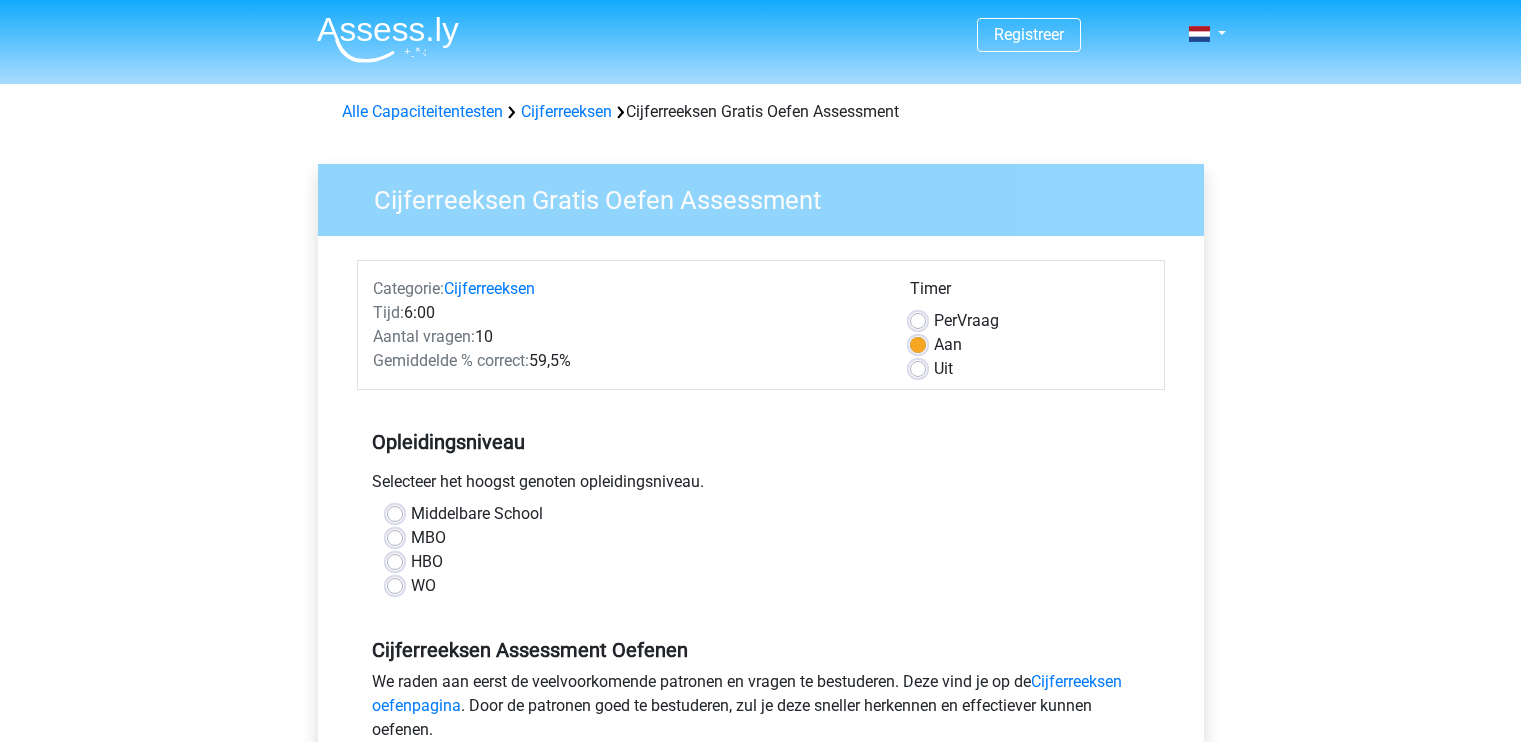 scroll, scrollTop: 0, scrollLeft: 0, axis: both 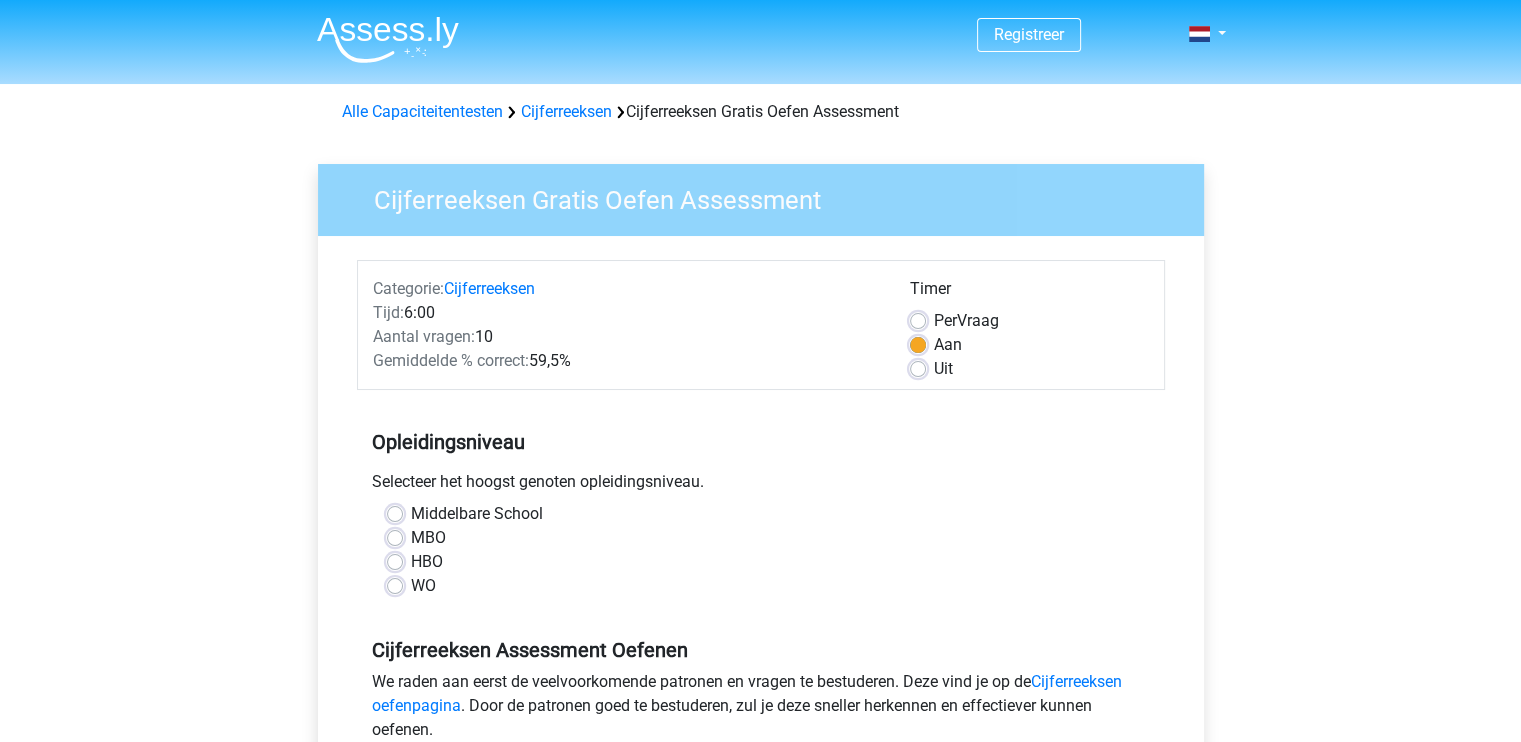 click on "Uit" at bounding box center (943, 369) 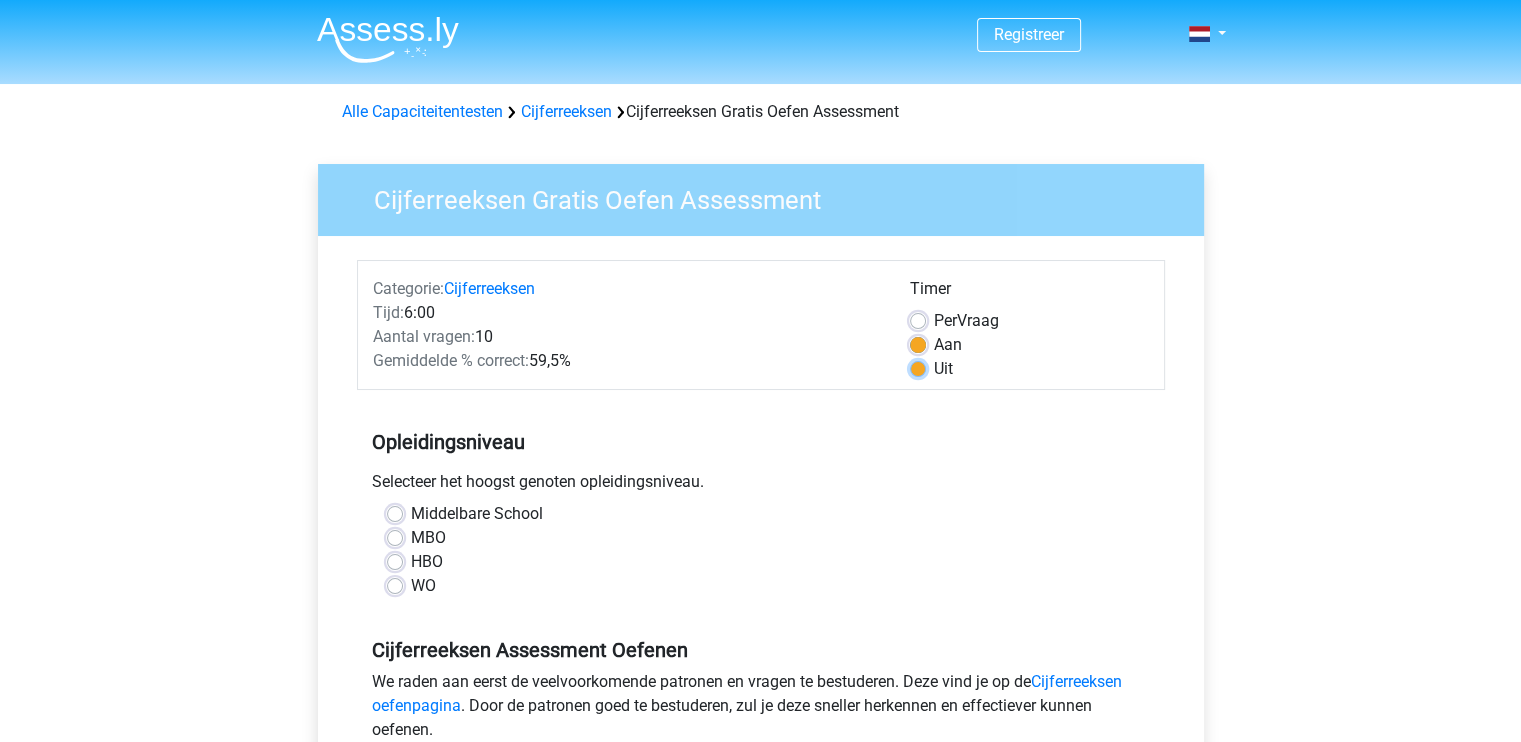 click on "Uit" at bounding box center (918, 367) 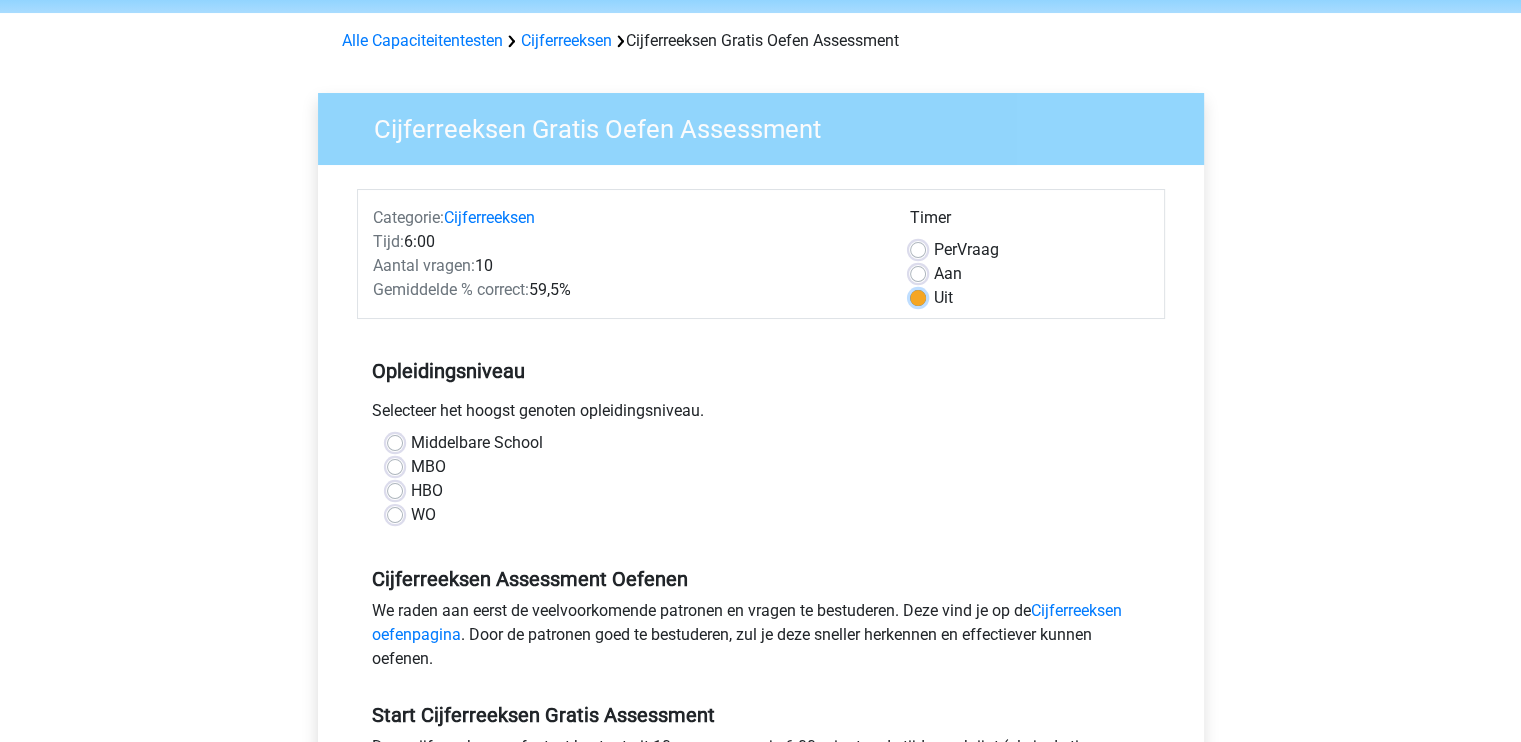 scroll, scrollTop: 100, scrollLeft: 0, axis: vertical 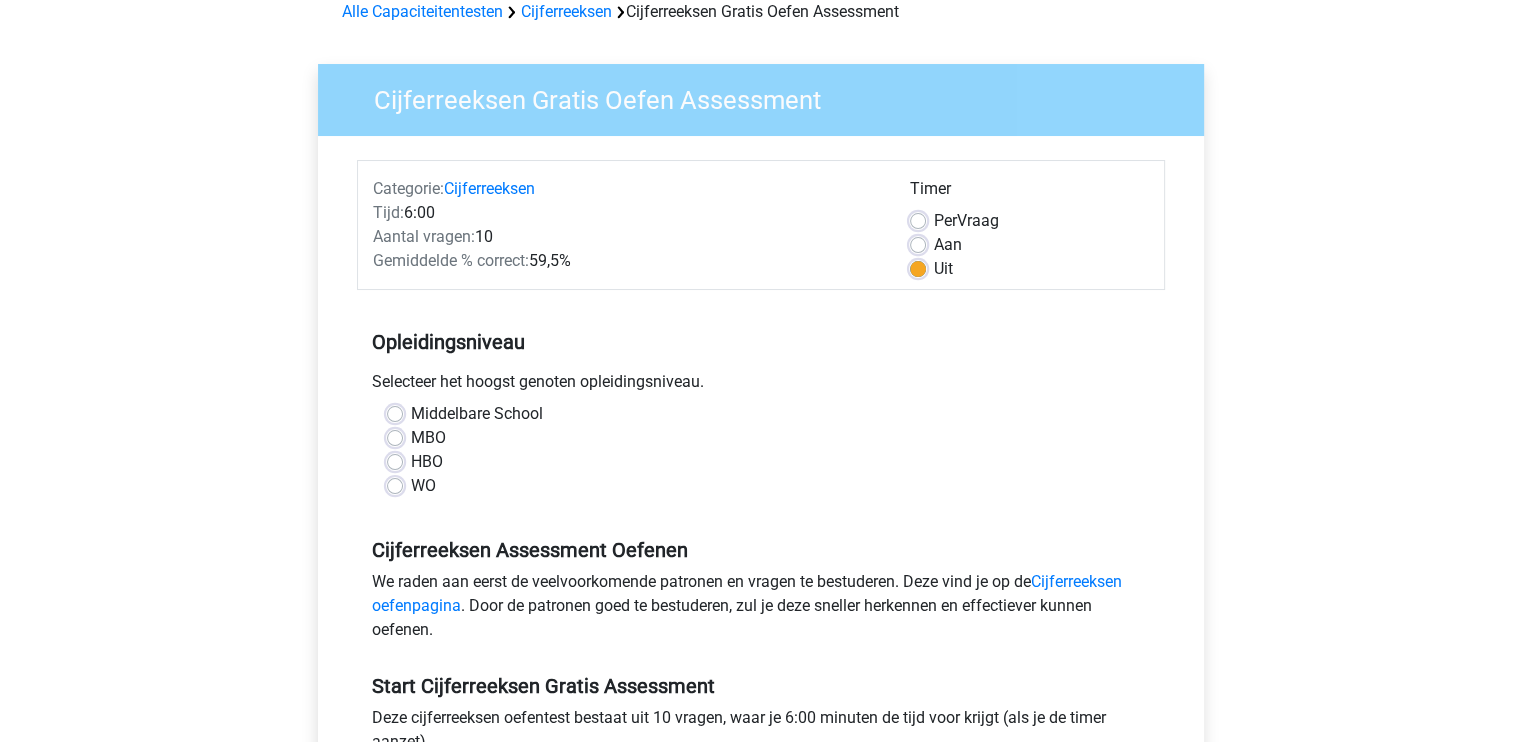 click on "HBO" at bounding box center (427, 462) 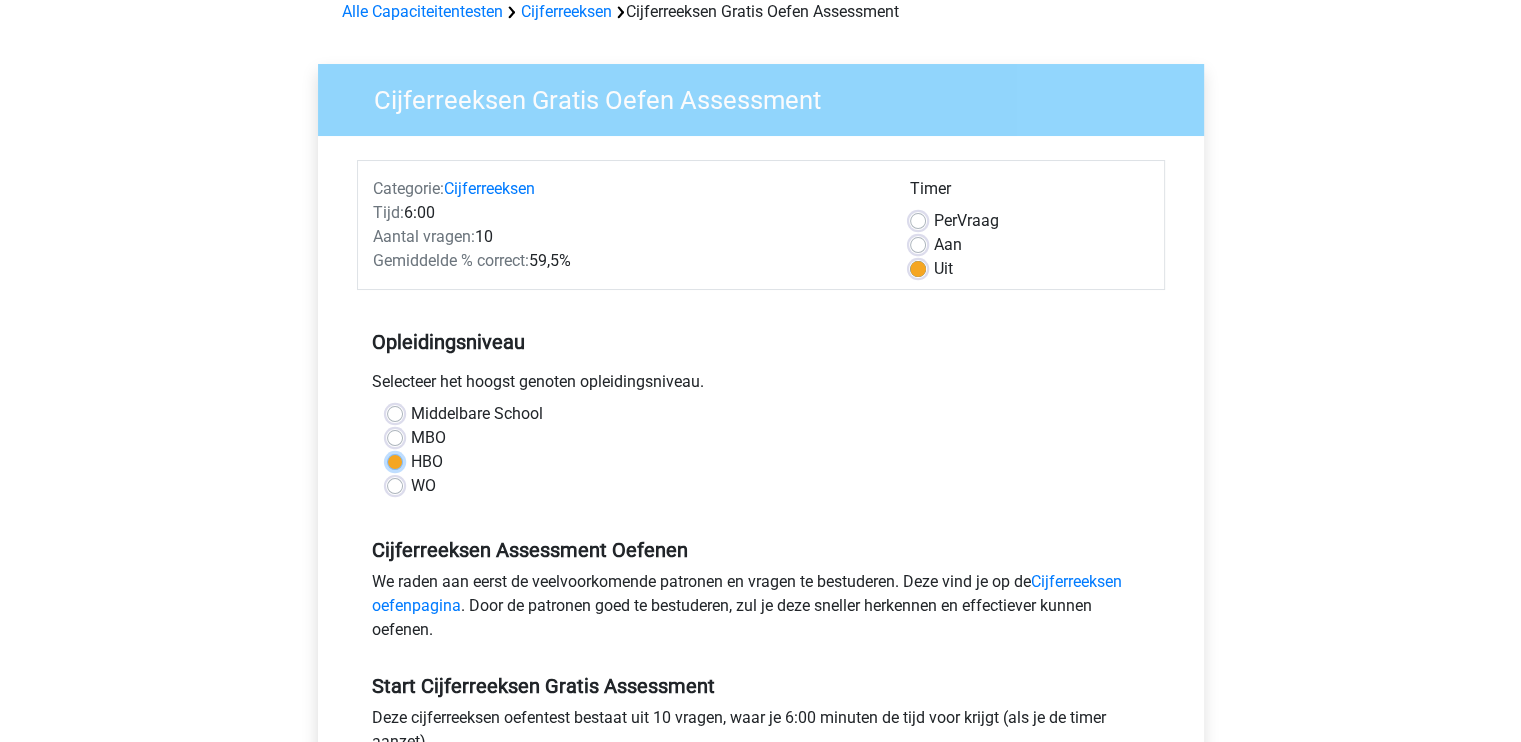 click on "HBO" at bounding box center (395, 460) 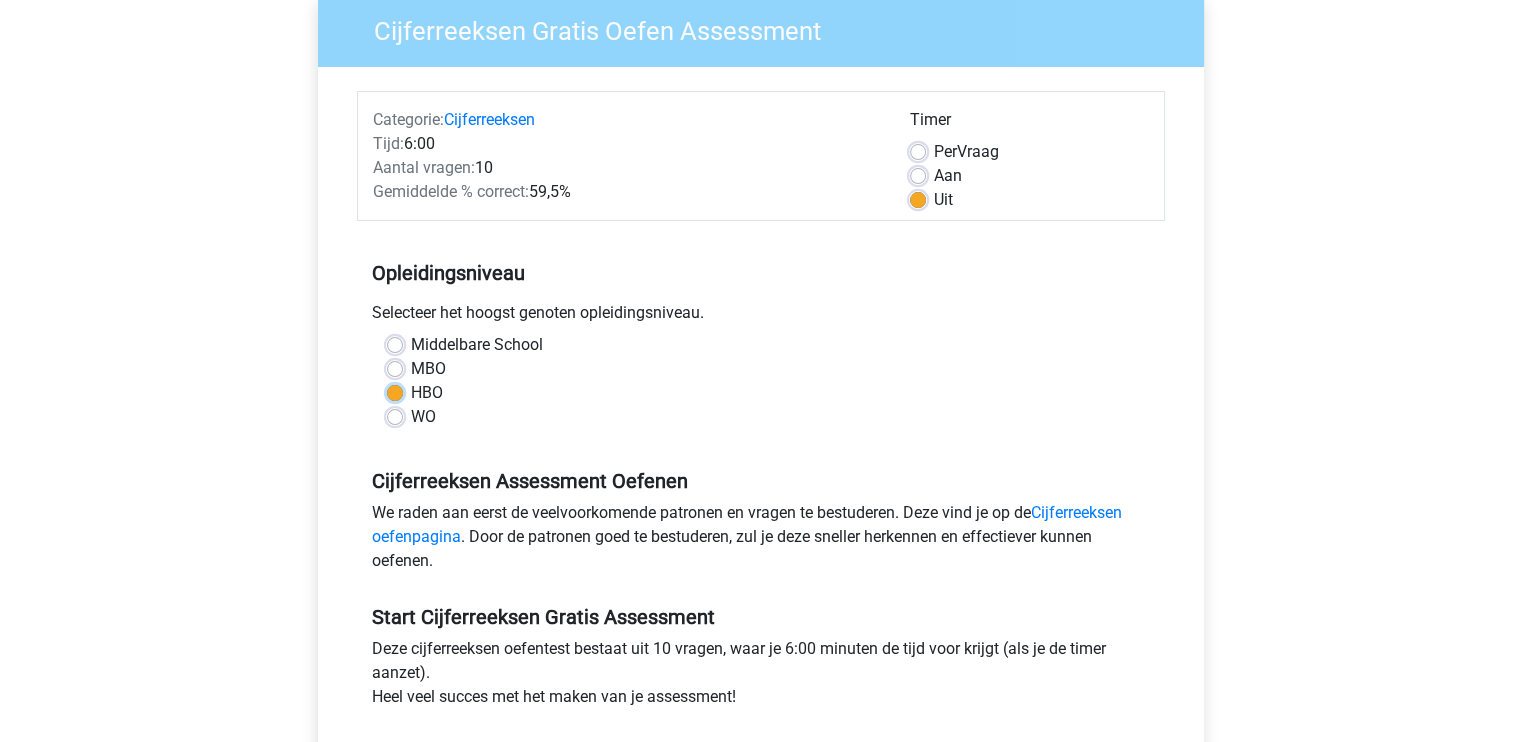 scroll, scrollTop: 300, scrollLeft: 0, axis: vertical 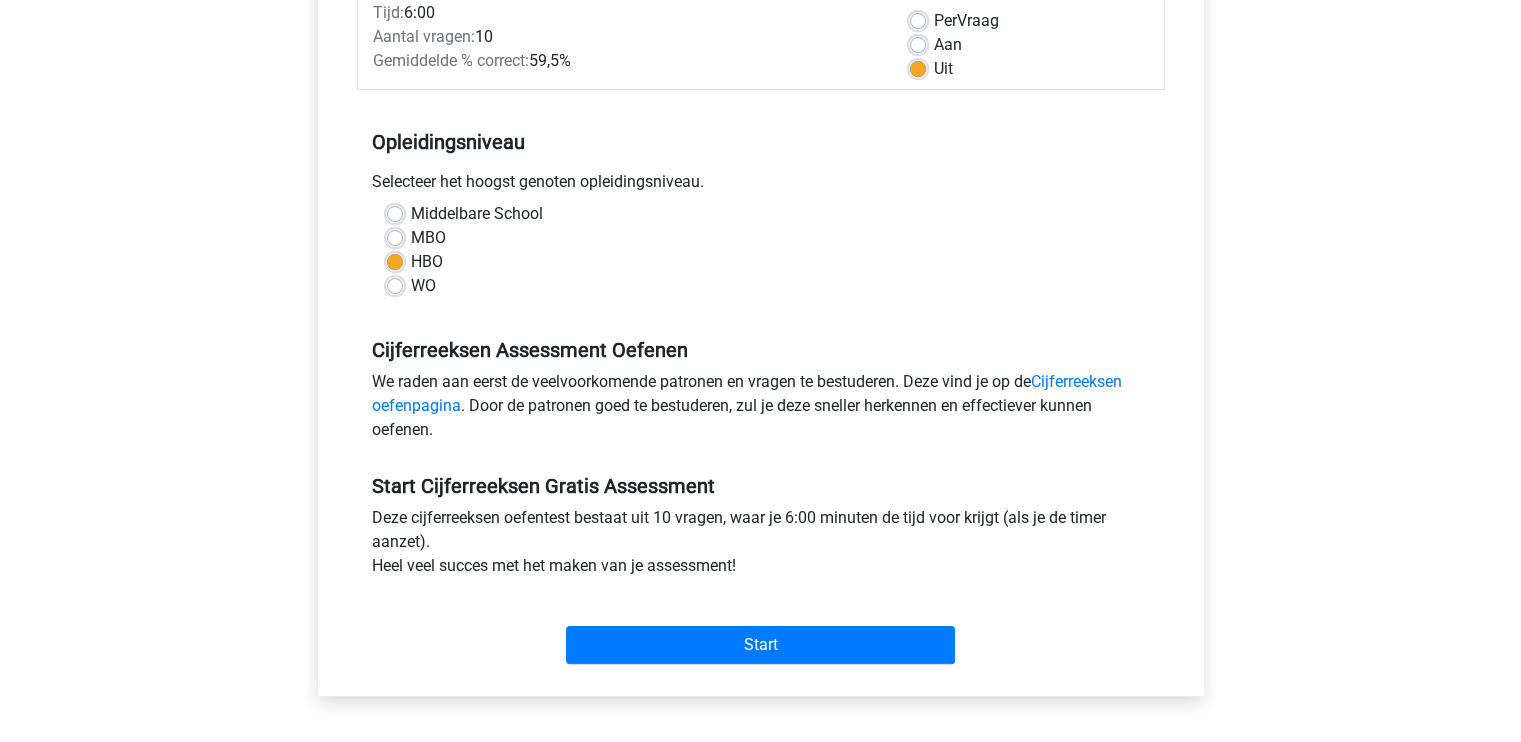 click on "WO" at bounding box center [423, 286] 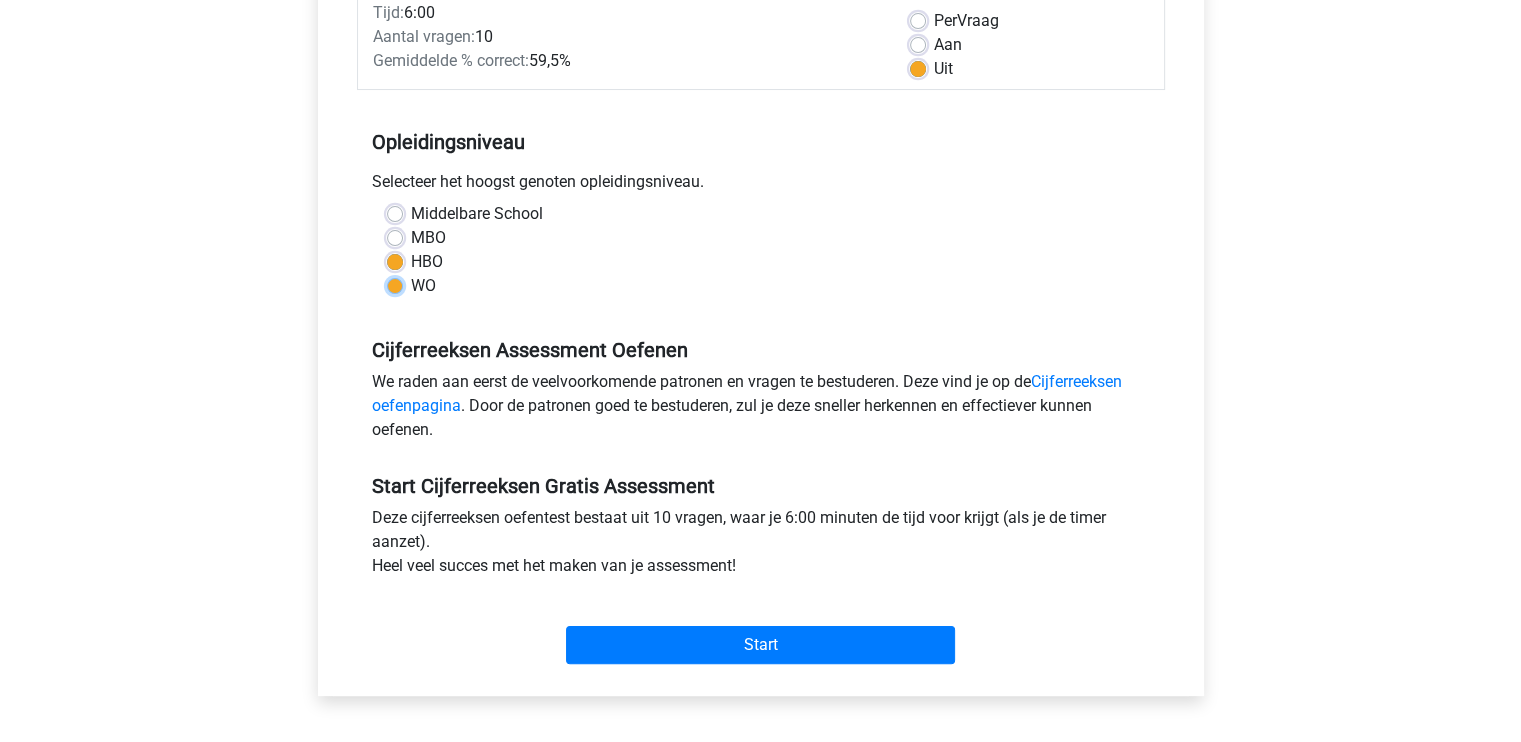 click on "WO" at bounding box center (395, 284) 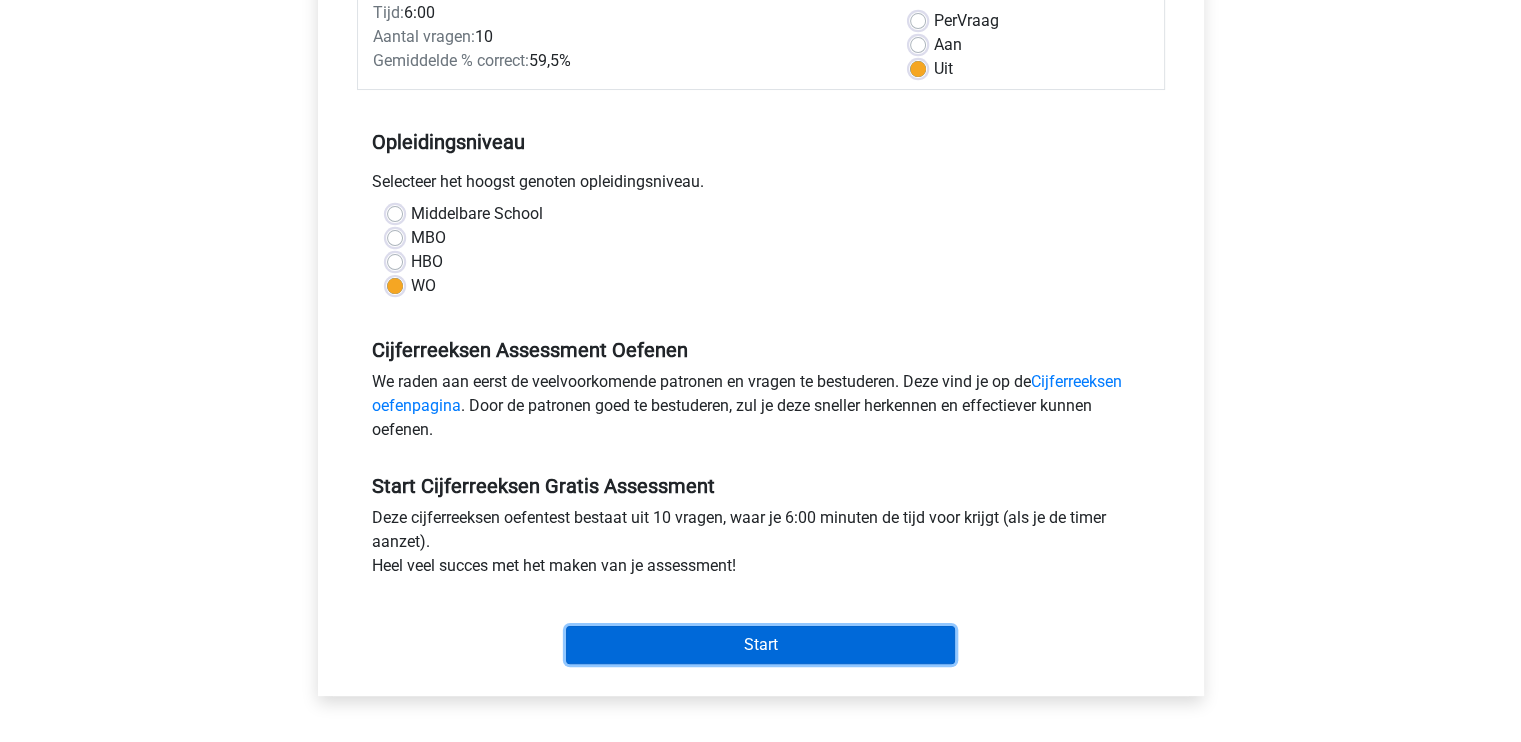click on "Start" at bounding box center [760, 645] 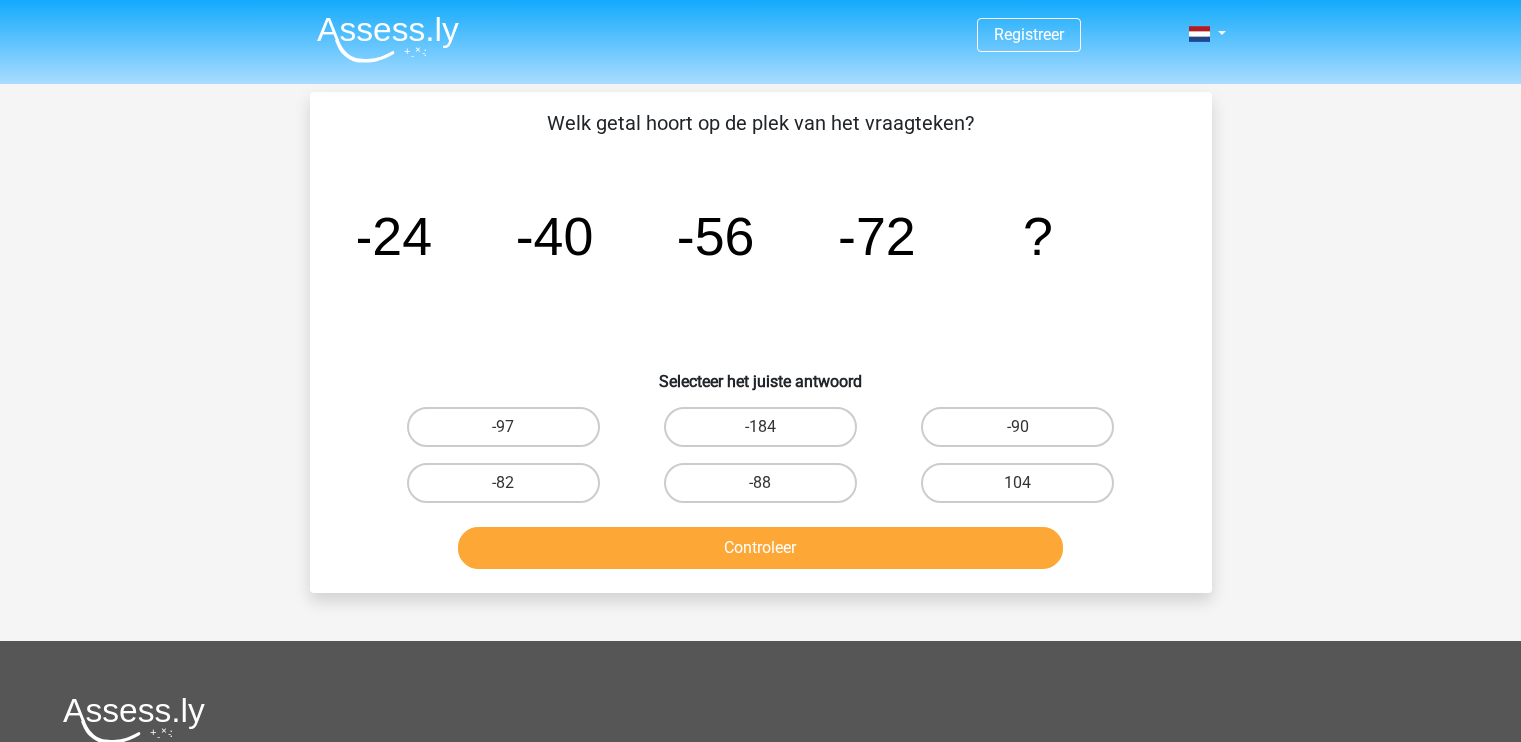 scroll, scrollTop: 0, scrollLeft: 0, axis: both 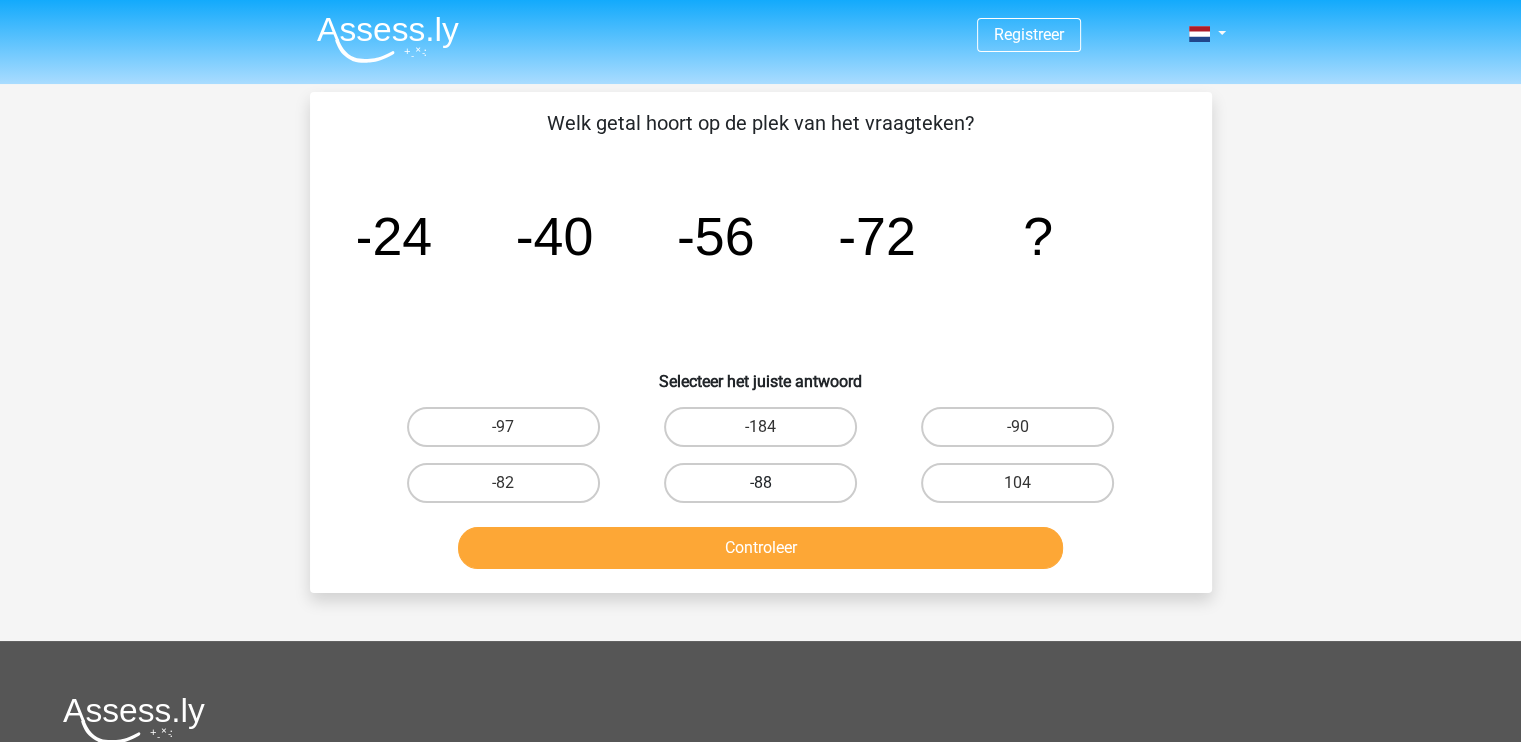 click on "-88" at bounding box center (760, 483) 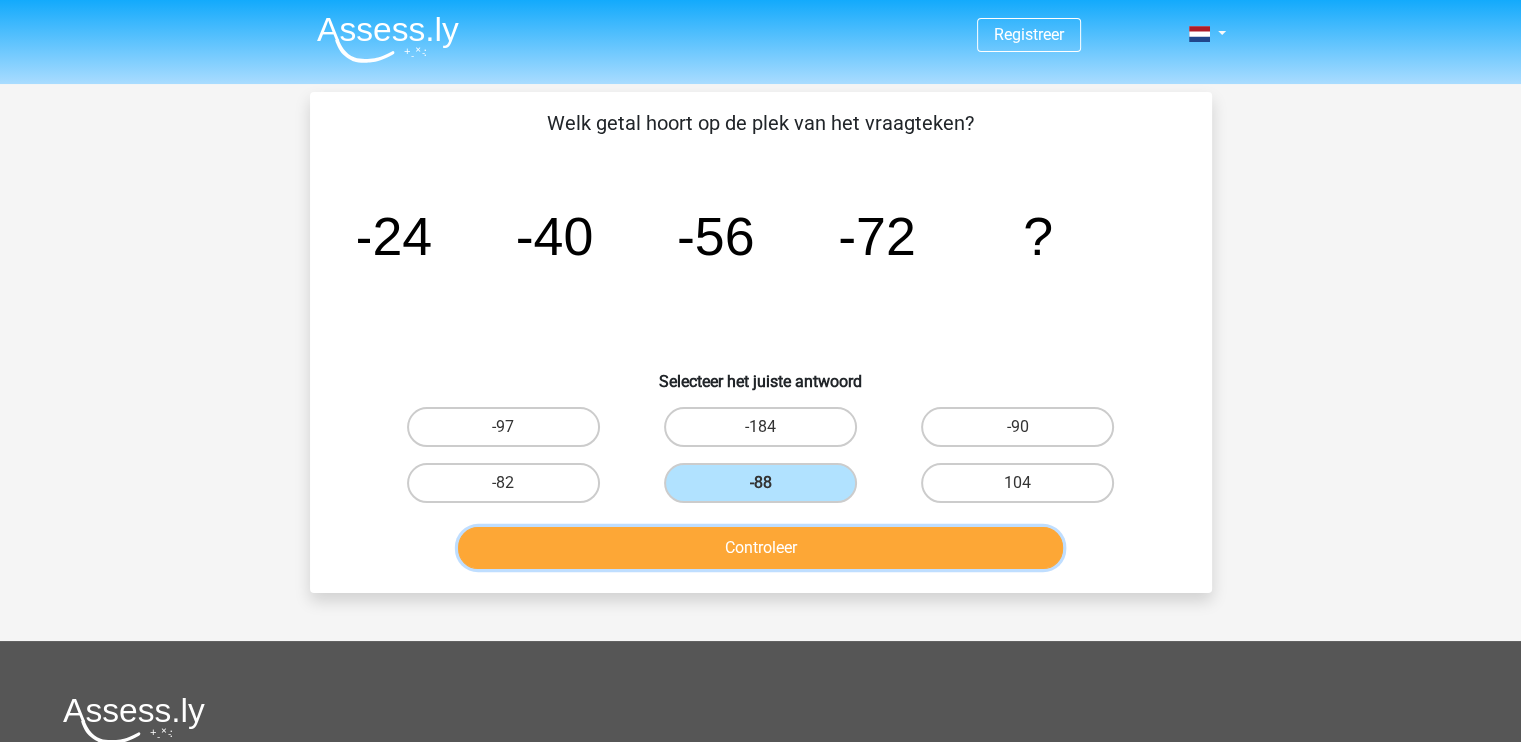 click on "Controleer" at bounding box center [760, 548] 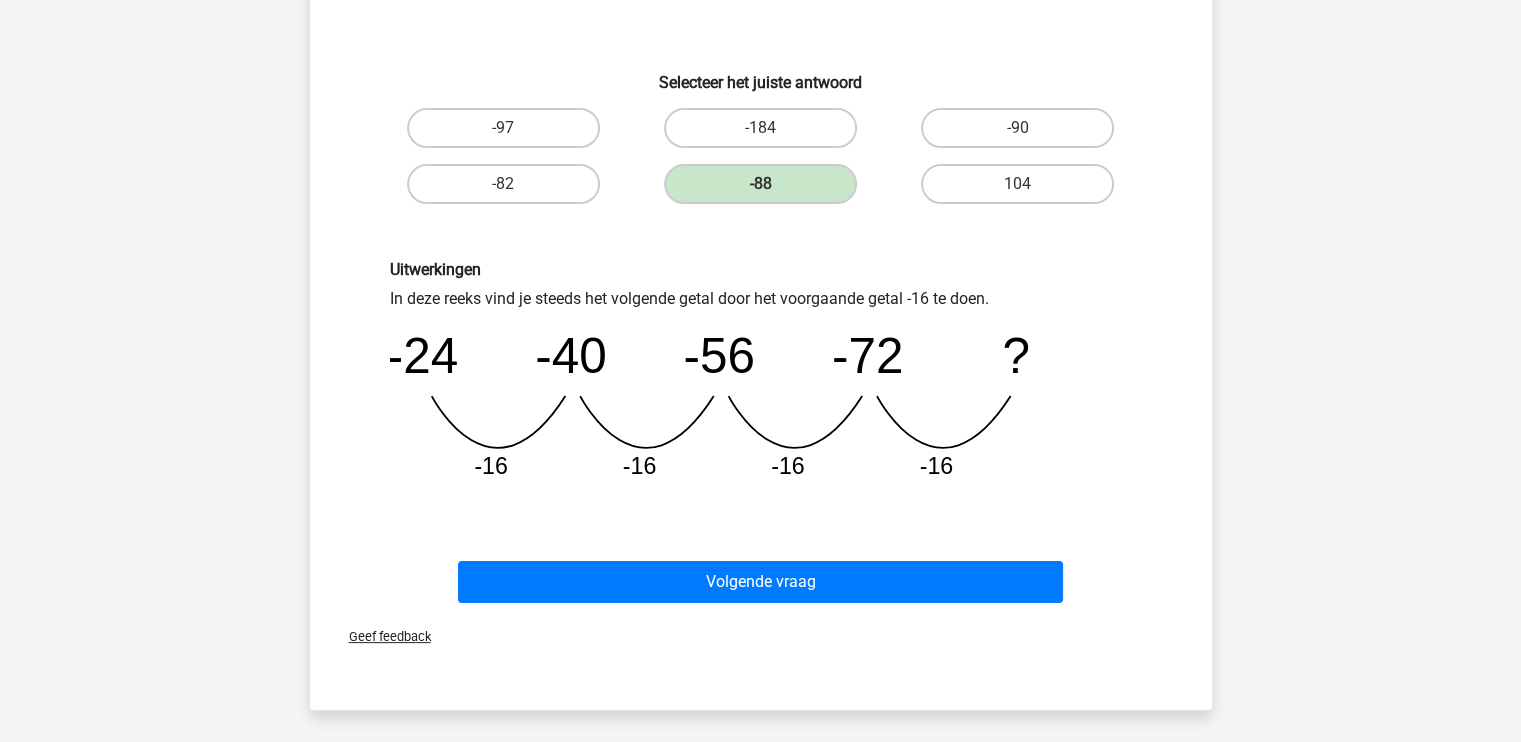 scroll, scrollTop: 300, scrollLeft: 0, axis: vertical 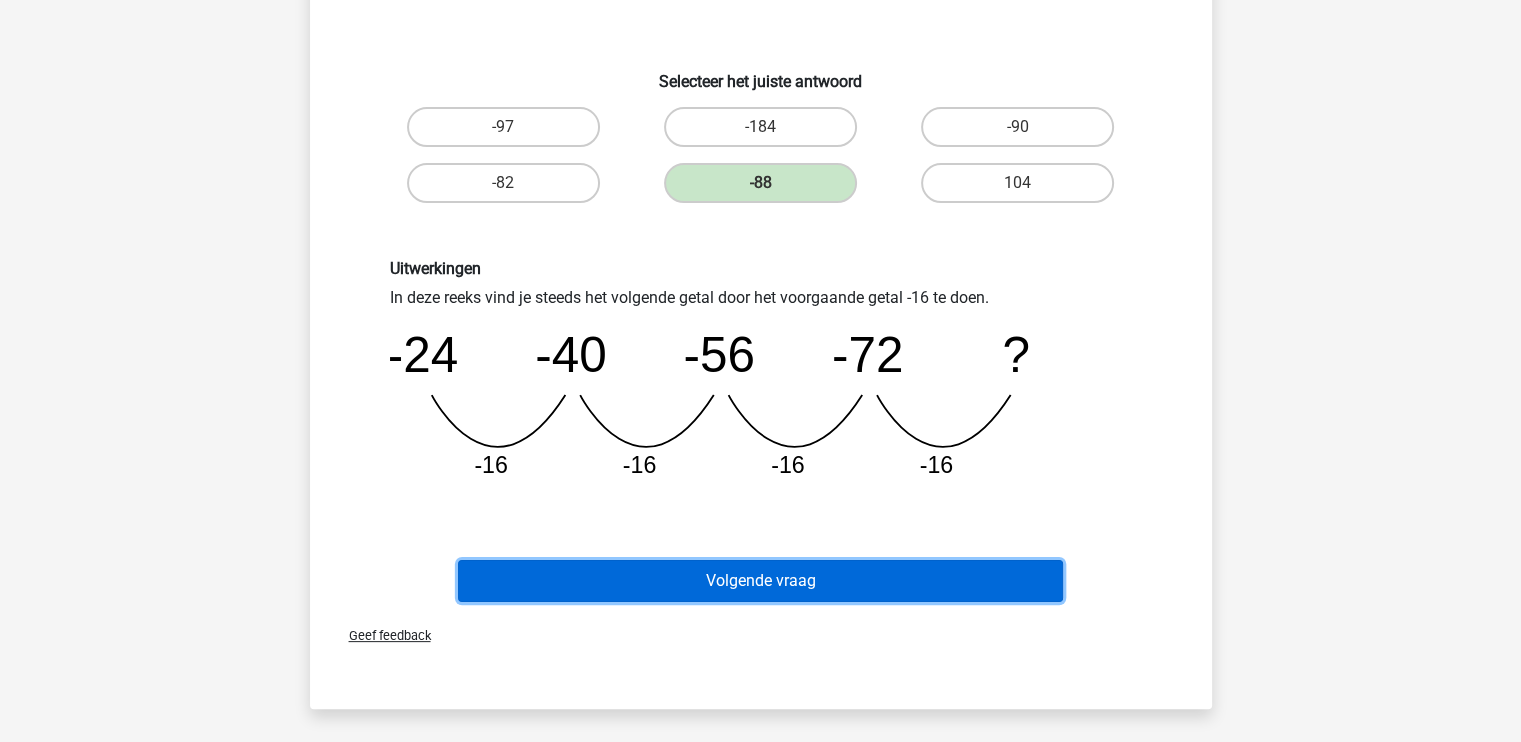 click on "Volgende vraag" at bounding box center [760, 581] 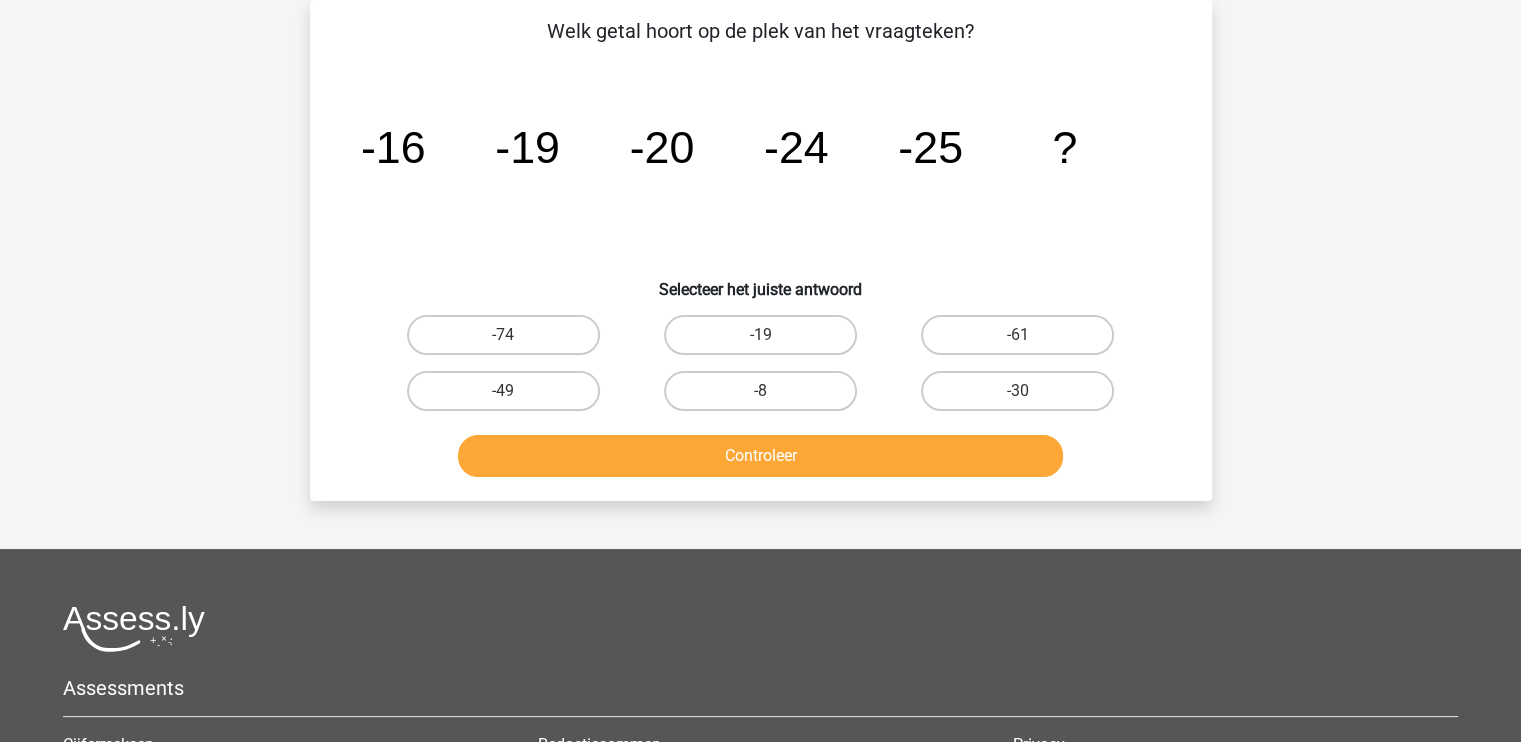 scroll, scrollTop: 0, scrollLeft: 0, axis: both 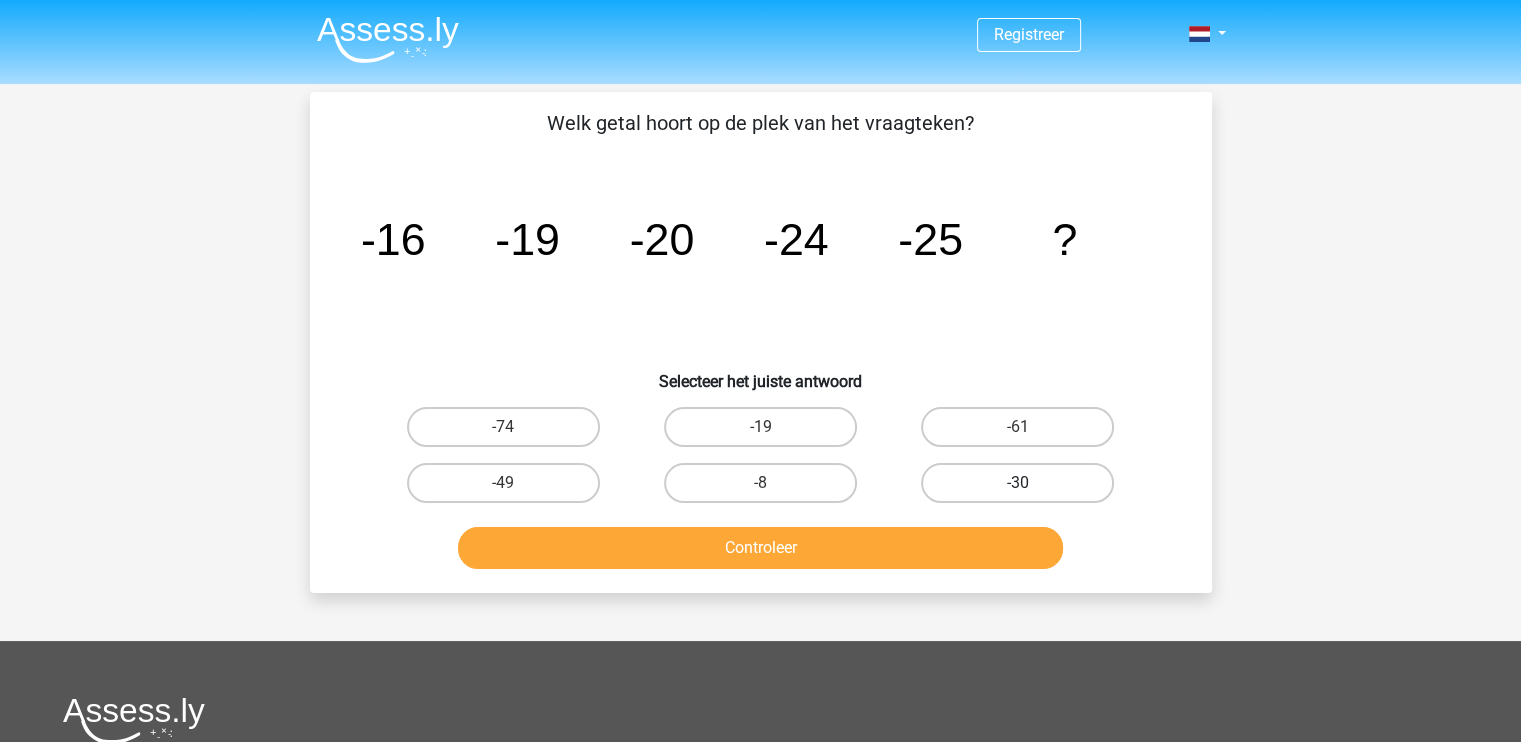 click on "-30" at bounding box center (1017, 483) 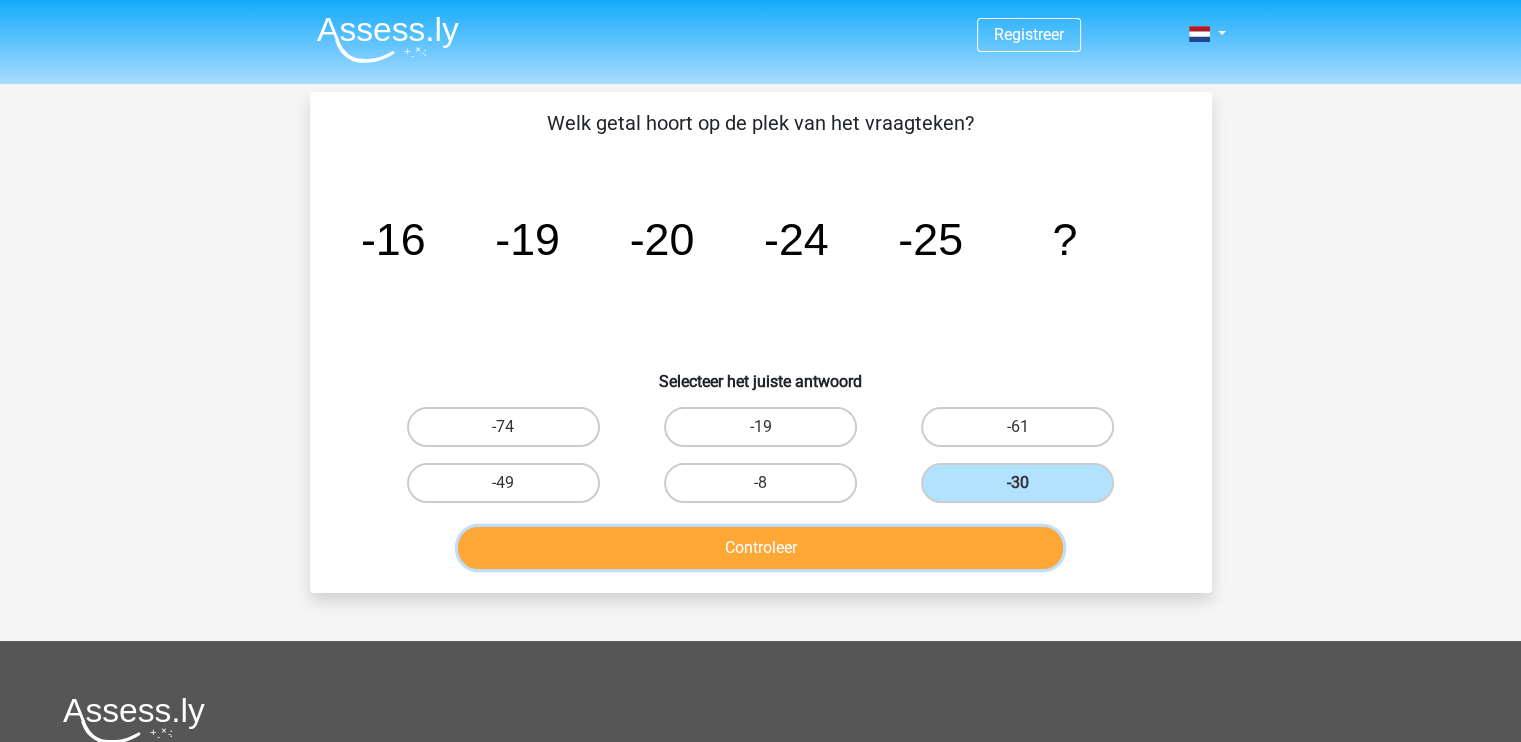 click on "Controleer" at bounding box center [760, 548] 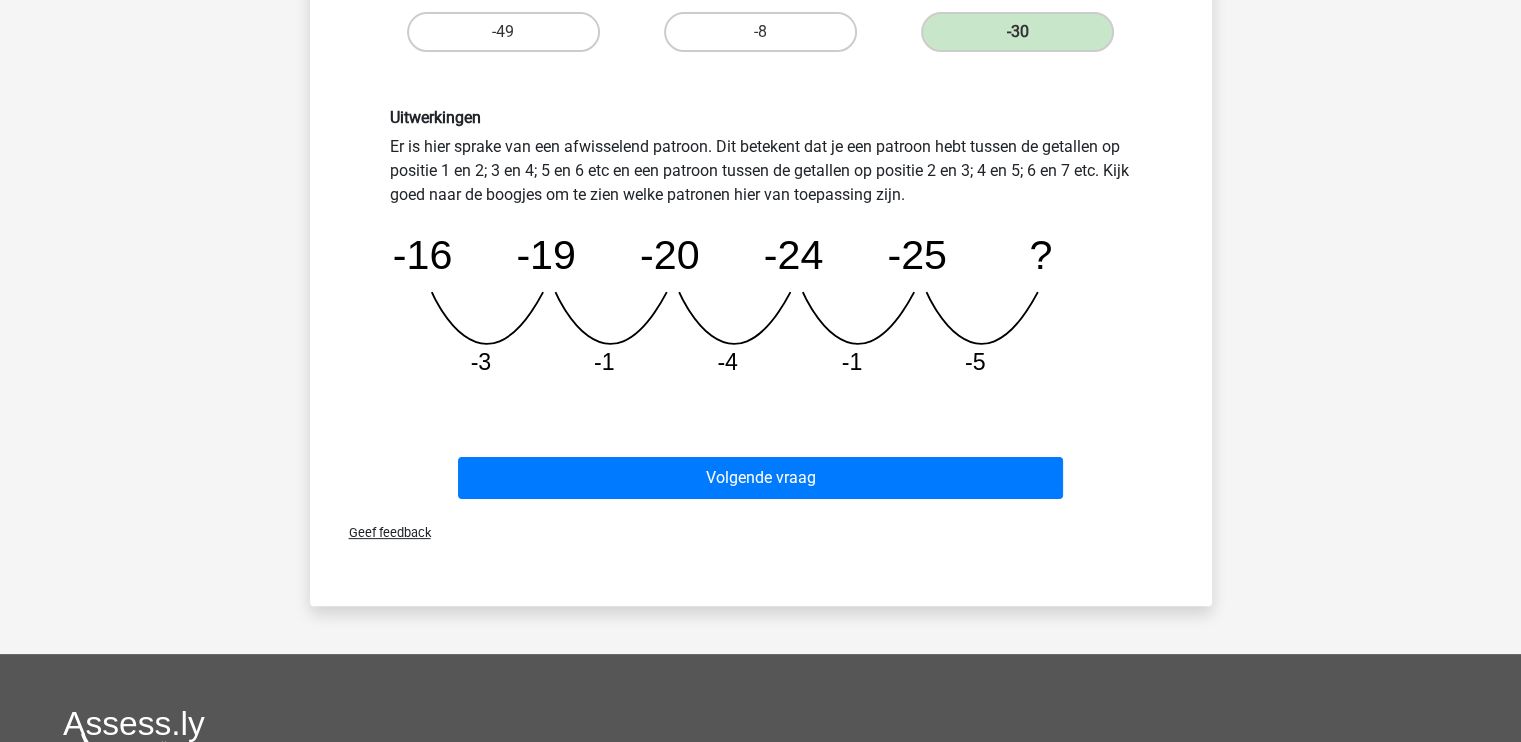 scroll, scrollTop: 500, scrollLeft: 0, axis: vertical 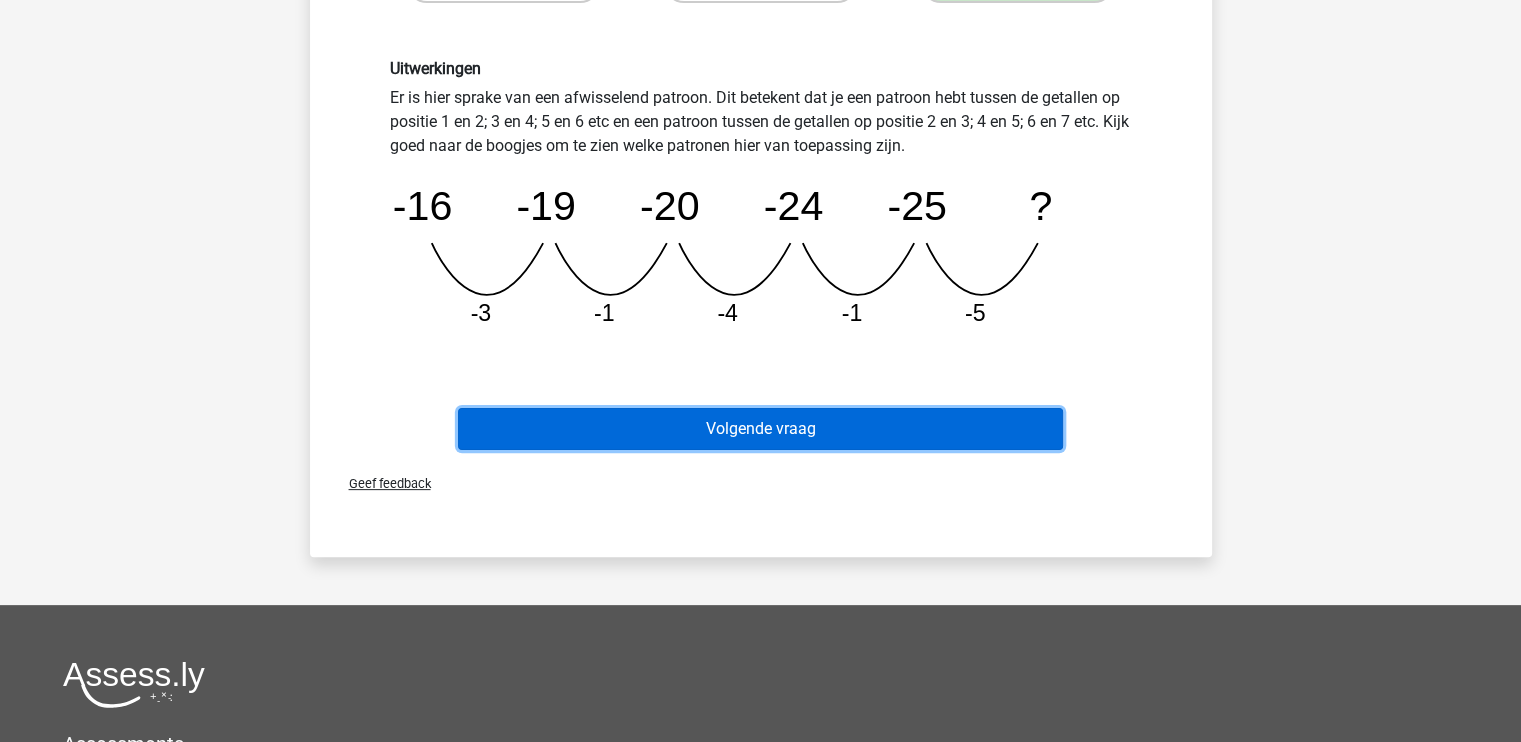 click on "Volgende vraag" at bounding box center (760, 429) 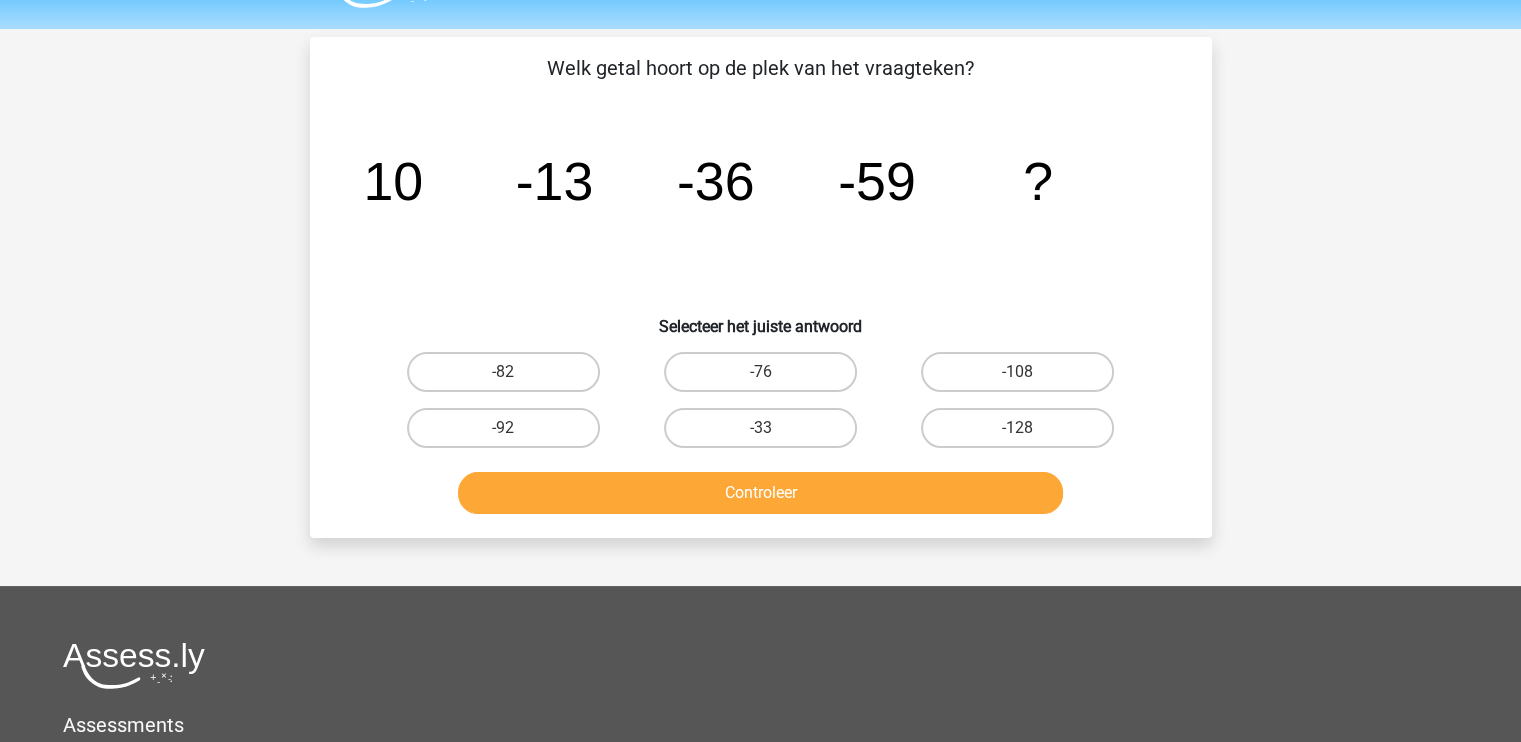 scroll, scrollTop: 100, scrollLeft: 0, axis: vertical 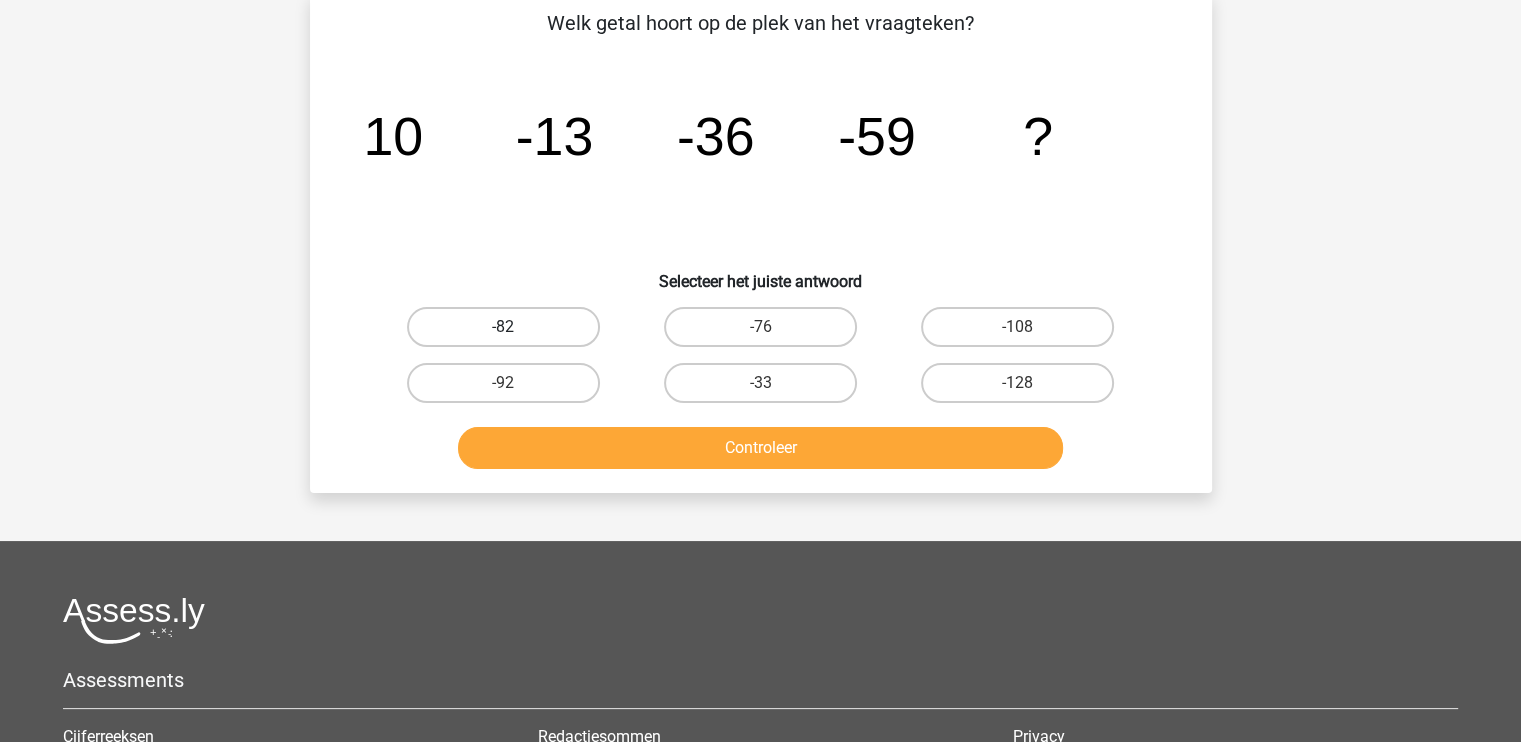 click on "-82" at bounding box center (503, 327) 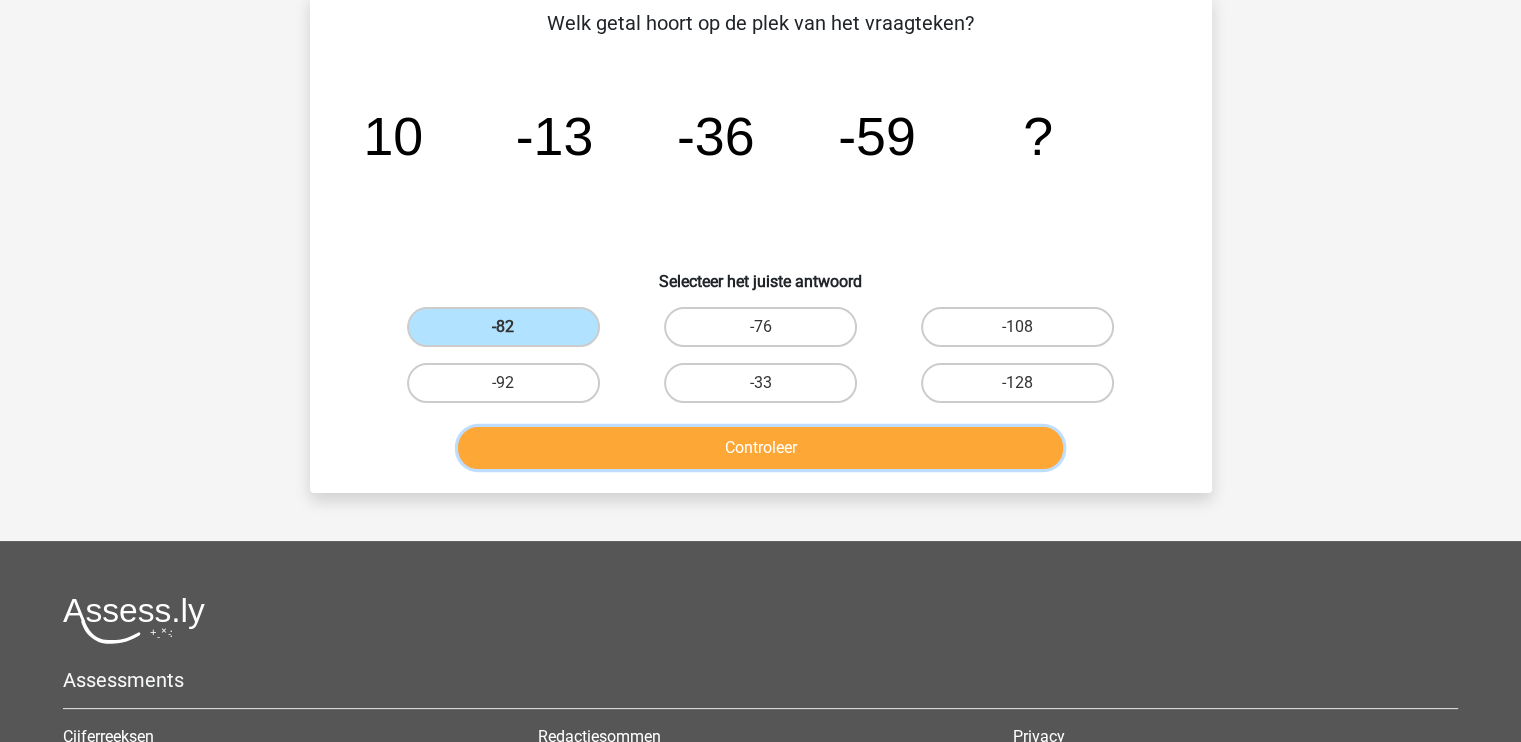 click on "Controleer" at bounding box center [760, 448] 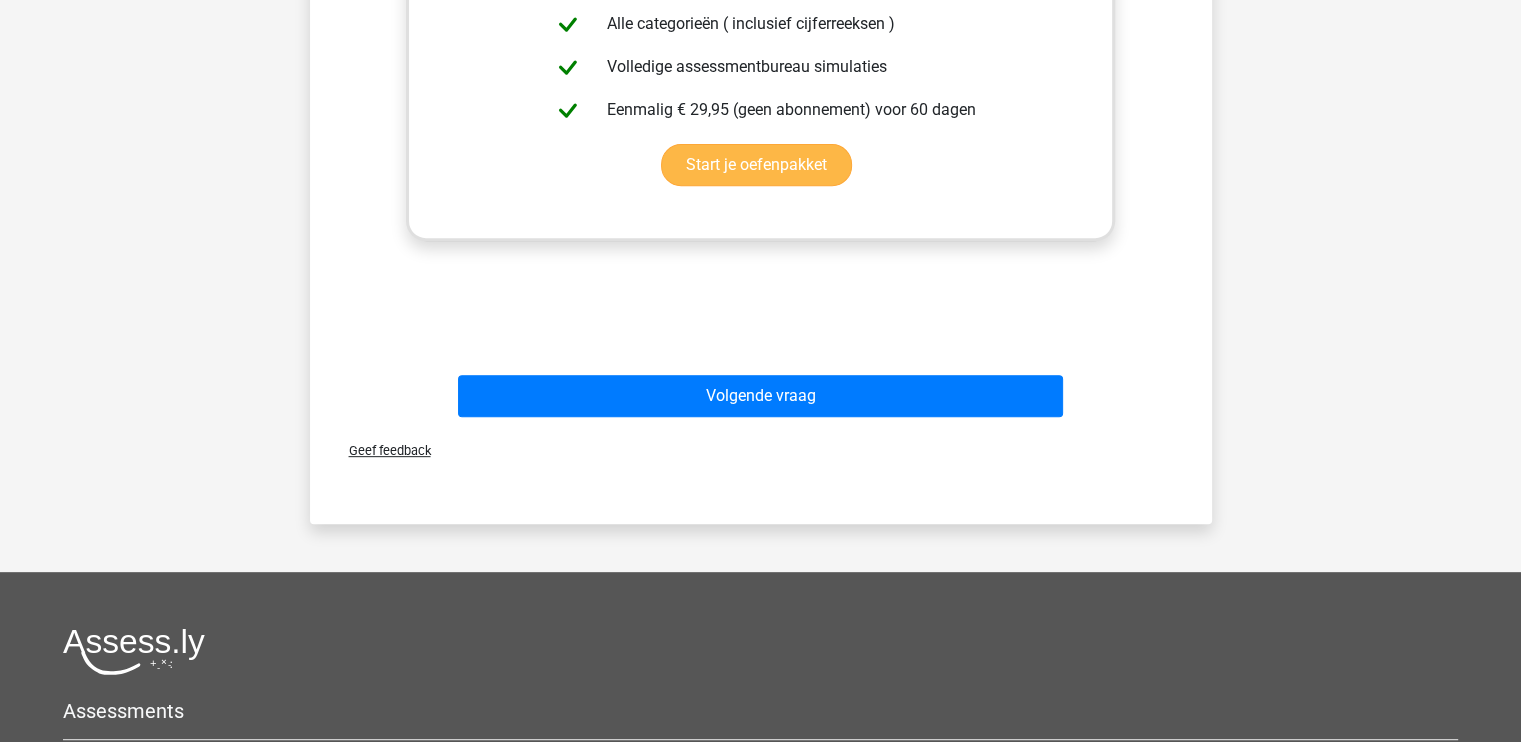scroll, scrollTop: 800, scrollLeft: 0, axis: vertical 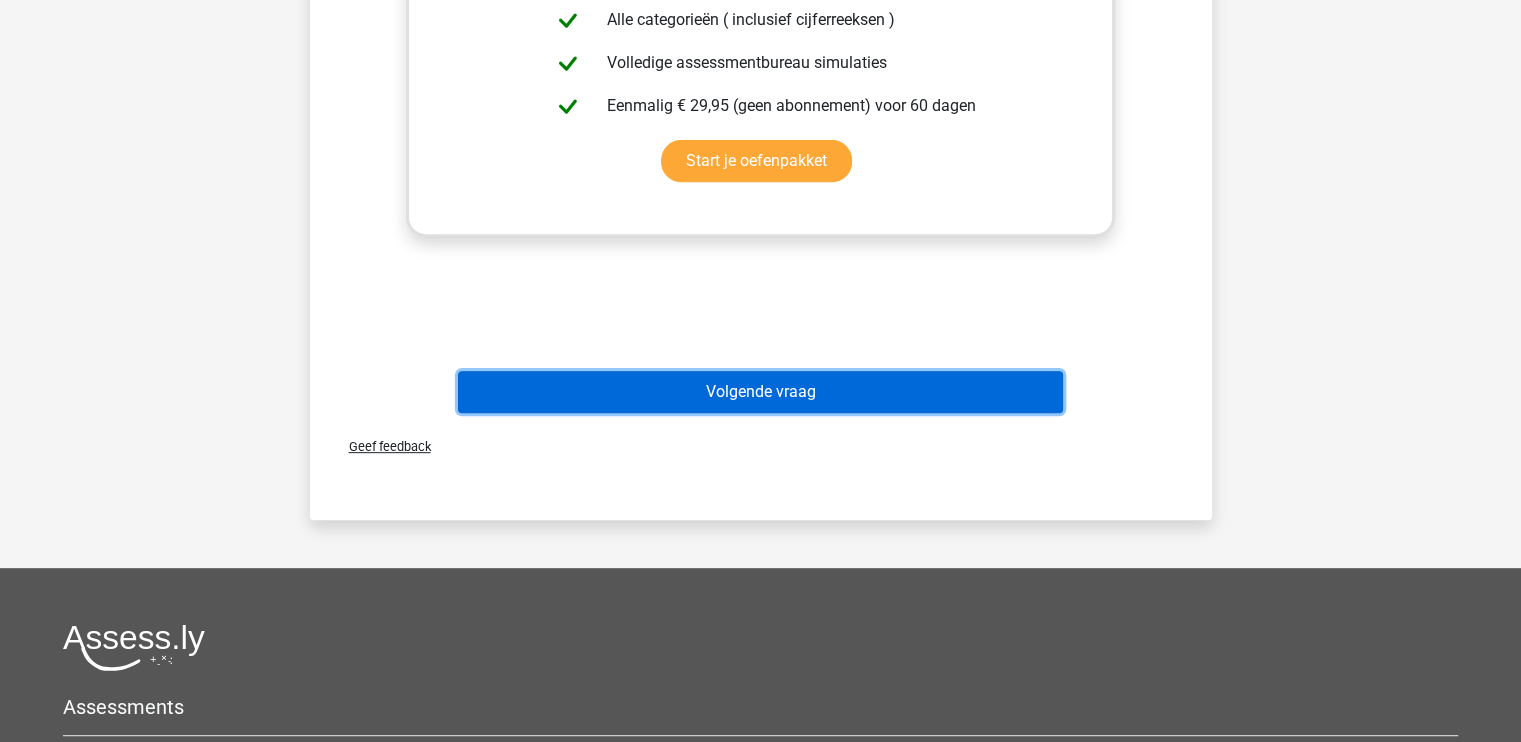 click on "Volgende vraag" at bounding box center [760, 392] 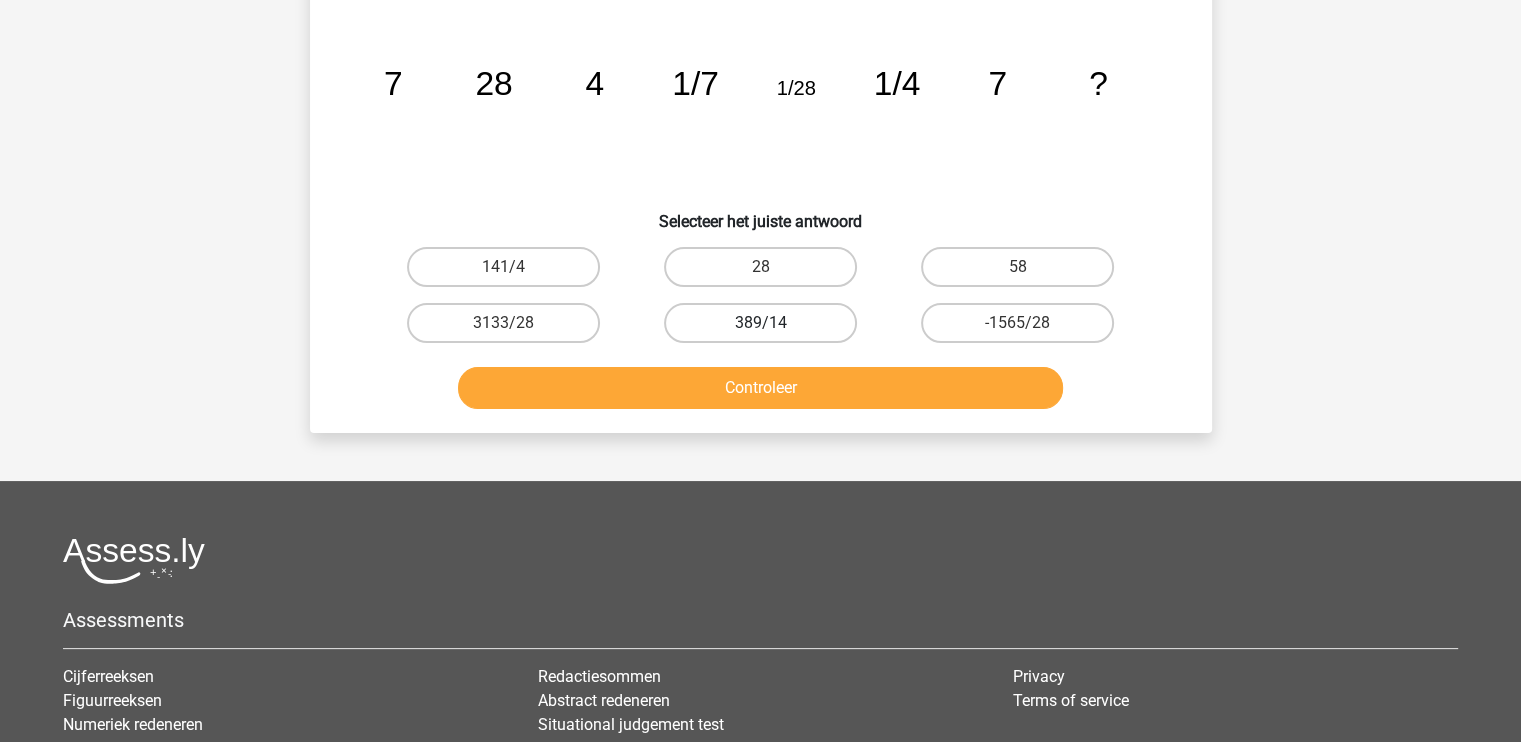 scroll, scrollTop: 92, scrollLeft: 0, axis: vertical 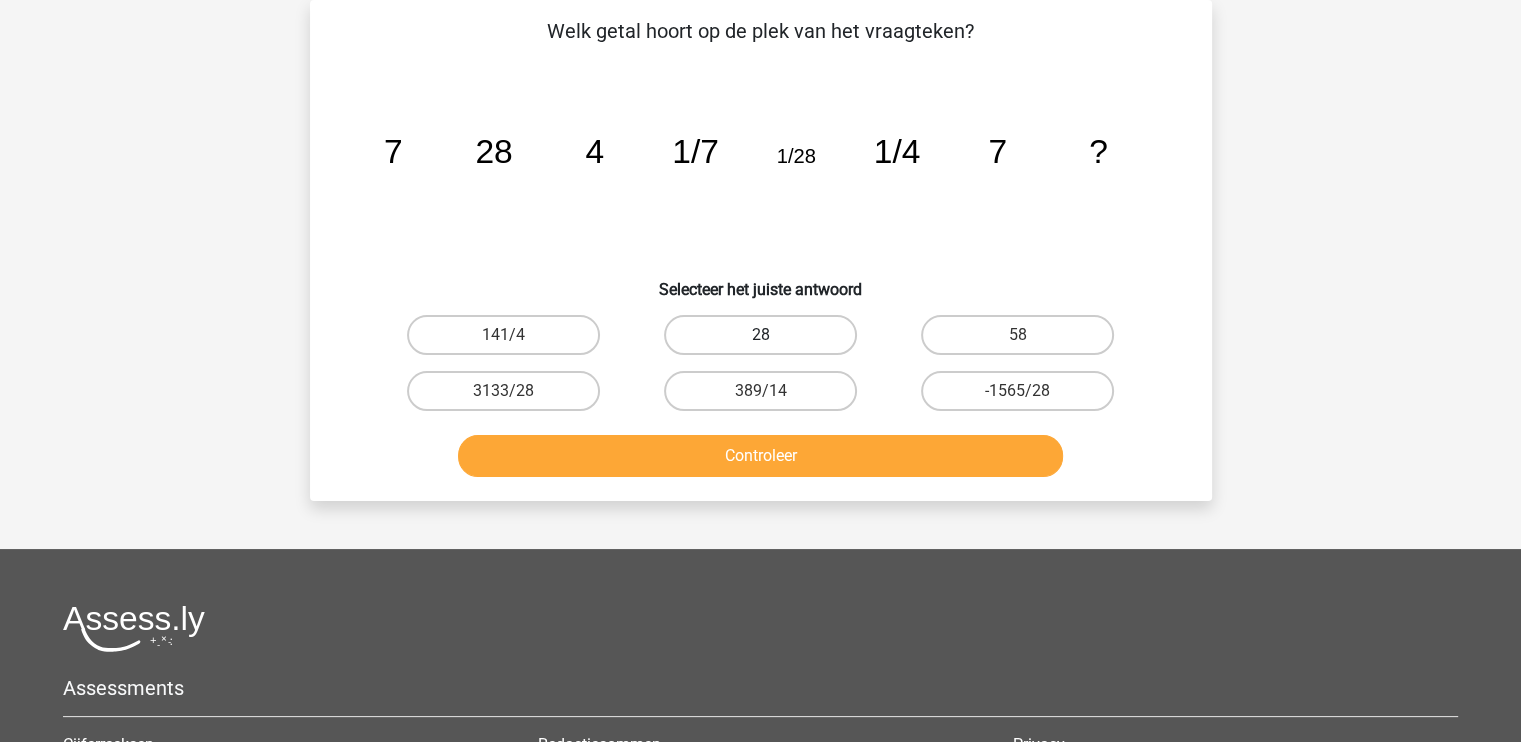 click on "28" at bounding box center [760, 335] 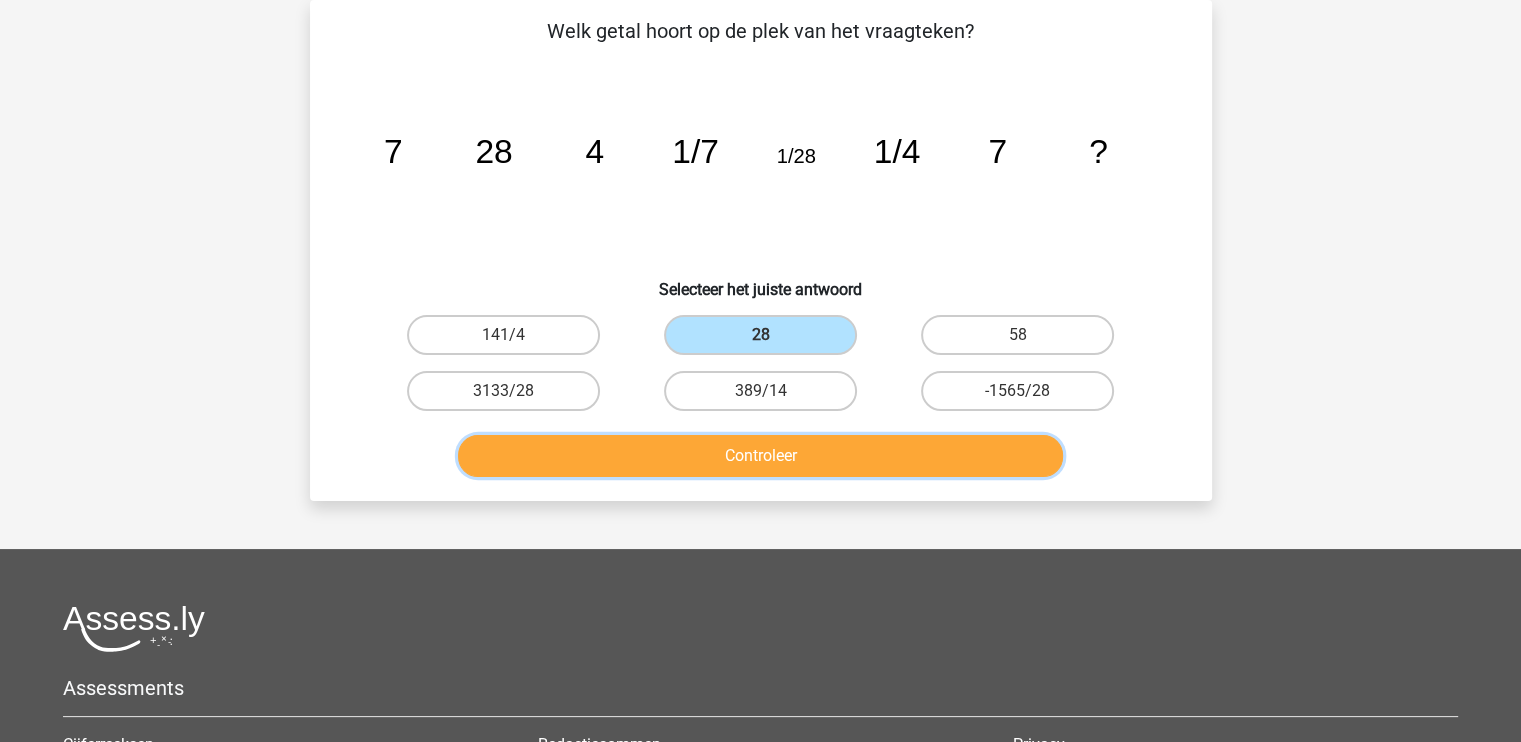click on "Controleer" at bounding box center [760, 456] 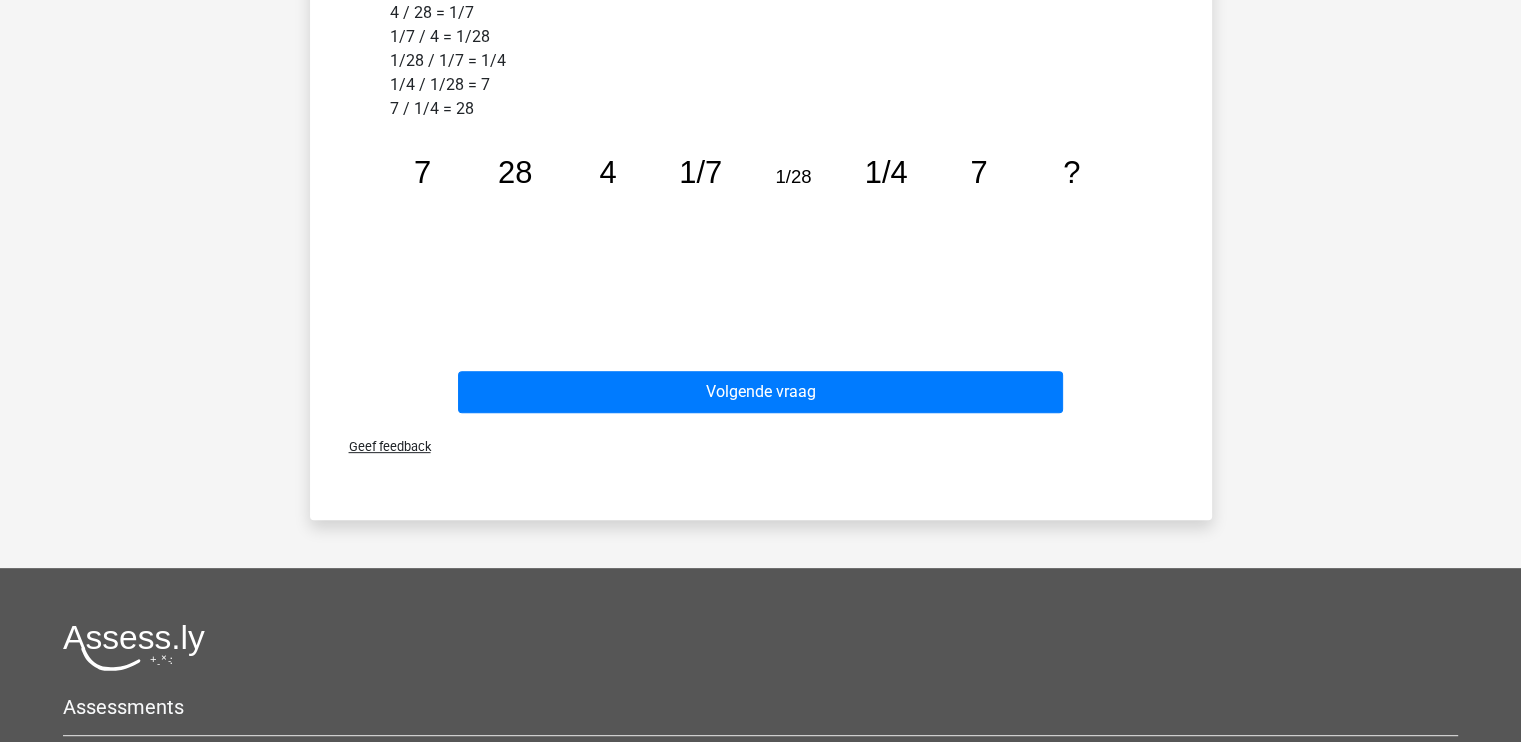 scroll, scrollTop: 692, scrollLeft: 0, axis: vertical 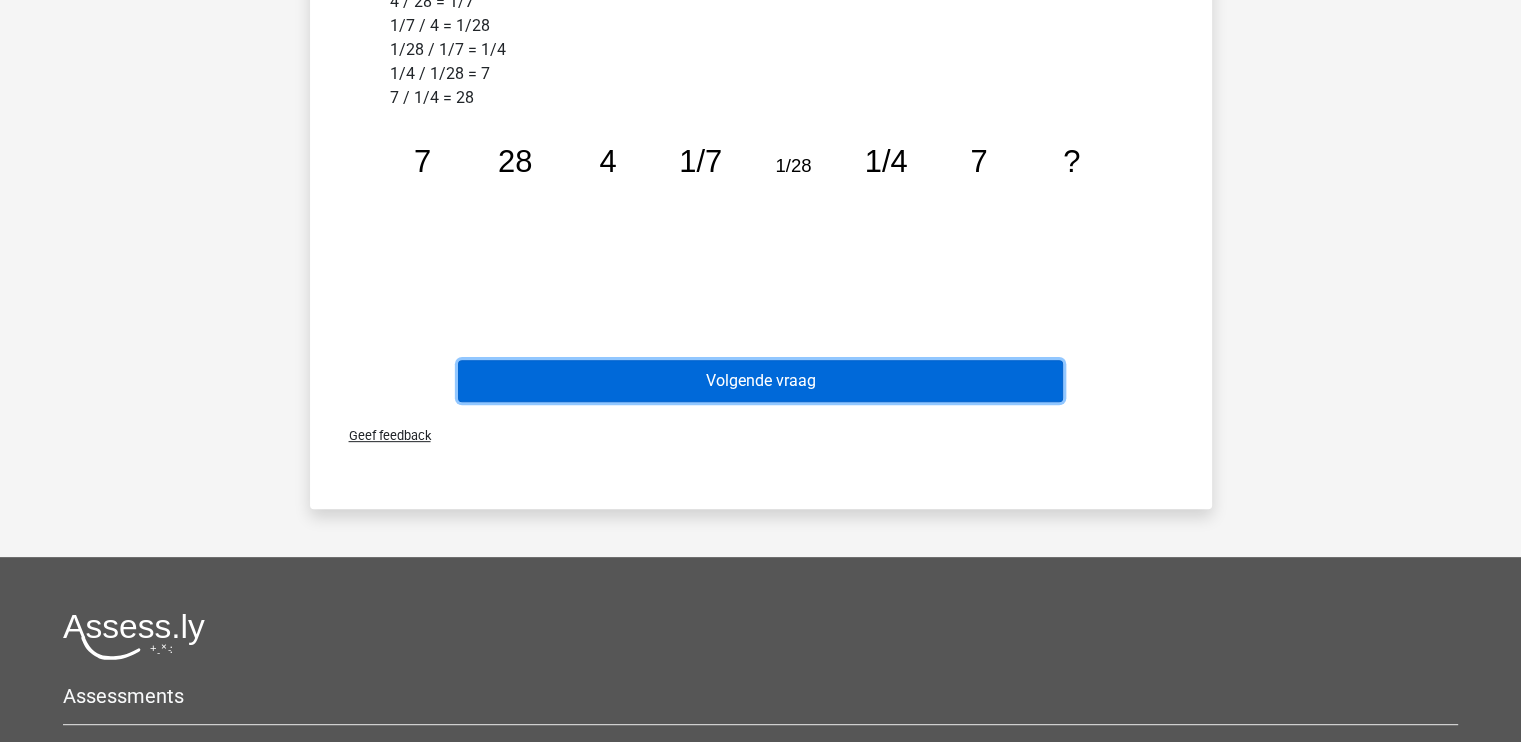 click on "Volgende vraag" at bounding box center (760, 381) 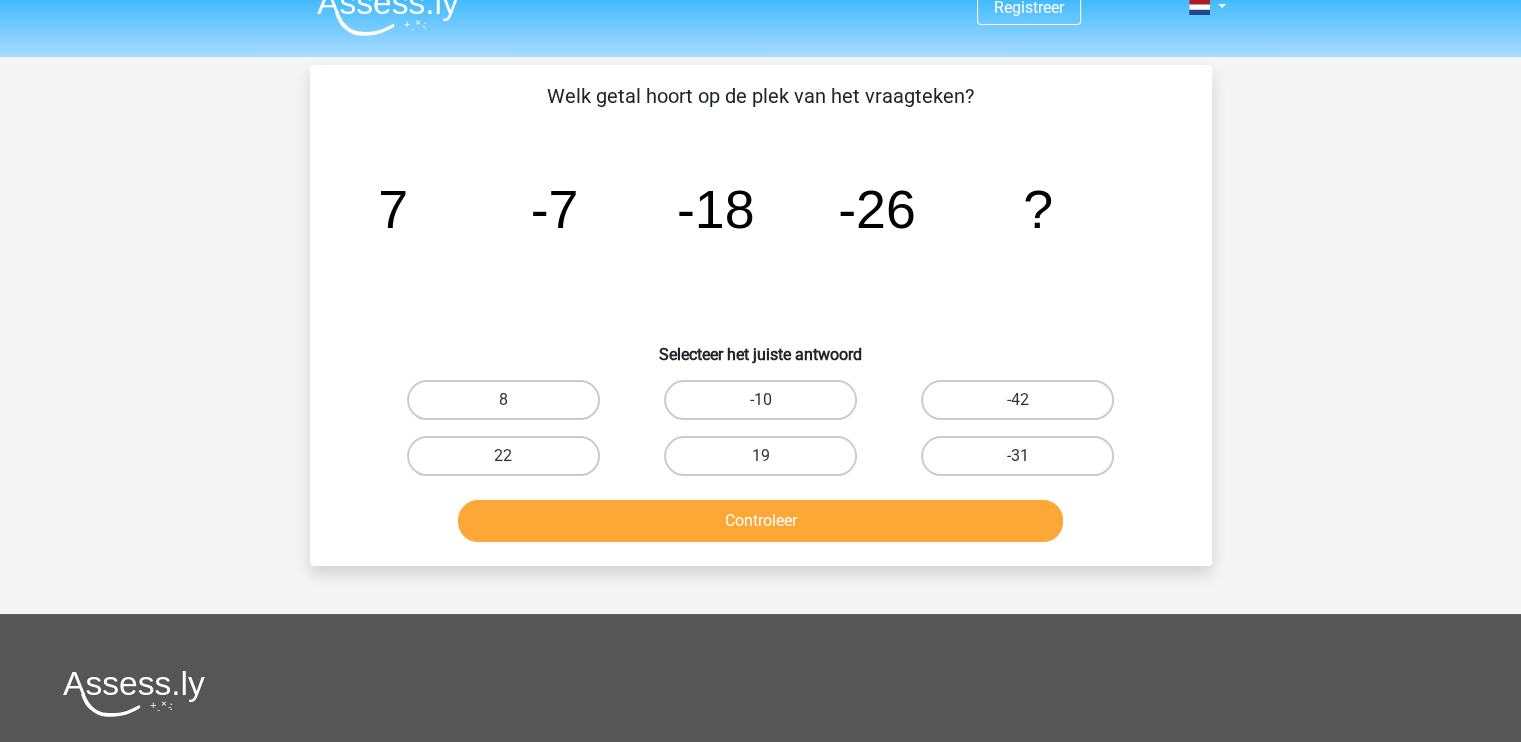 scroll, scrollTop: 0, scrollLeft: 0, axis: both 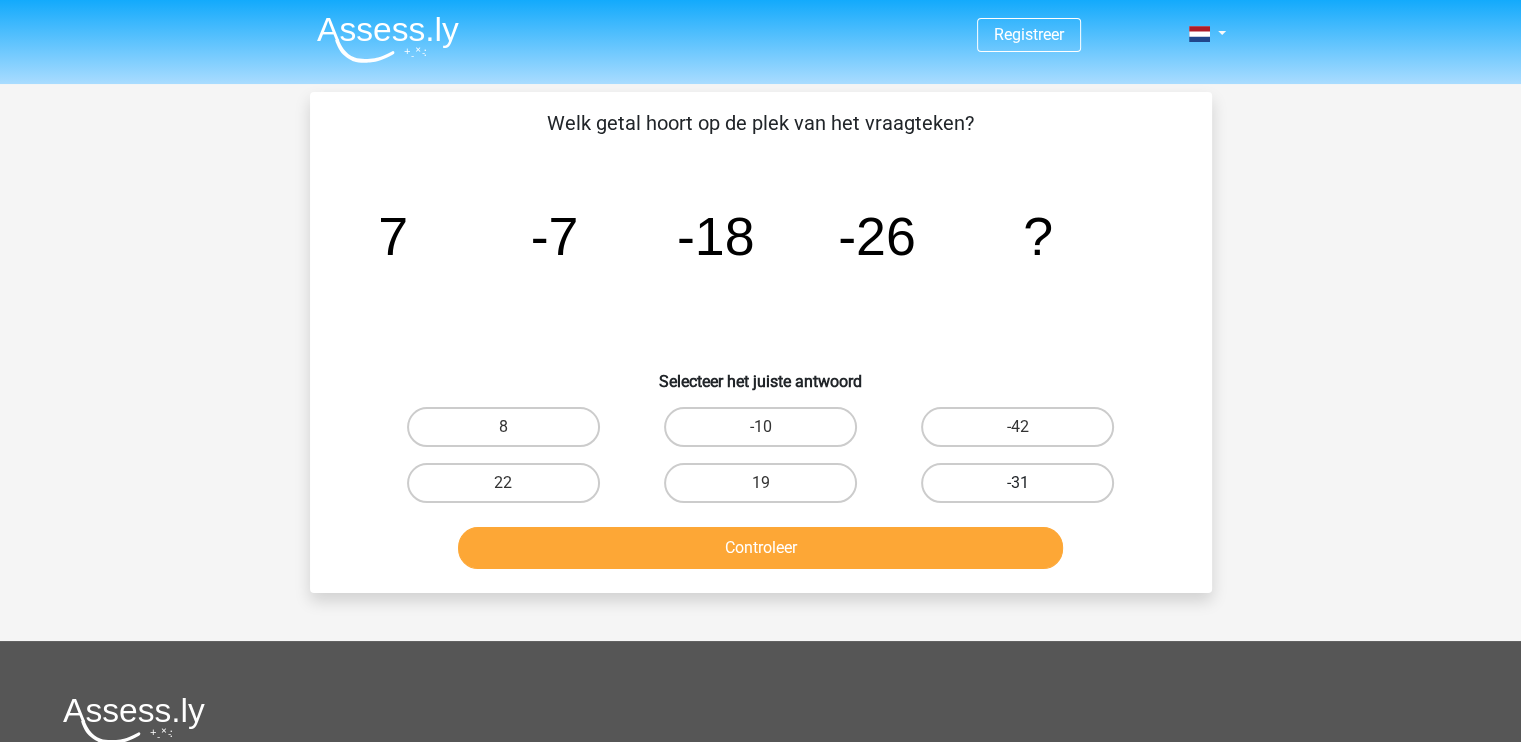 click on "-31" at bounding box center [1017, 483] 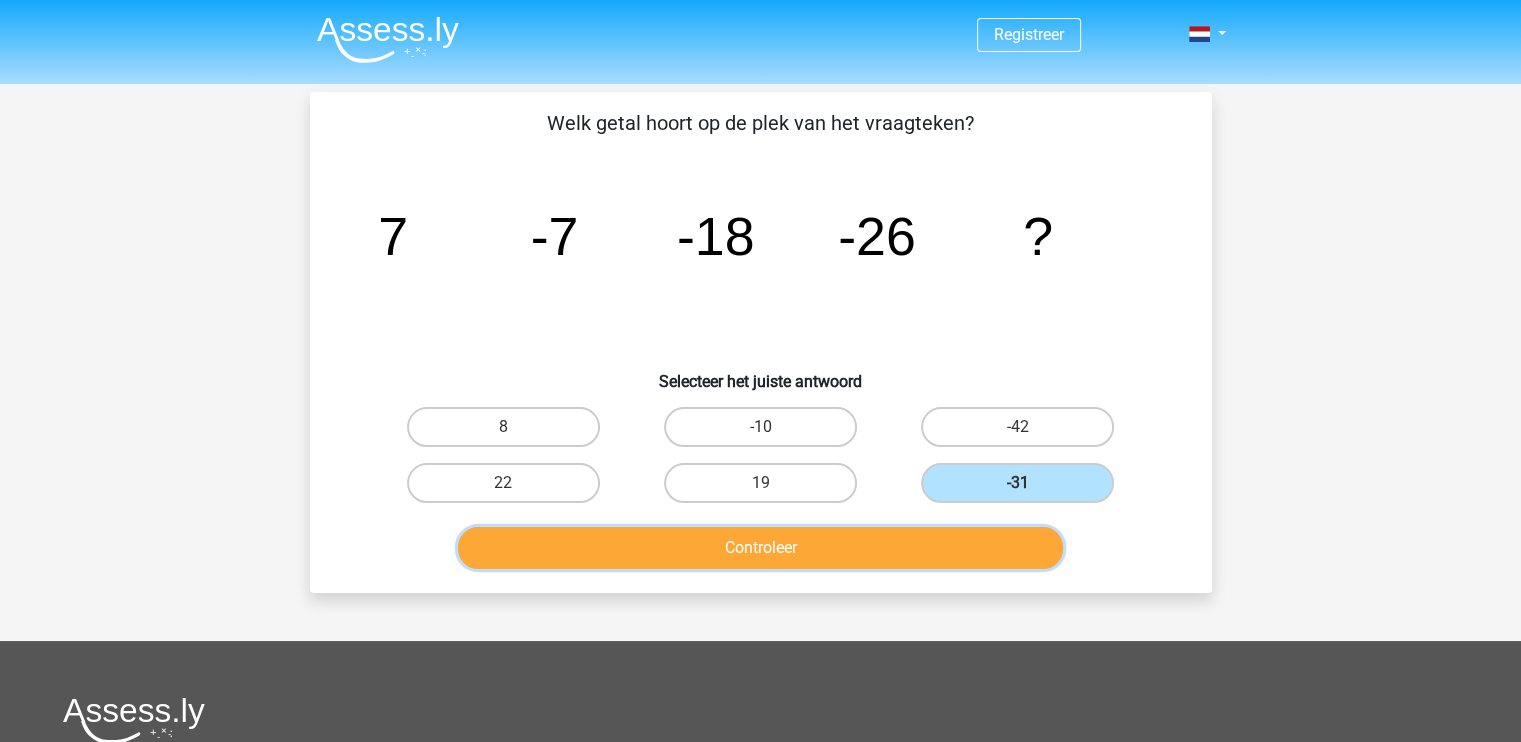 click on "Controleer" at bounding box center (760, 548) 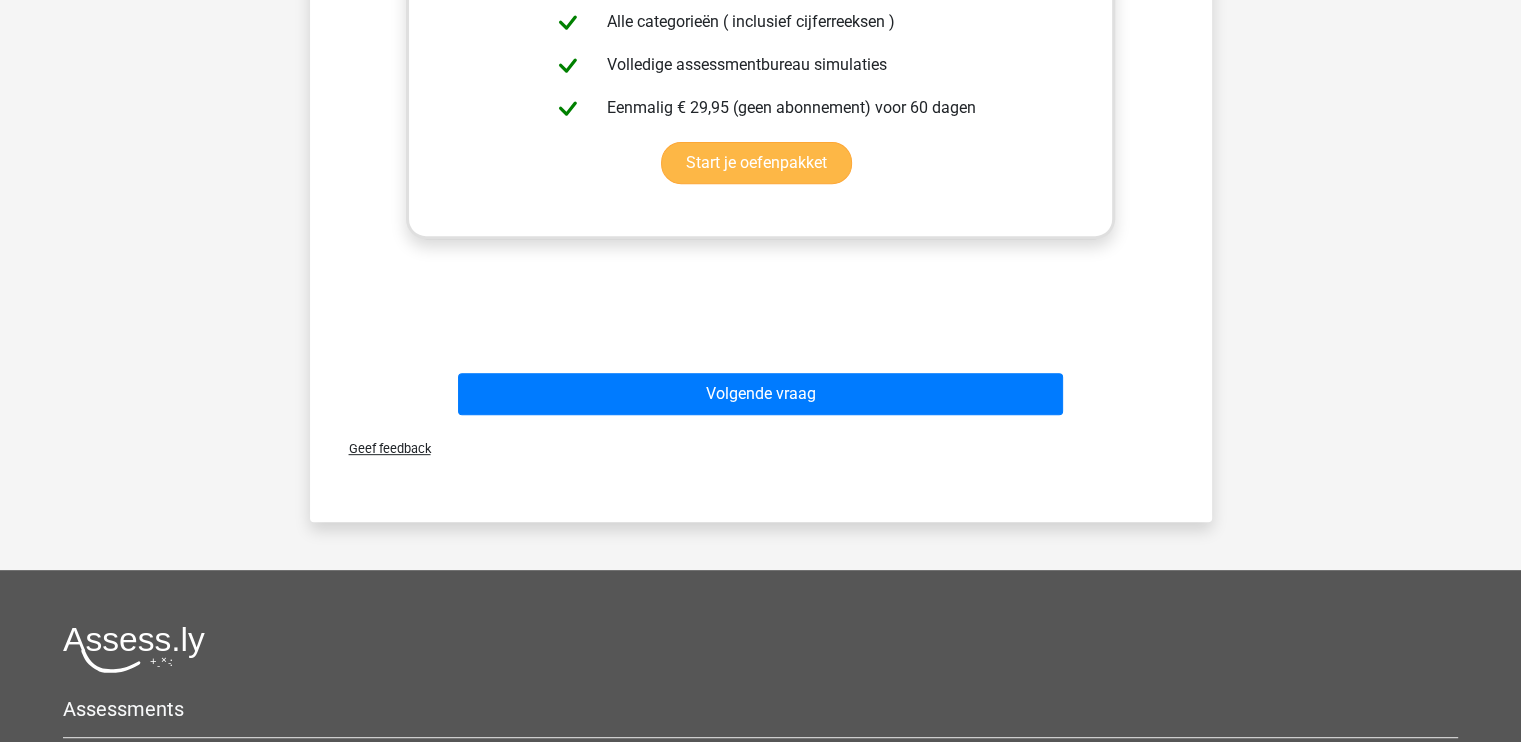 scroll, scrollTop: 800, scrollLeft: 0, axis: vertical 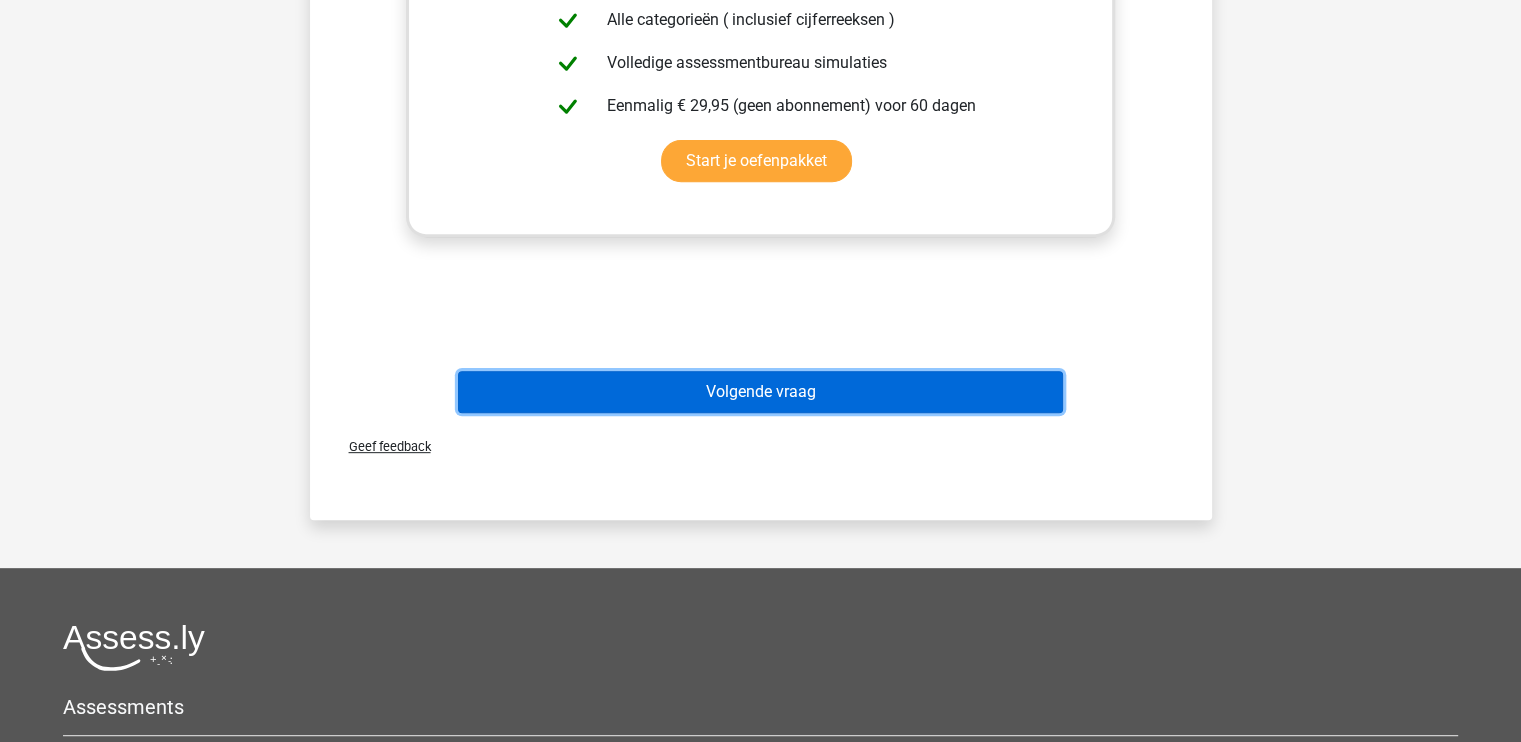 click on "Volgende vraag" at bounding box center [760, 392] 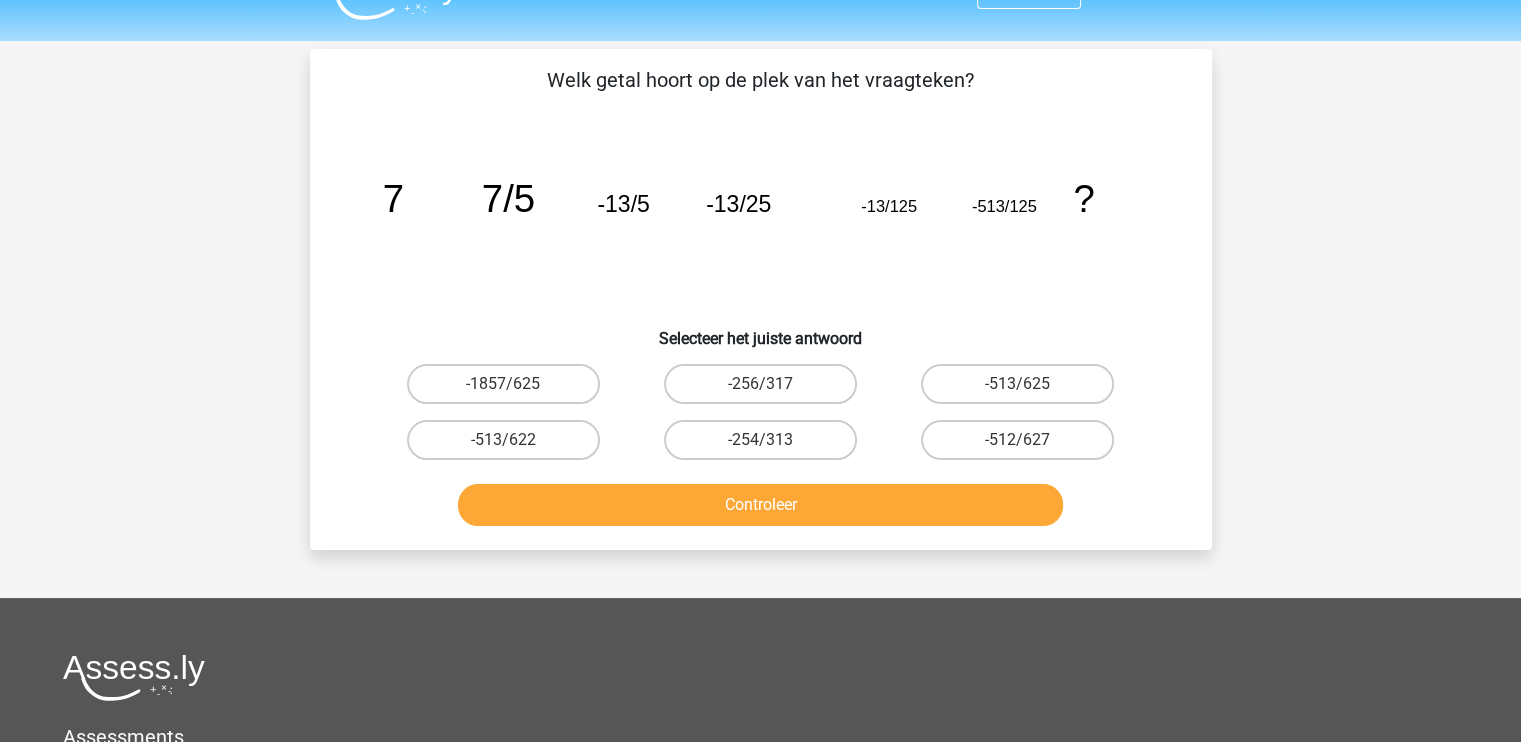 scroll, scrollTop: 0, scrollLeft: 0, axis: both 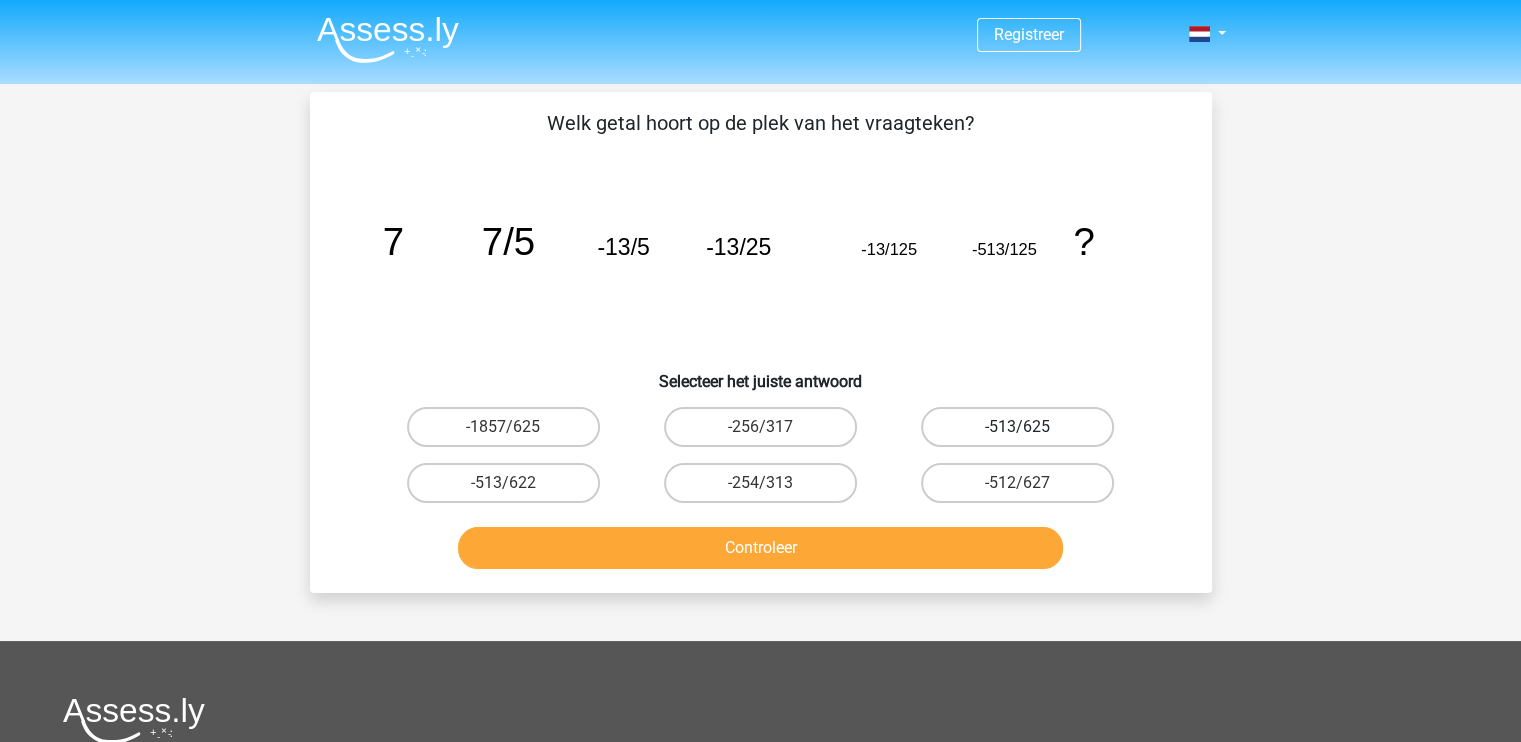click on "-513/625" at bounding box center [1017, 427] 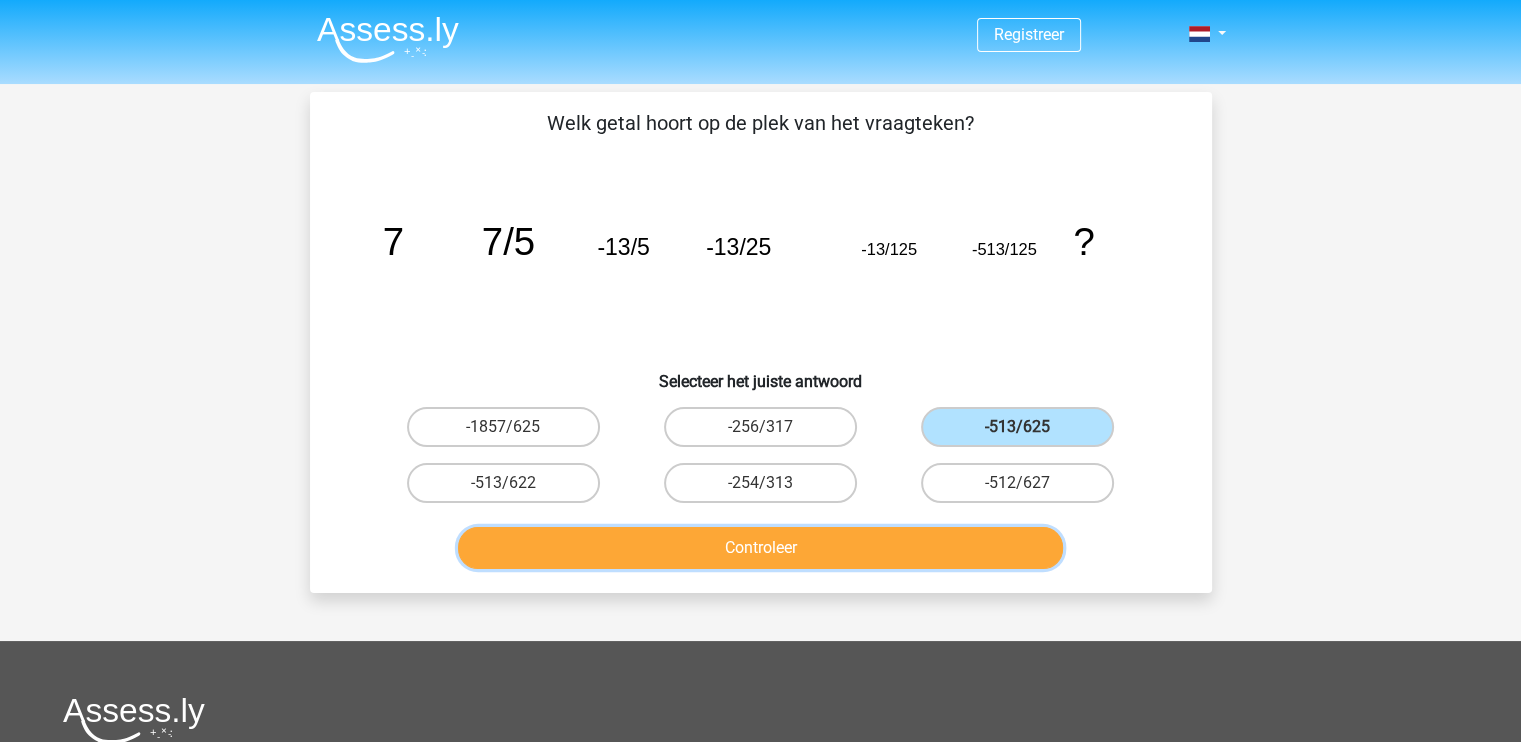 click on "Controleer" at bounding box center (760, 548) 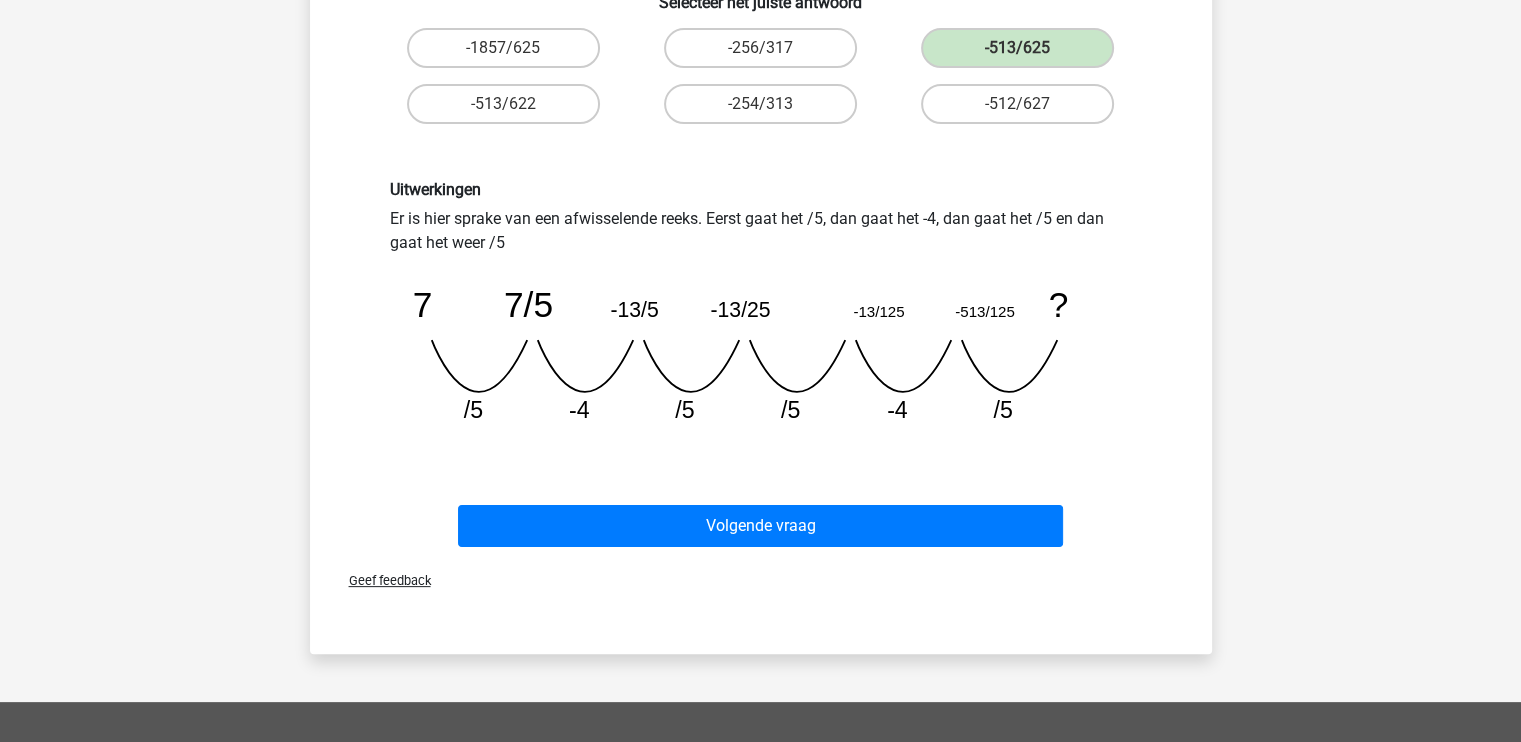 scroll, scrollTop: 400, scrollLeft: 0, axis: vertical 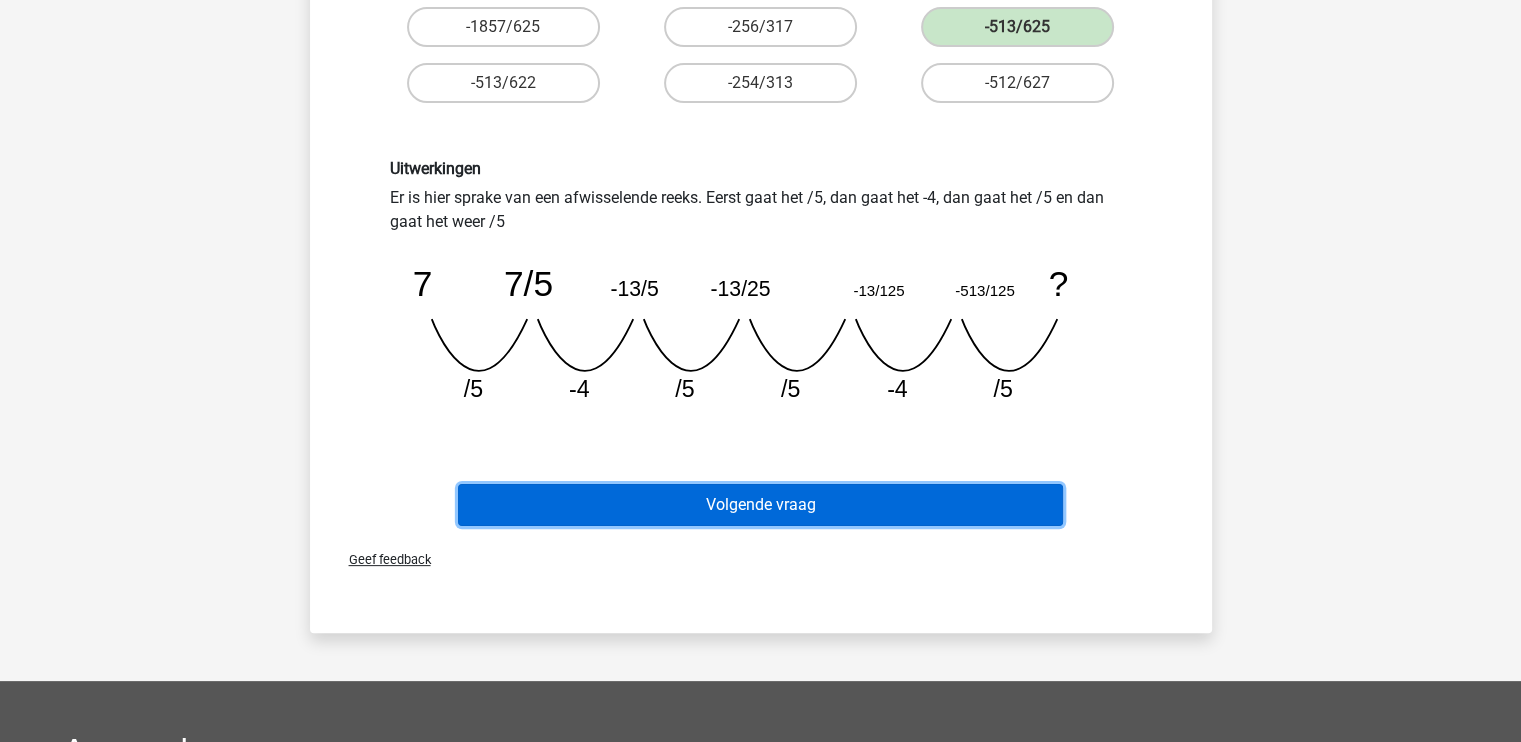 click on "Volgende vraag" at bounding box center (760, 505) 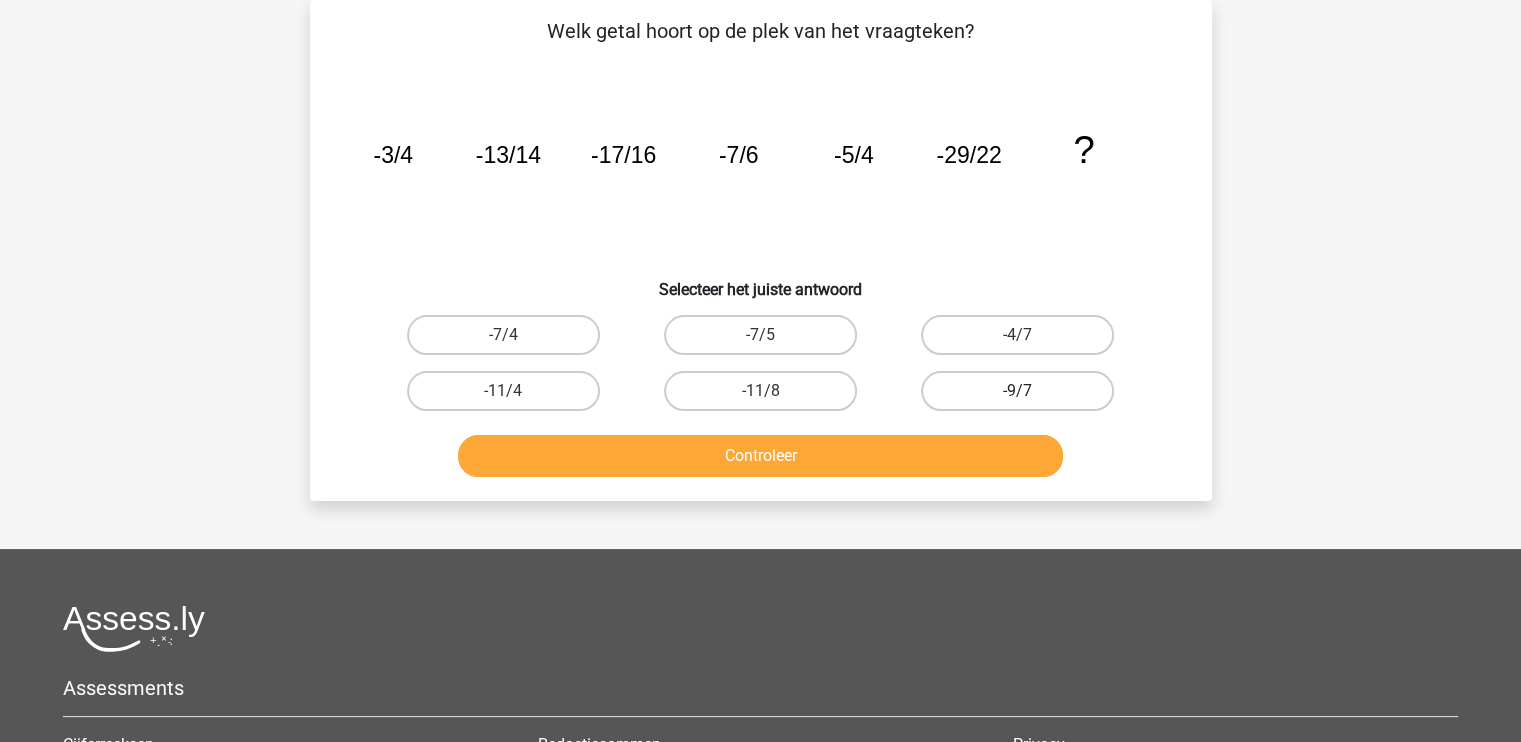 scroll, scrollTop: 0, scrollLeft: 0, axis: both 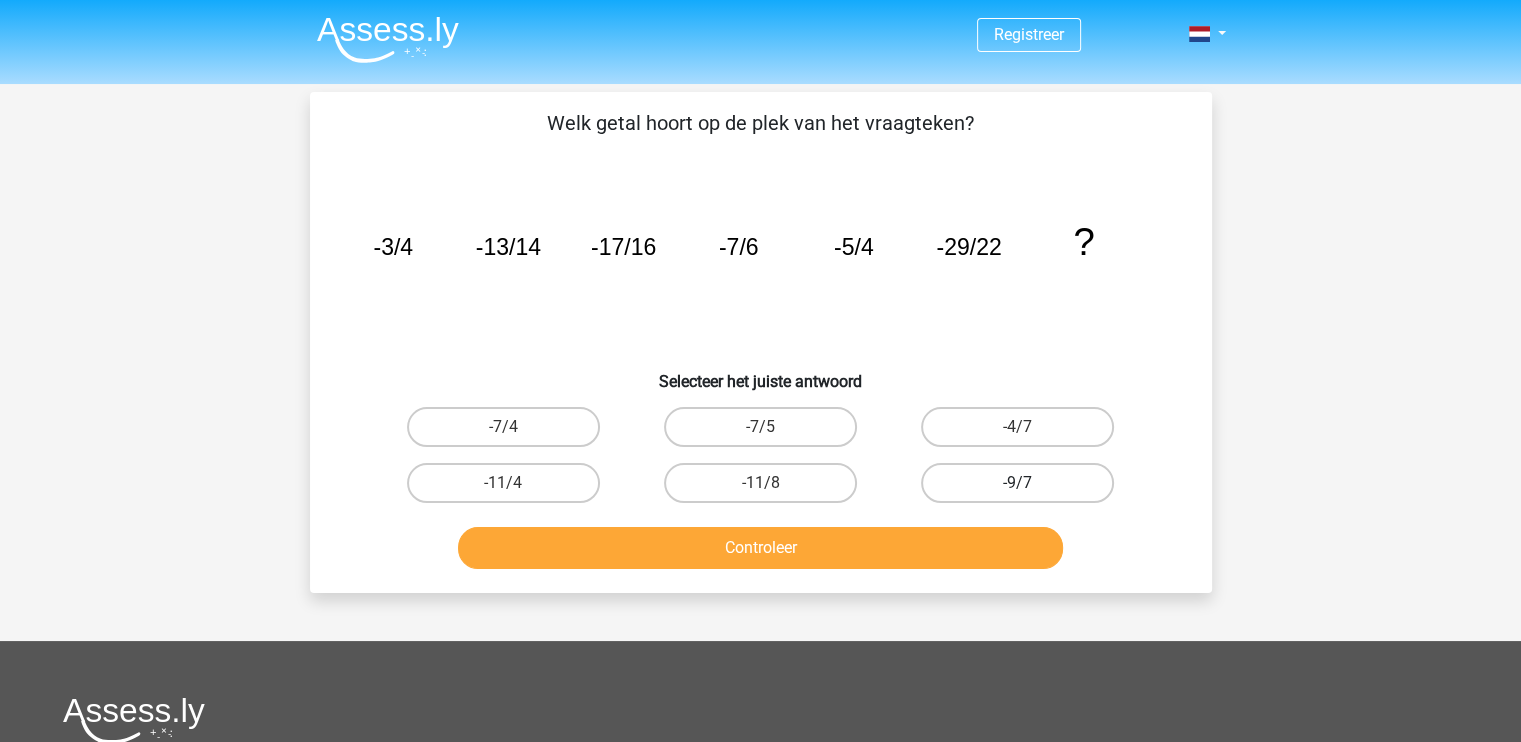 click on "-9/7" at bounding box center [1017, 483] 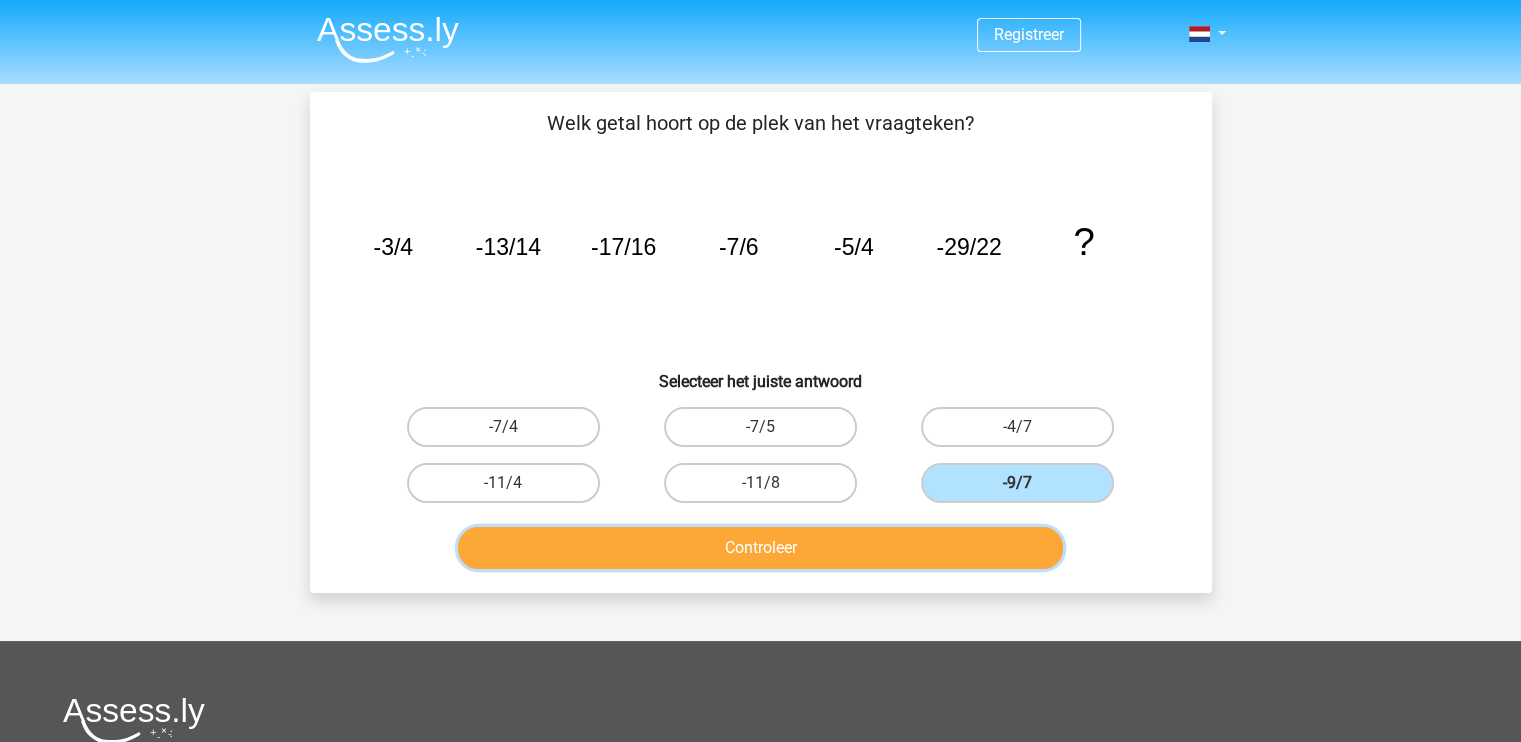 click on "Controleer" at bounding box center [760, 548] 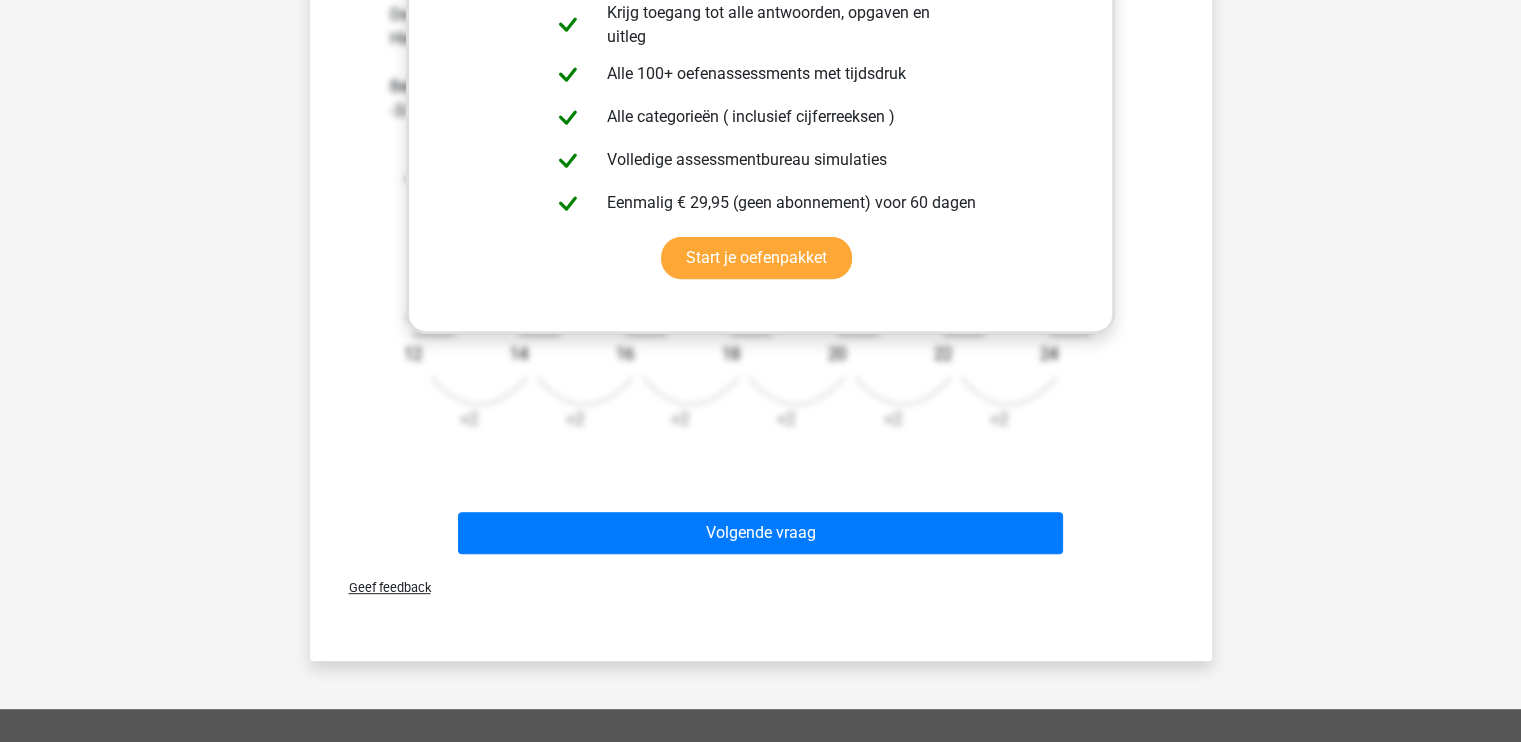 scroll, scrollTop: 600, scrollLeft: 0, axis: vertical 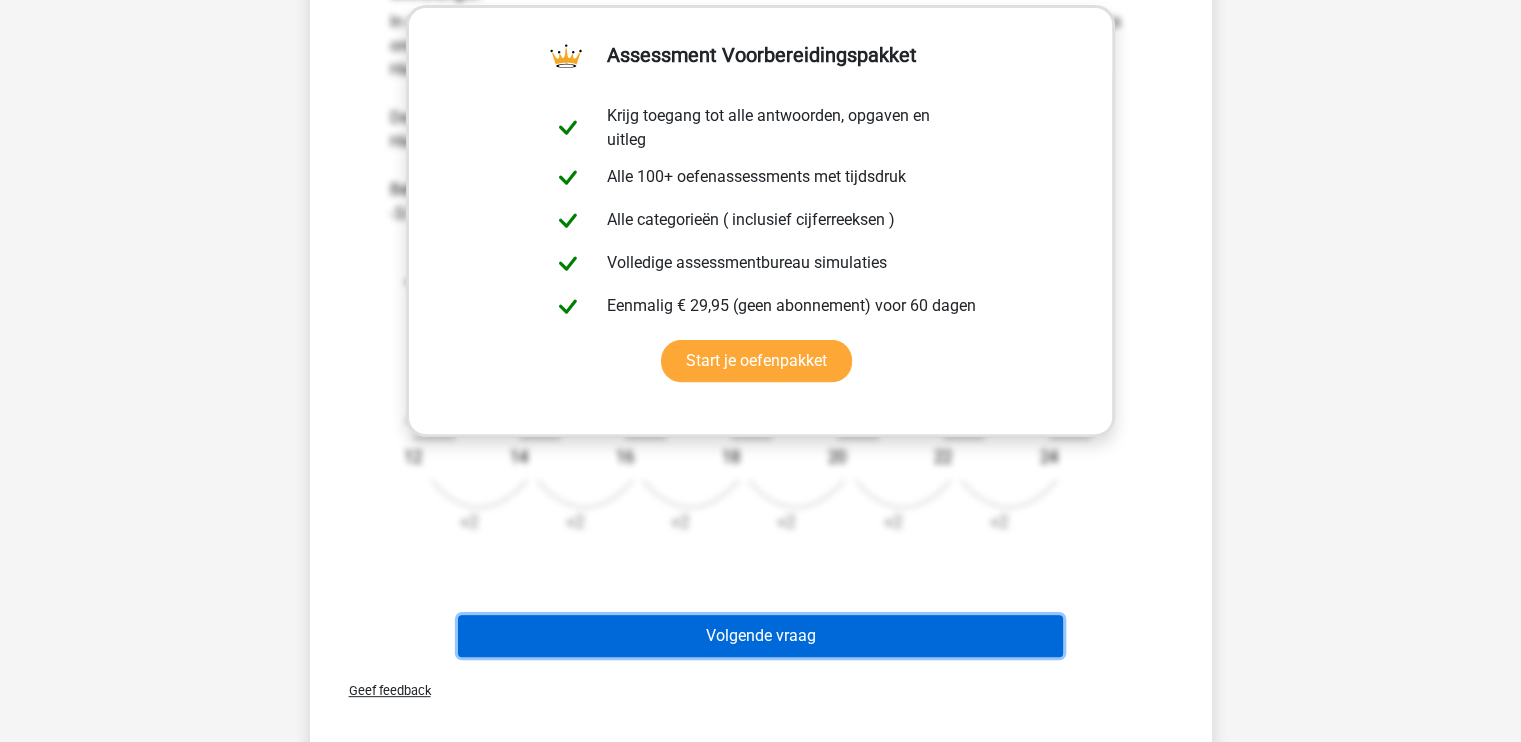click on "Volgende vraag" at bounding box center (760, 636) 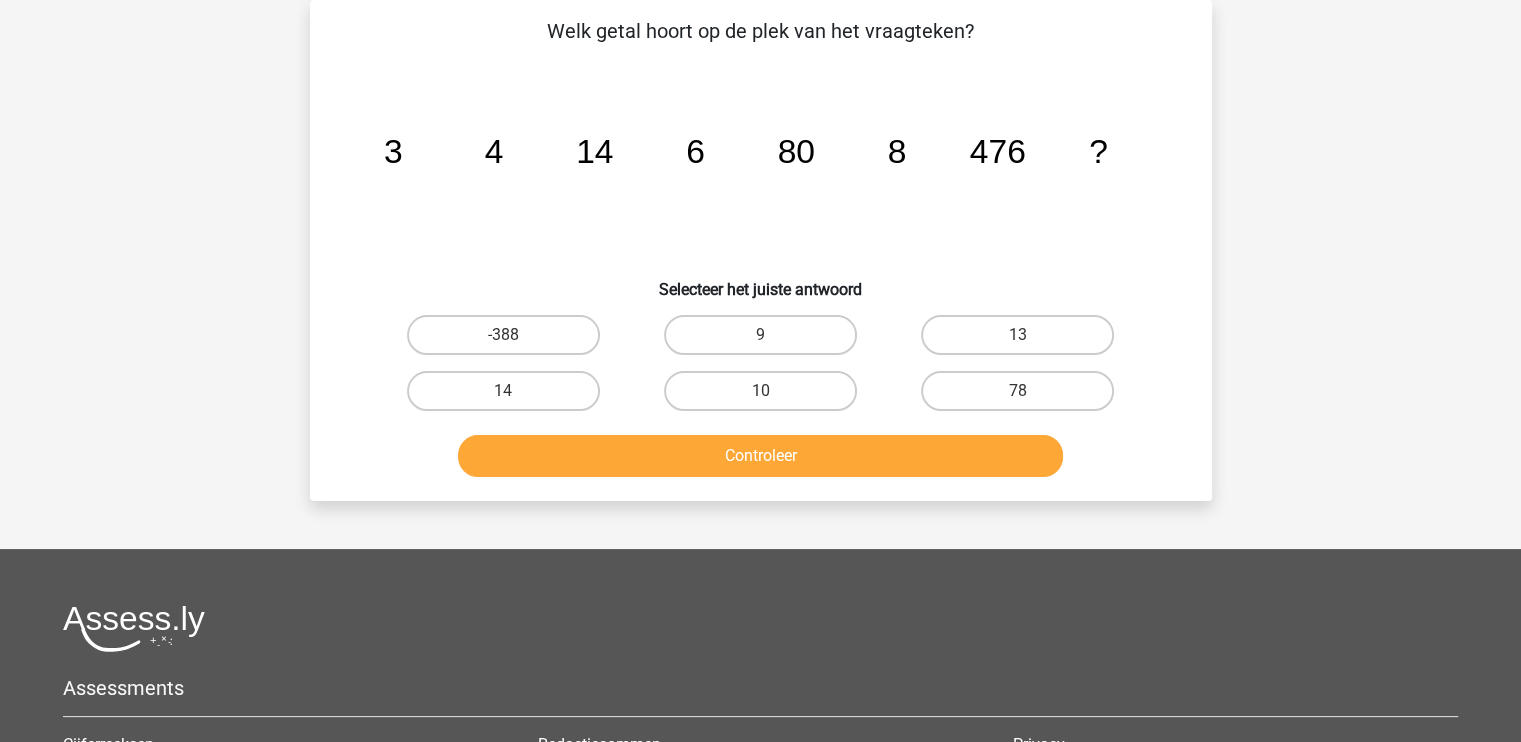 scroll, scrollTop: 0, scrollLeft: 0, axis: both 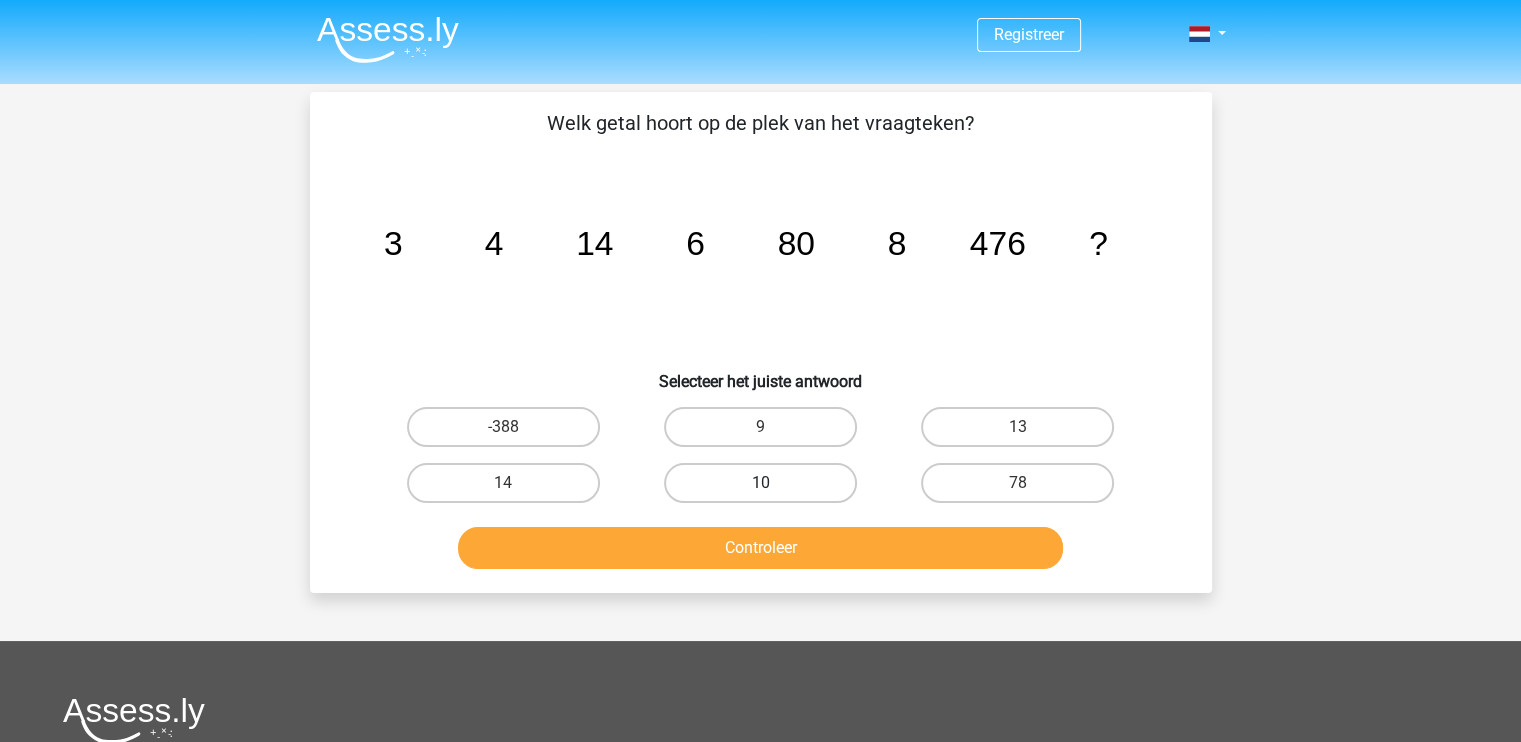 click on "10" at bounding box center [760, 483] 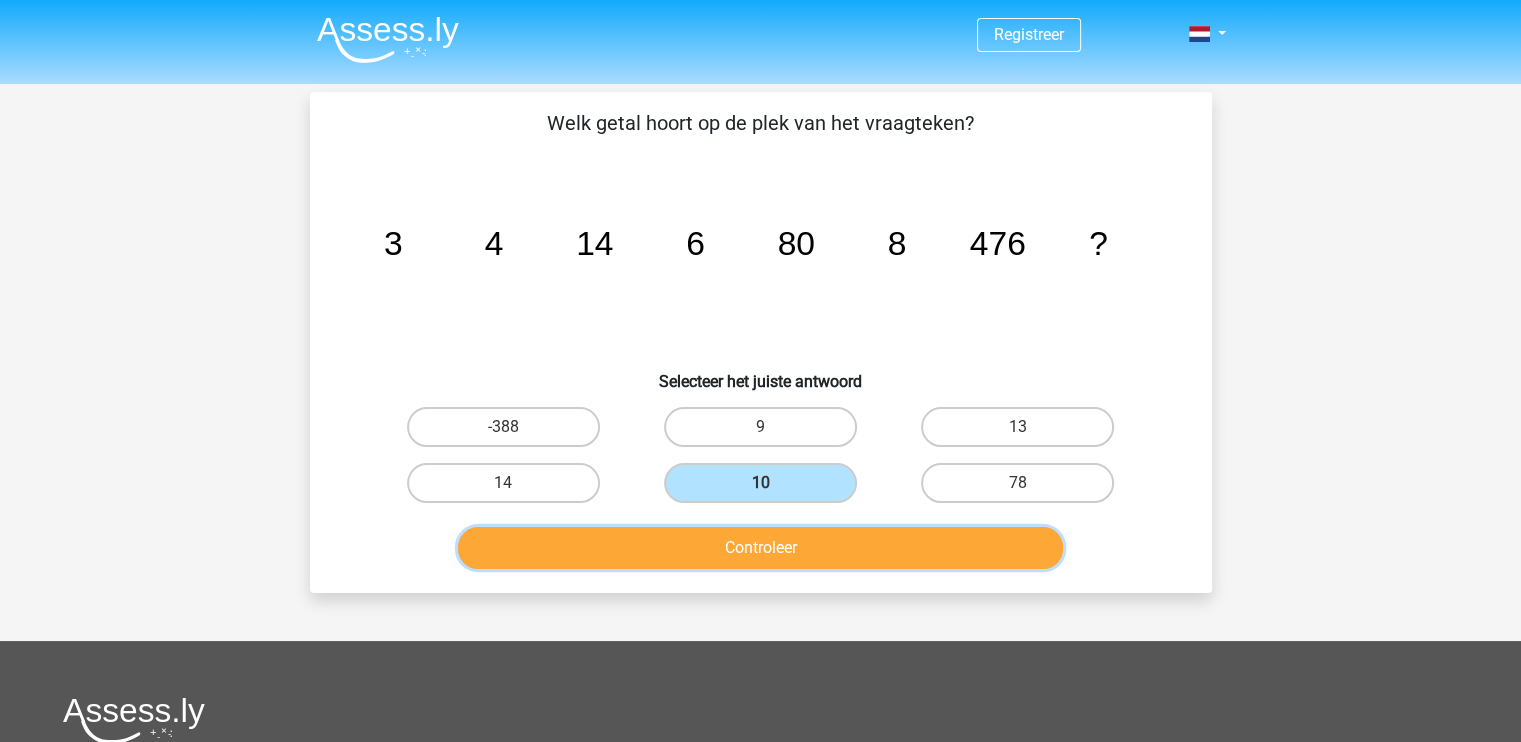 click on "Controleer" at bounding box center [760, 548] 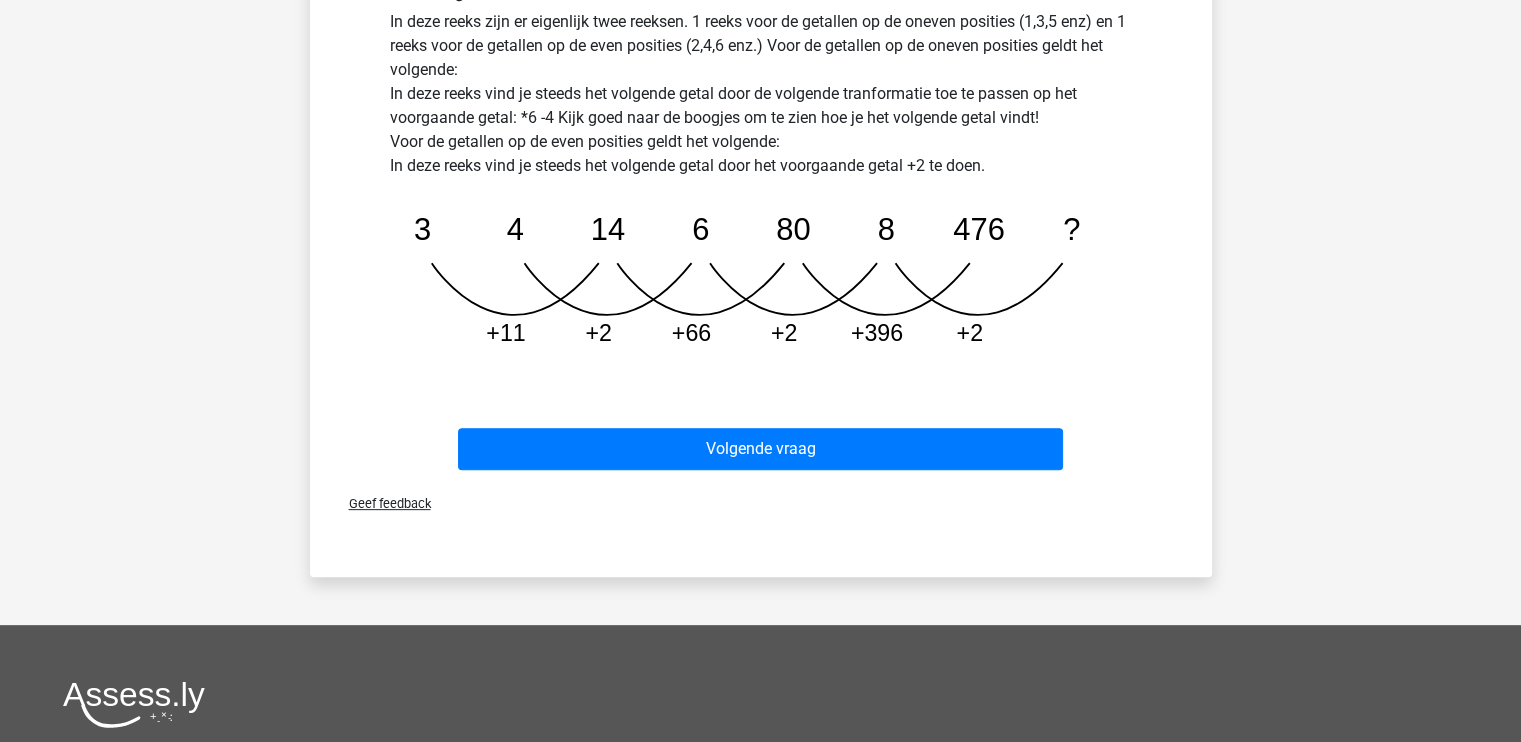 scroll, scrollTop: 600, scrollLeft: 0, axis: vertical 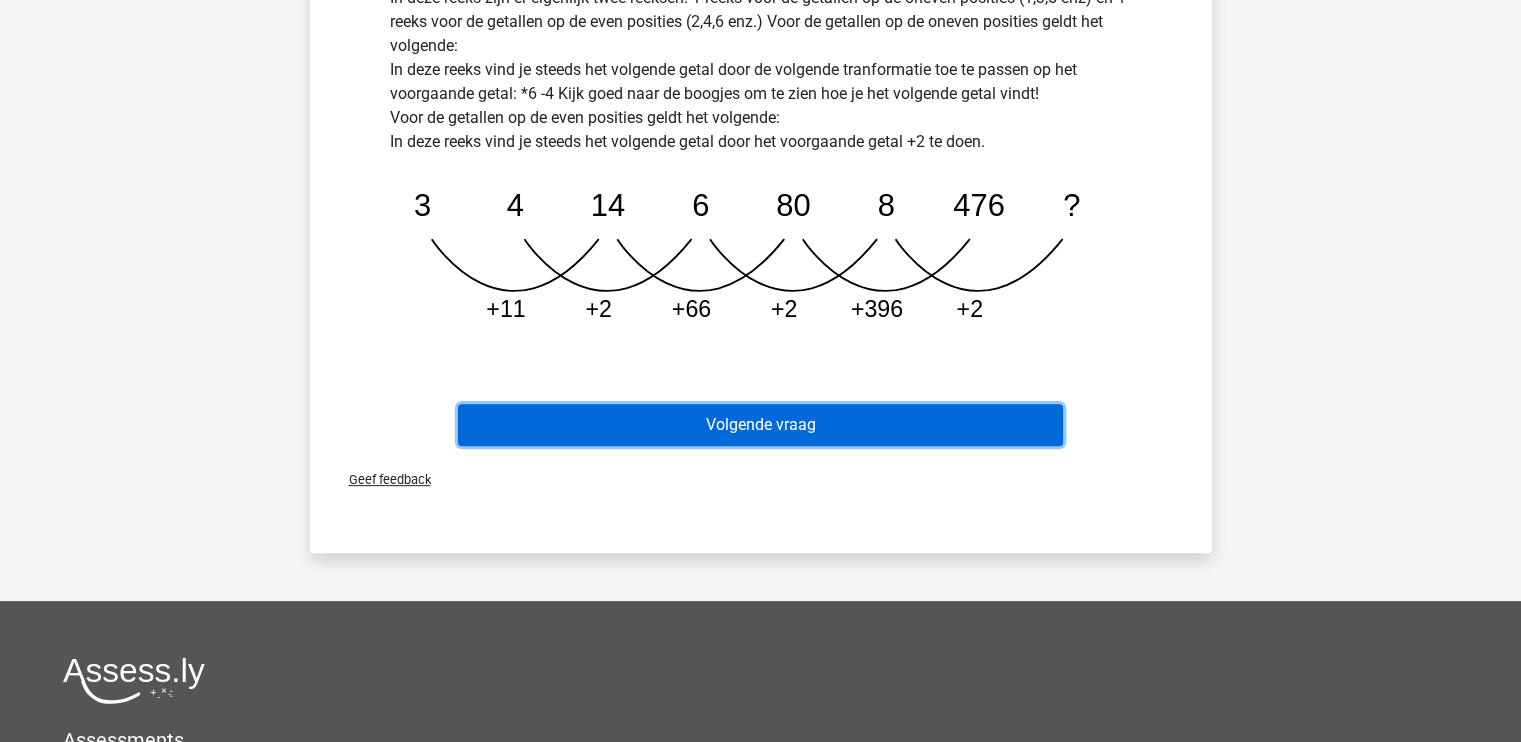 click on "Volgende vraag" at bounding box center [760, 425] 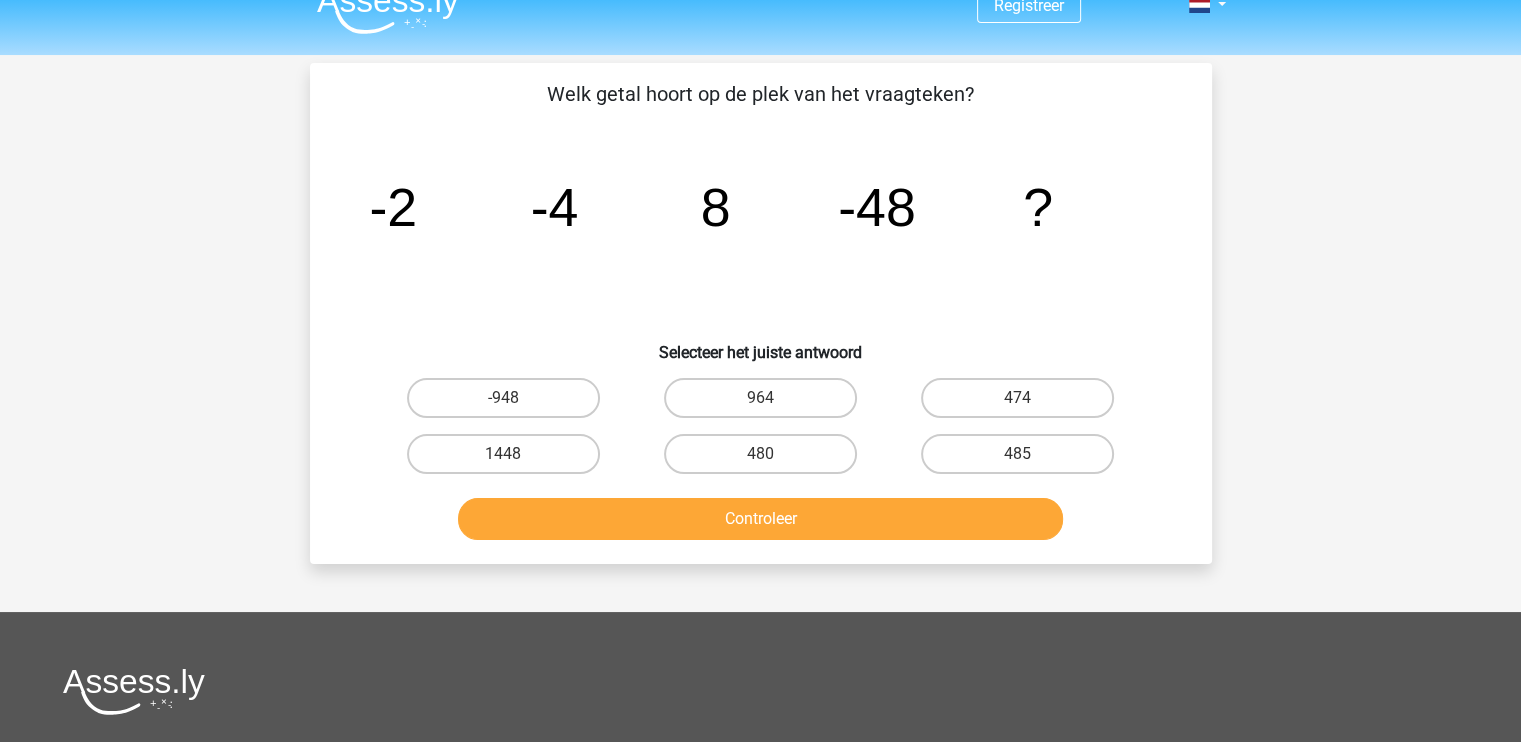scroll, scrollTop: 0, scrollLeft: 0, axis: both 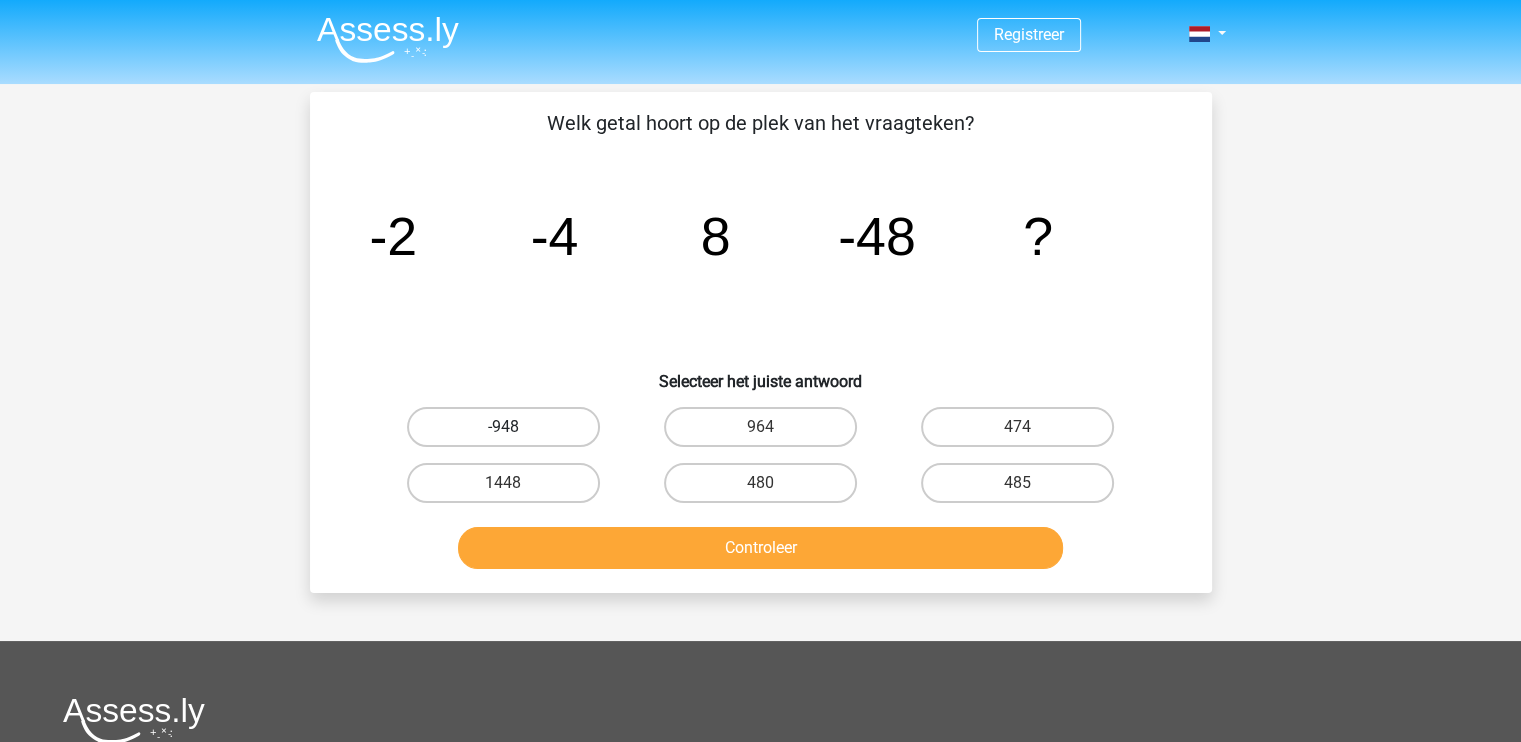 click on "-948" at bounding box center [503, 427] 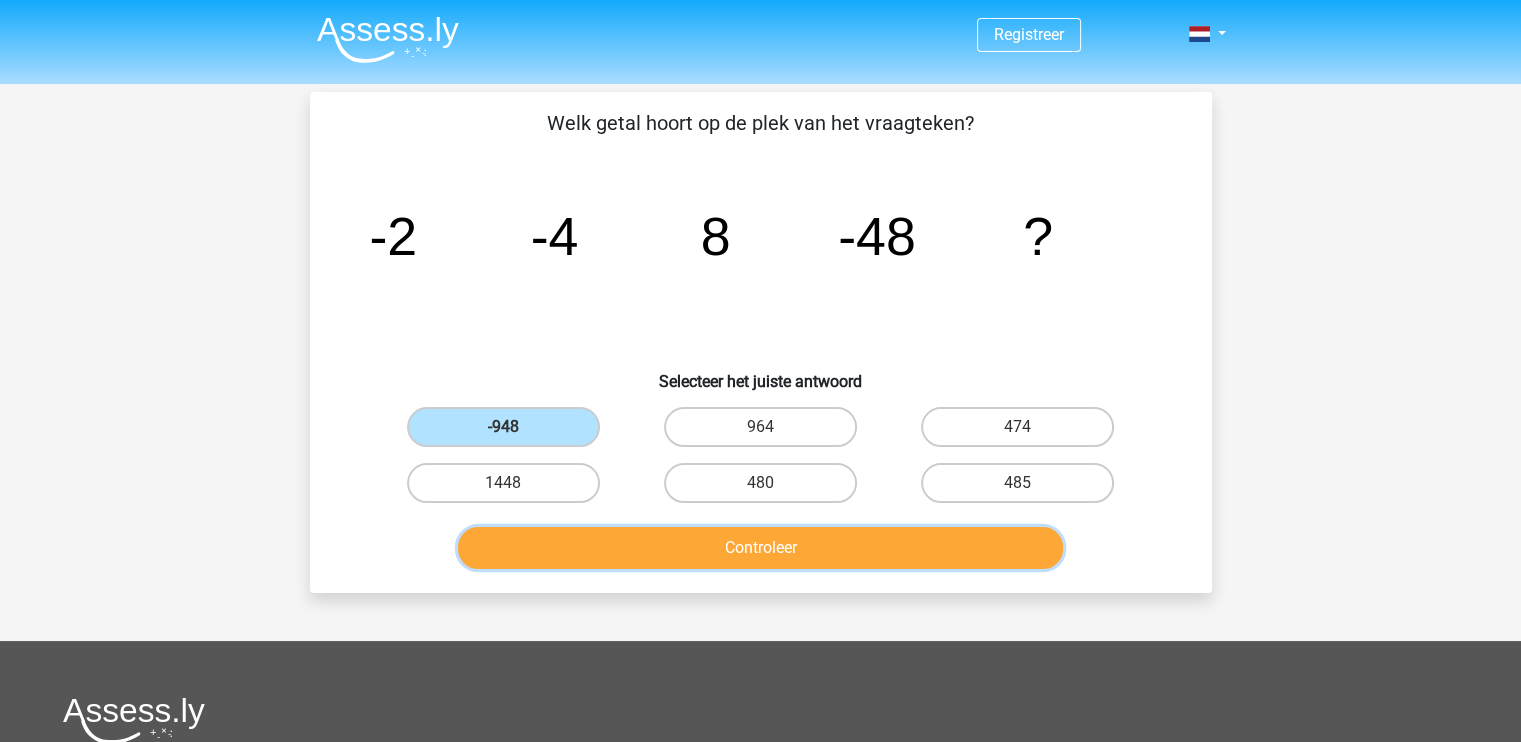 click on "Controleer" at bounding box center (760, 548) 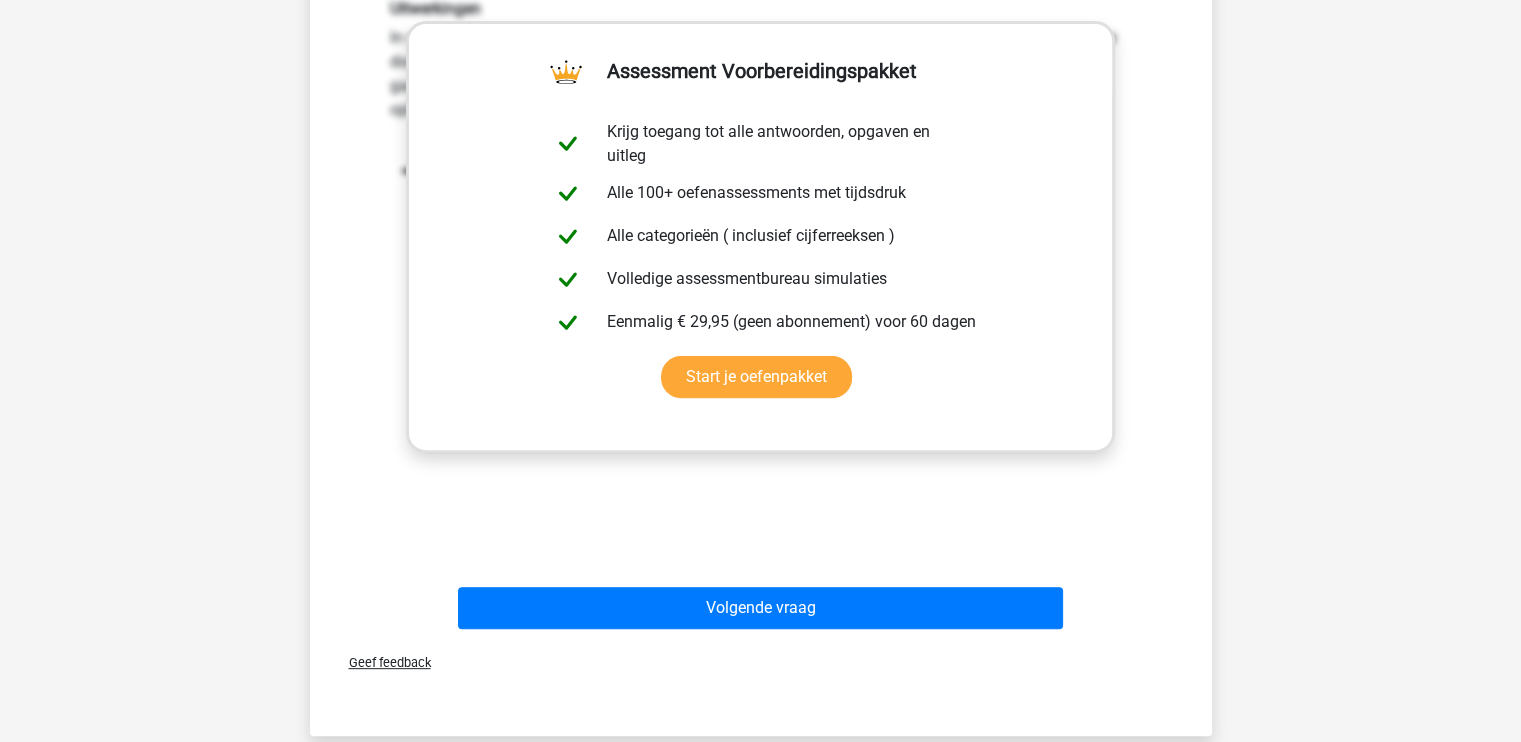 scroll, scrollTop: 800, scrollLeft: 0, axis: vertical 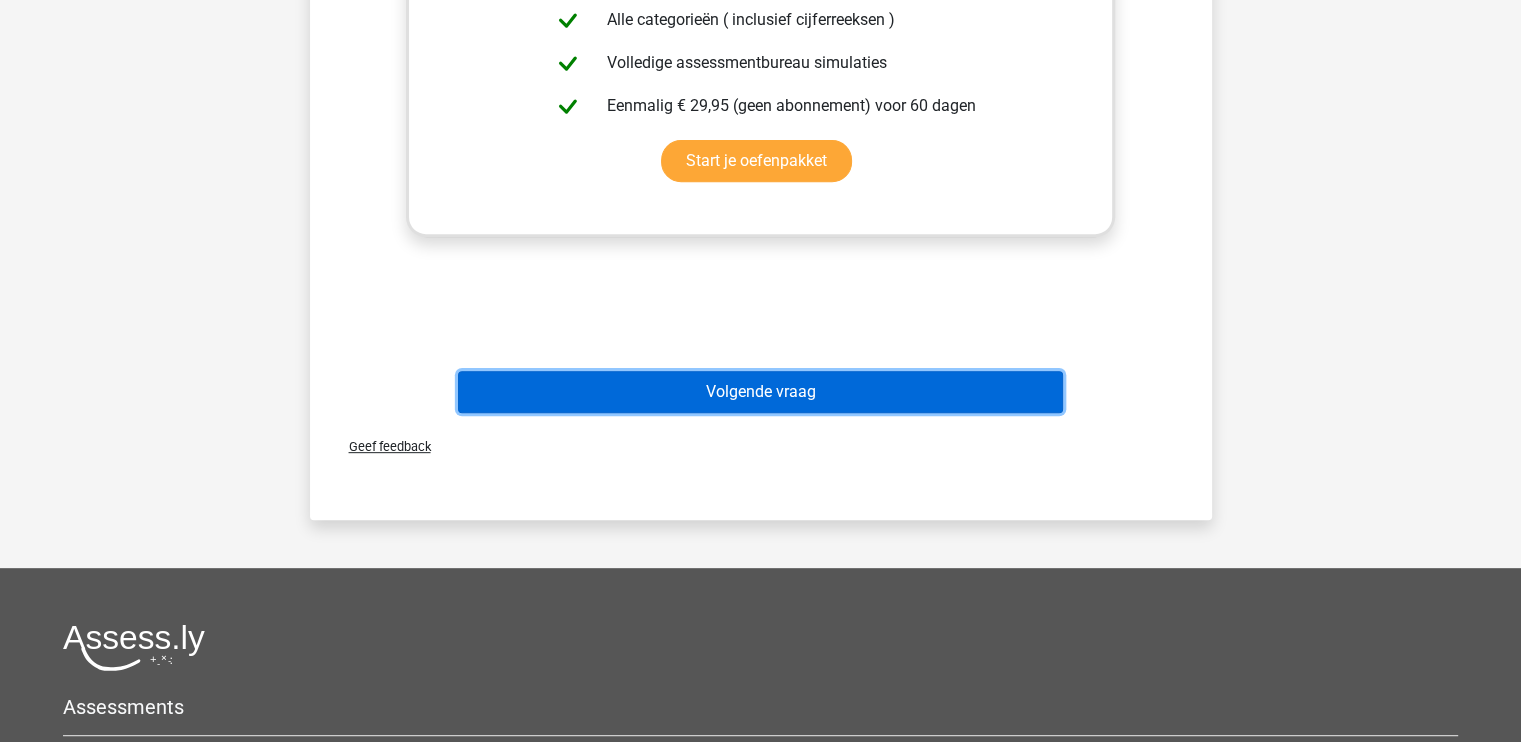click on "Volgende vraag" at bounding box center [760, 392] 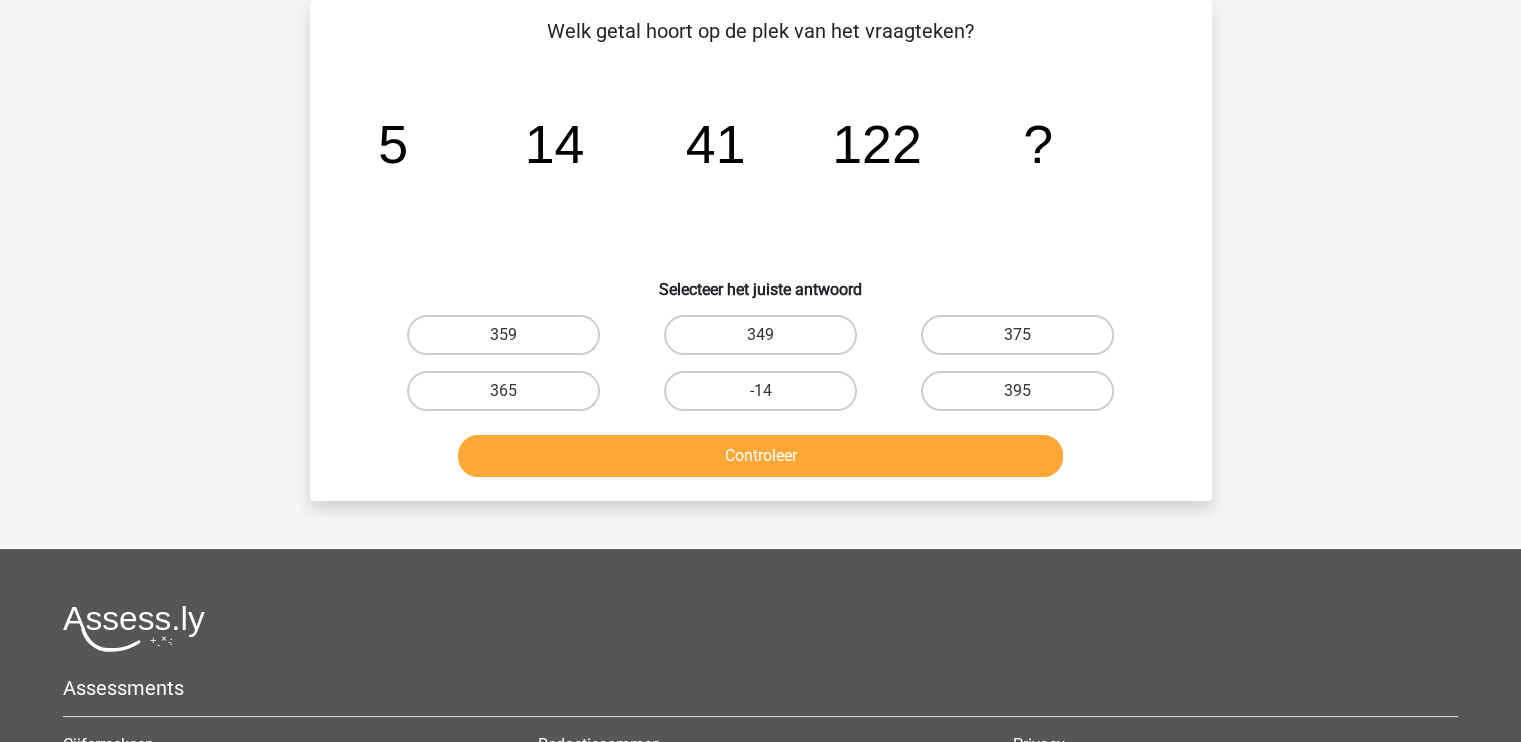 scroll, scrollTop: 0, scrollLeft: 0, axis: both 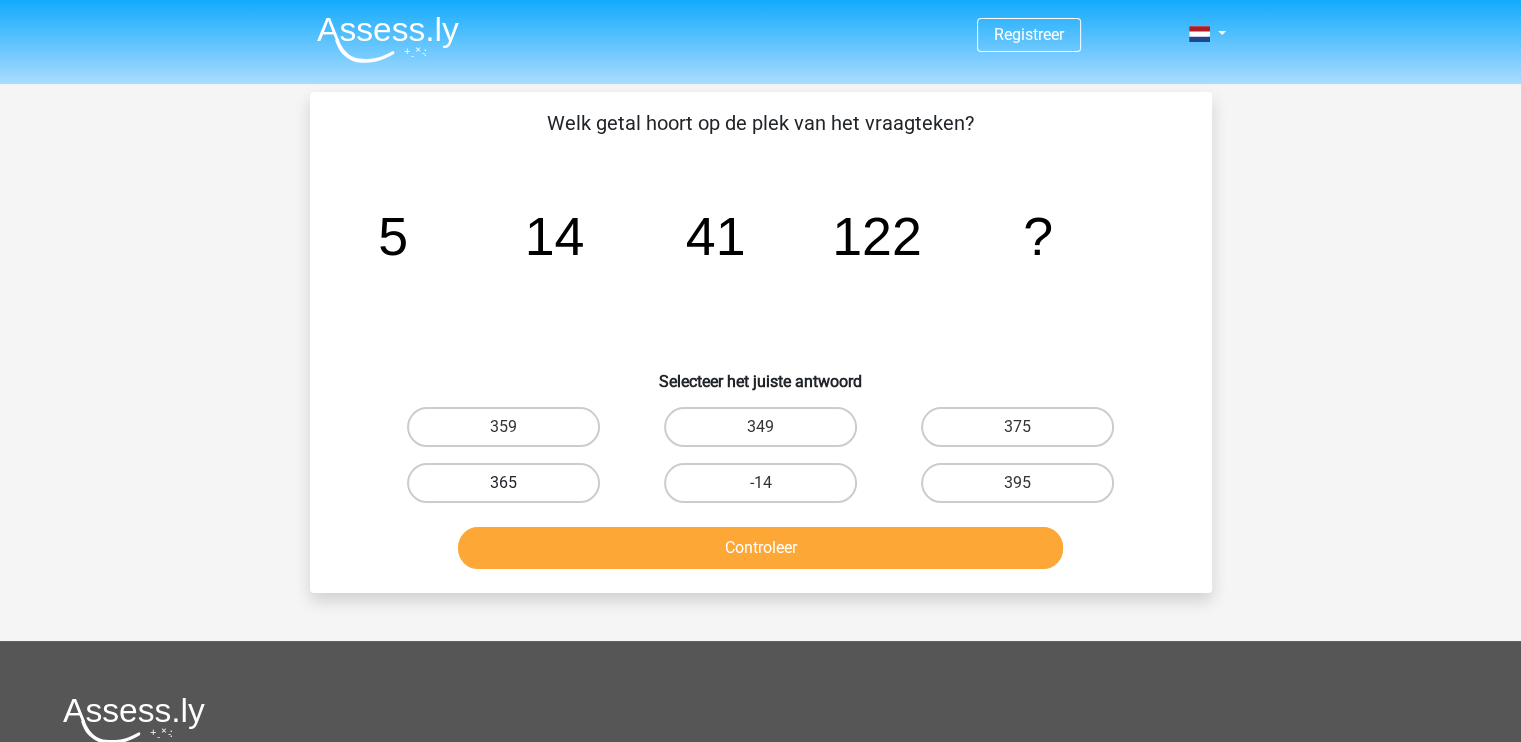 click on "365" at bounding box center (503, 483) 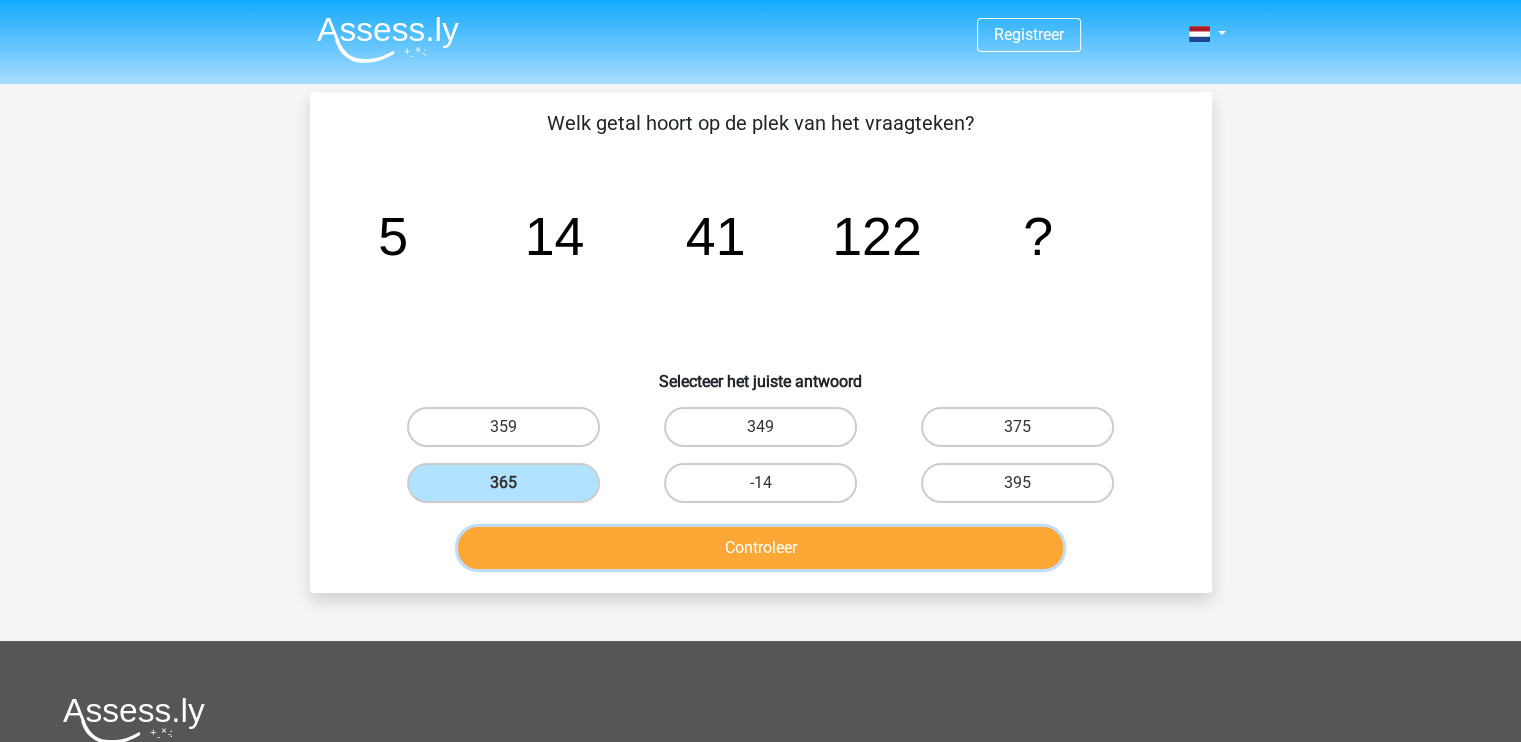 click on "Controleer" at bounding box center (760, 548) 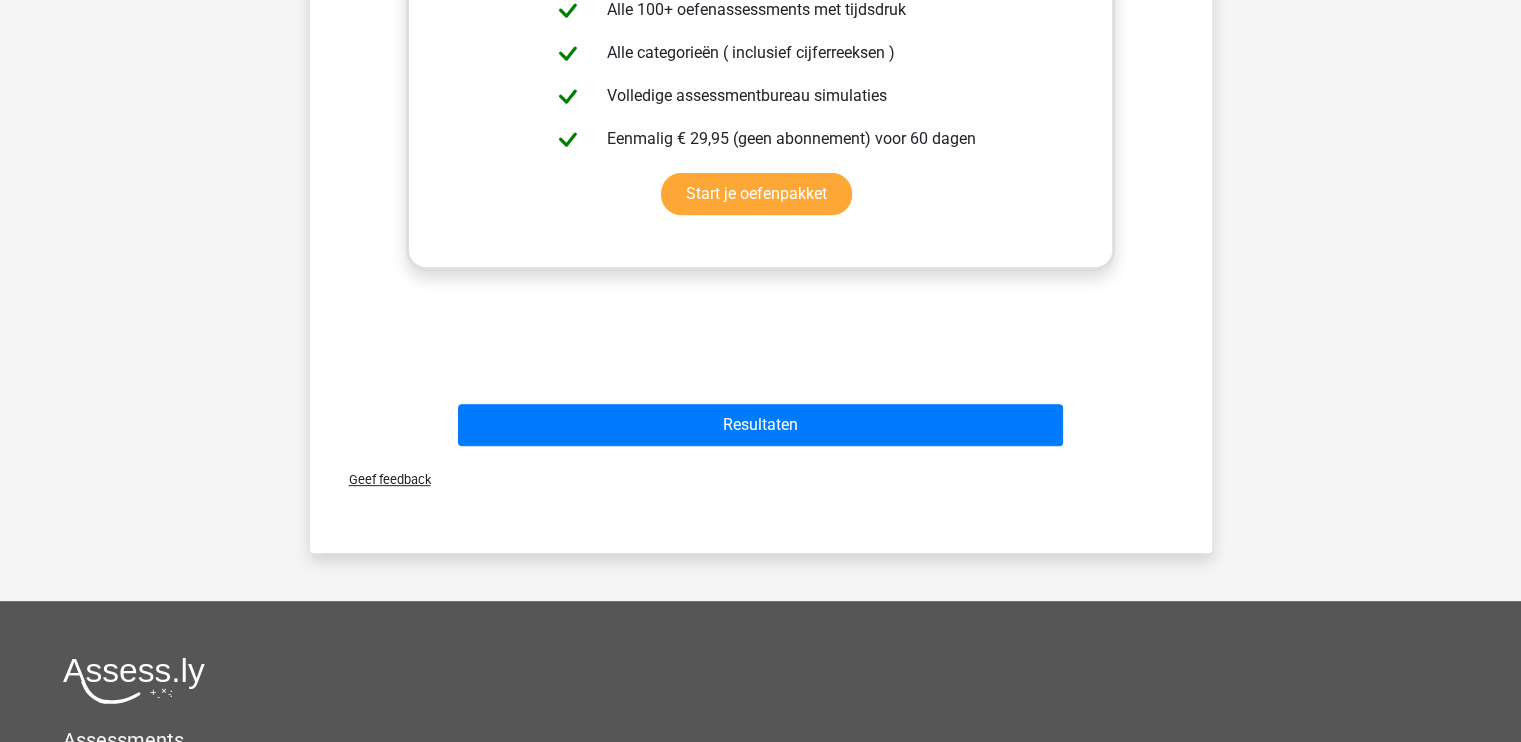 scroll, scrollTop: 800, scrollLeft: 0, axis: vertical 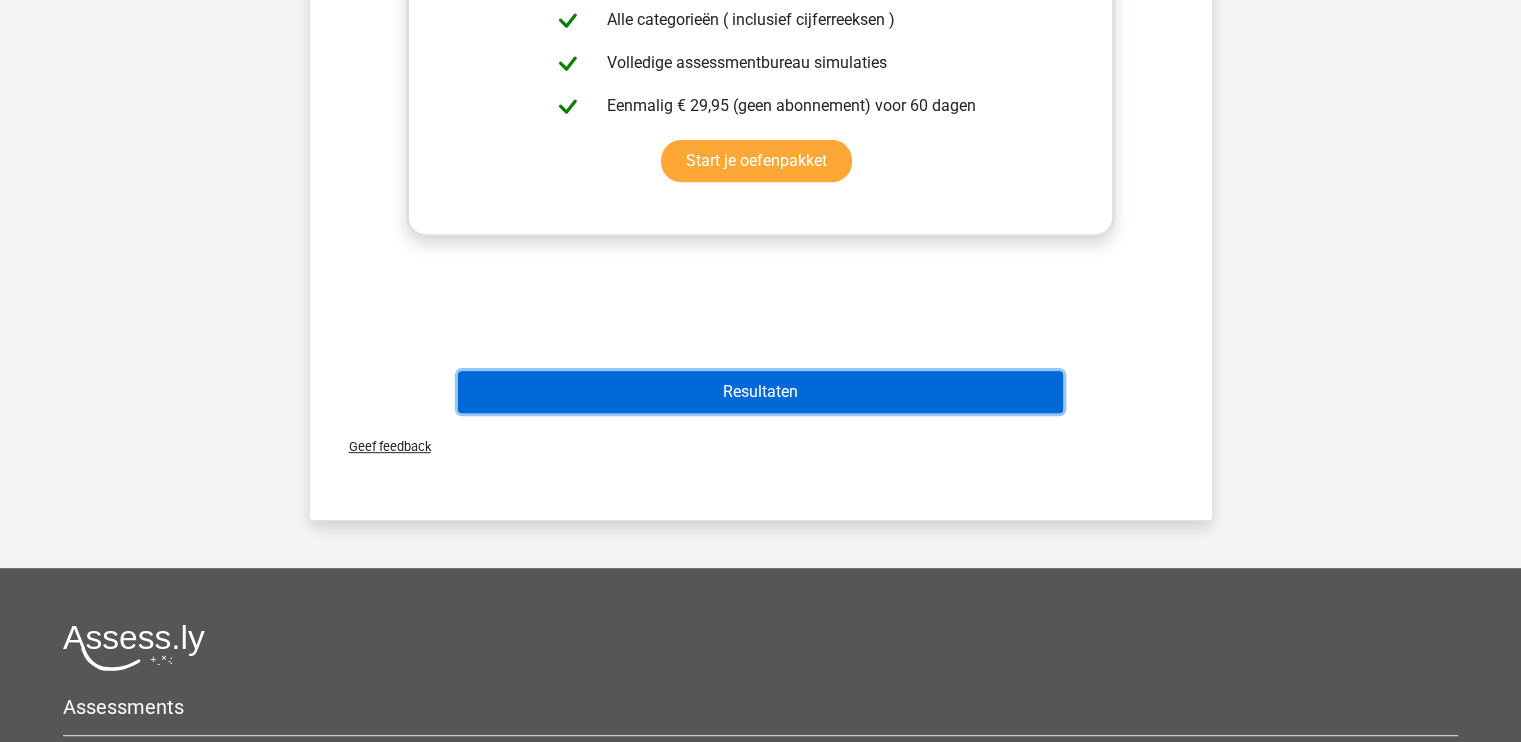 click on "Resultaten" at bounding box center (760, 392) 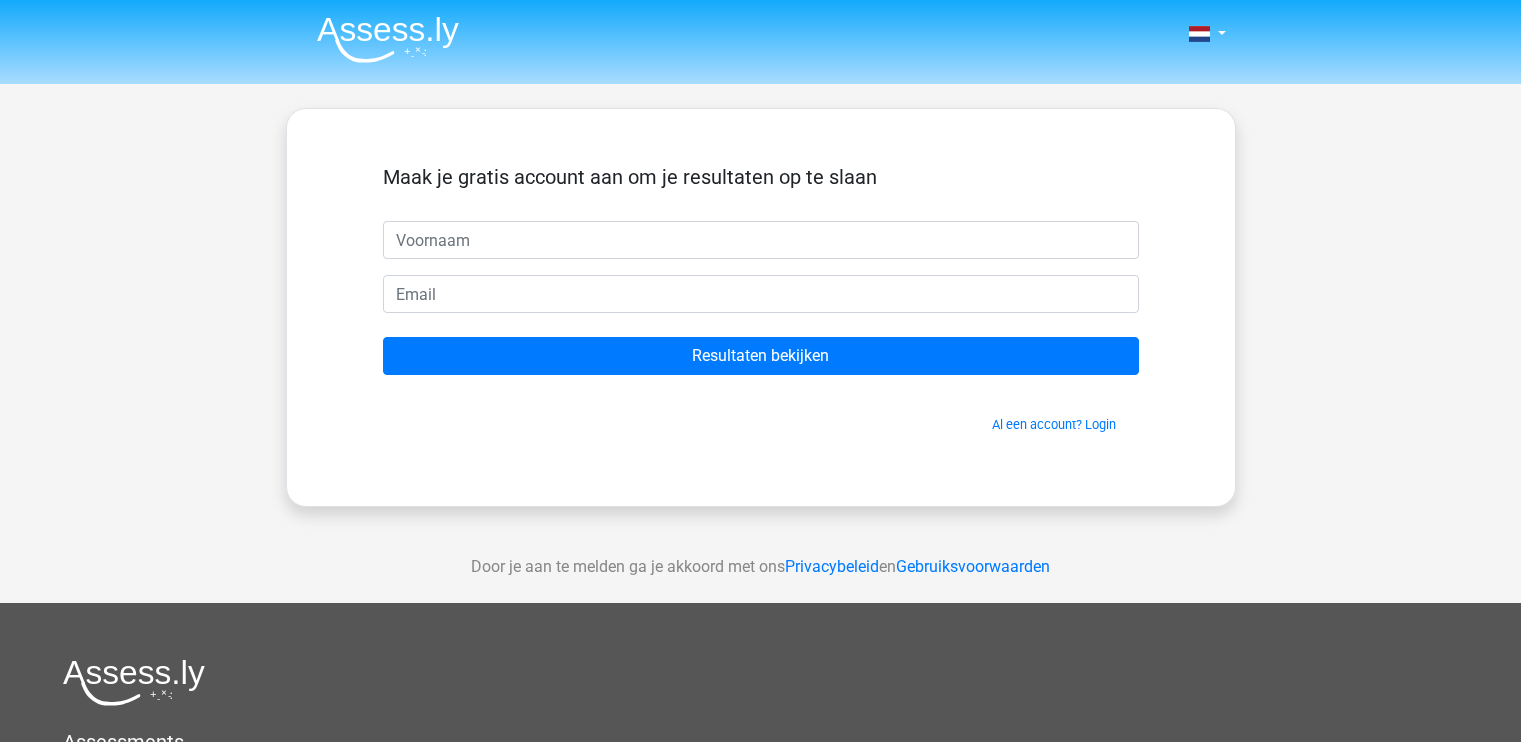 scroll, scrollTop: 0, scrollLeft: 0, axis: both 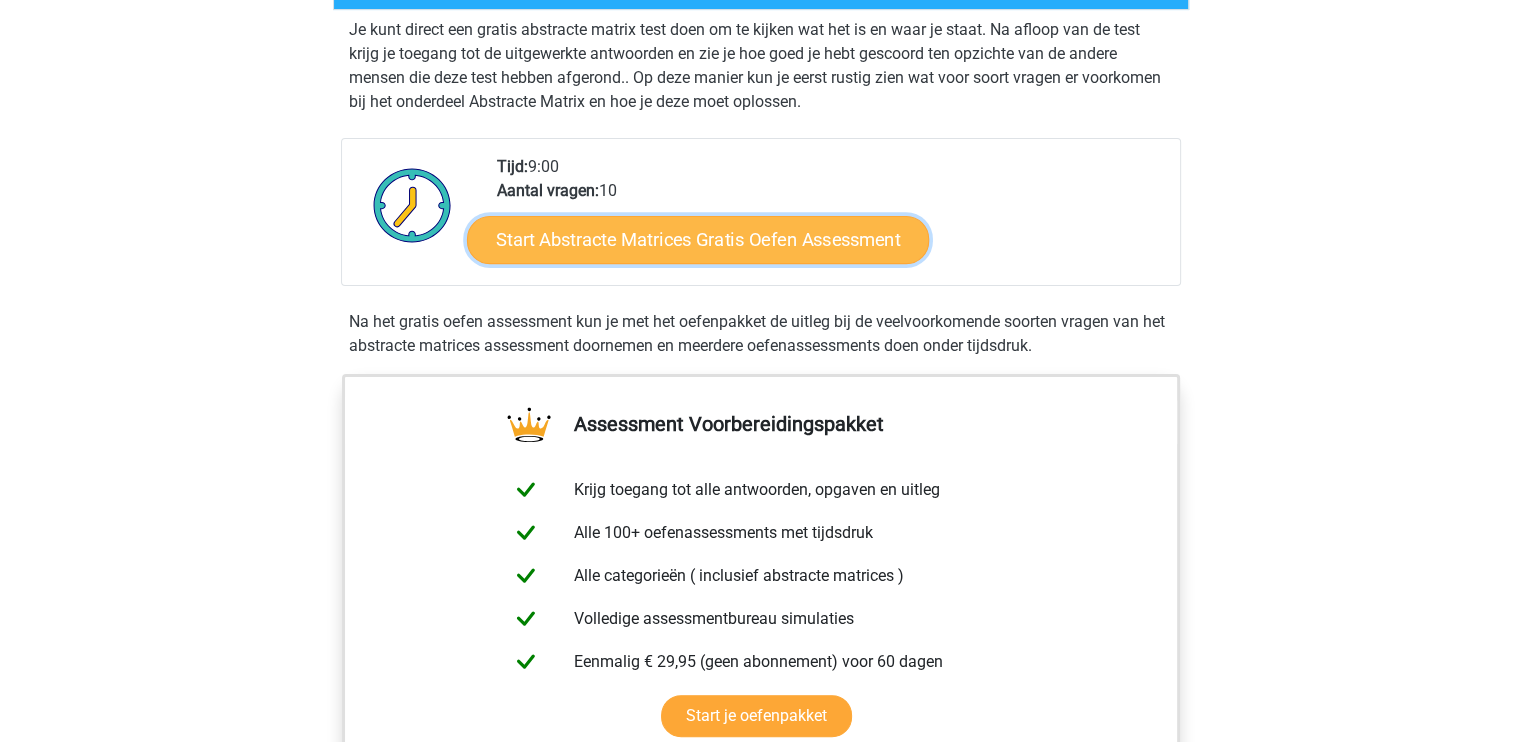 click on "Start Abstracte Matrices
Gratis Oefen Assessment" at bounding box center (698, 239) 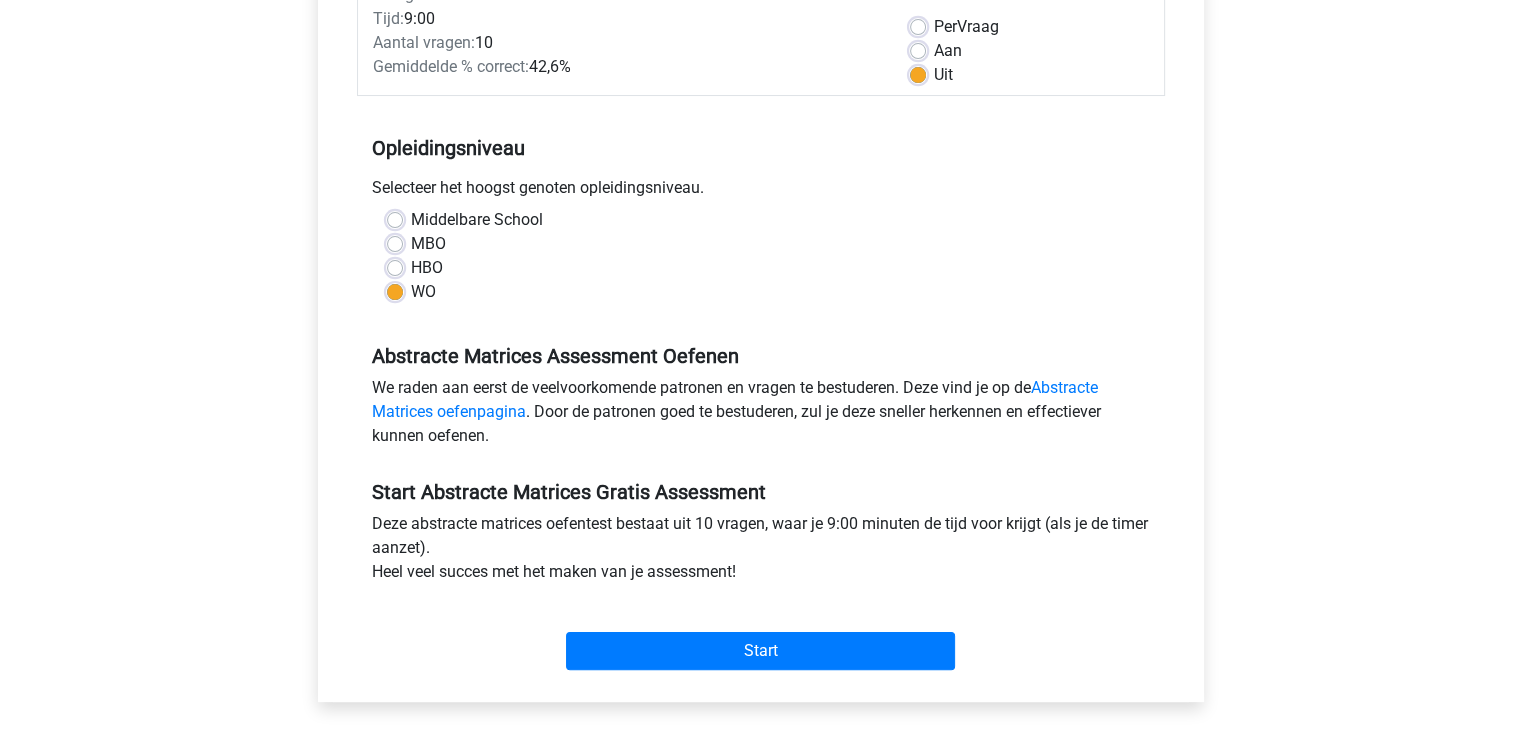 scroll, scrollTop: 400, scrollLeft: 0, axis: vertical 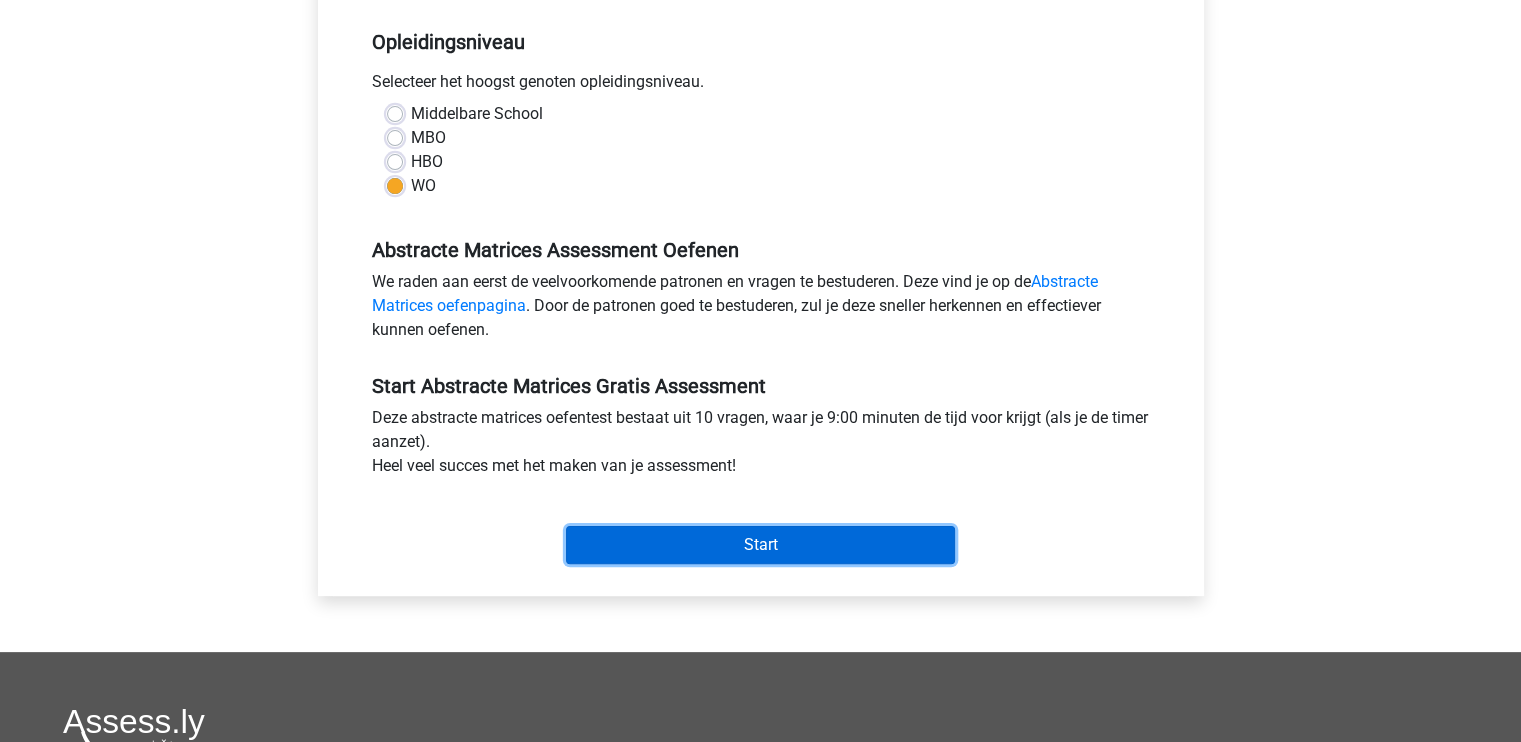 click on "Start" at bounding box center [760, 545] 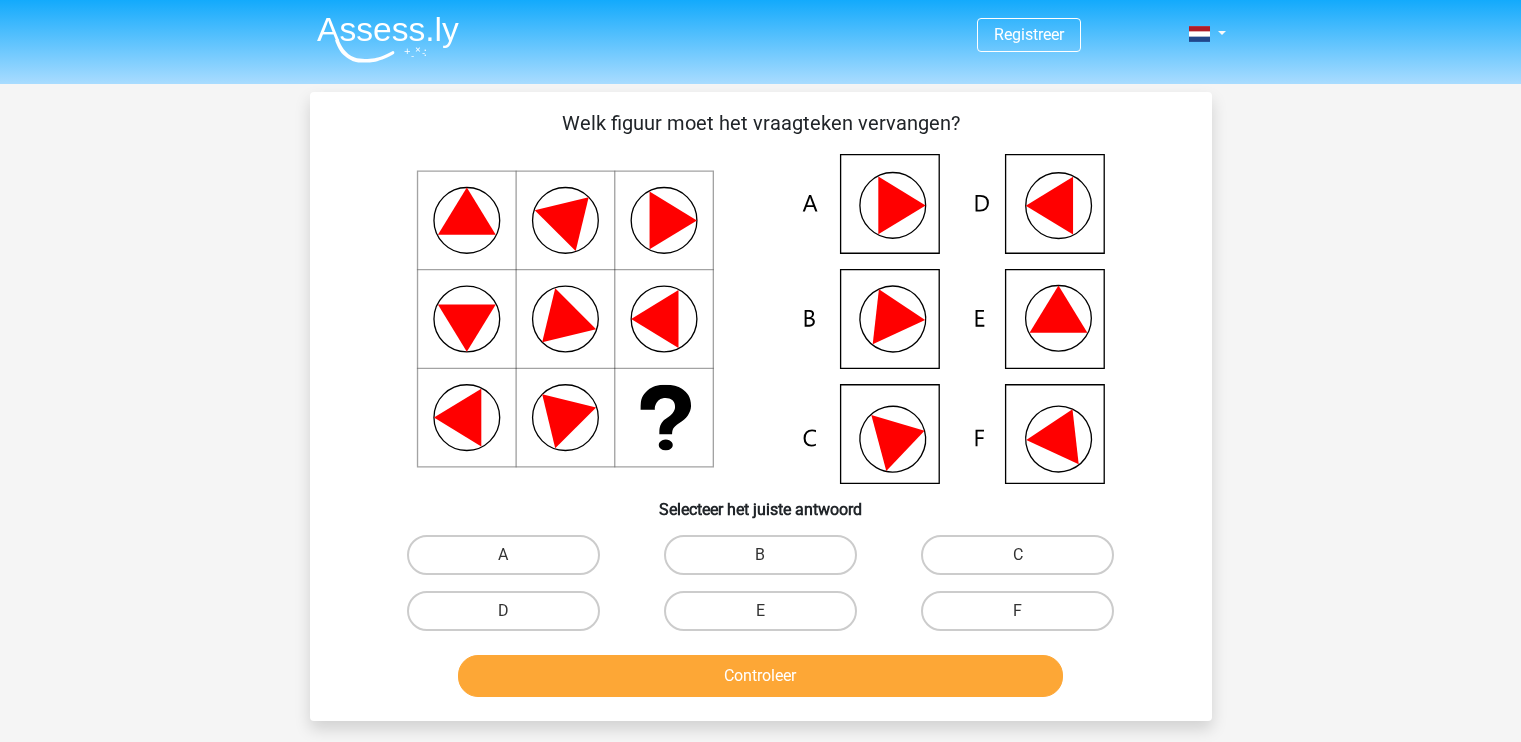 scroll, scrollTop: 0, scrollLeft: 0, axis: both 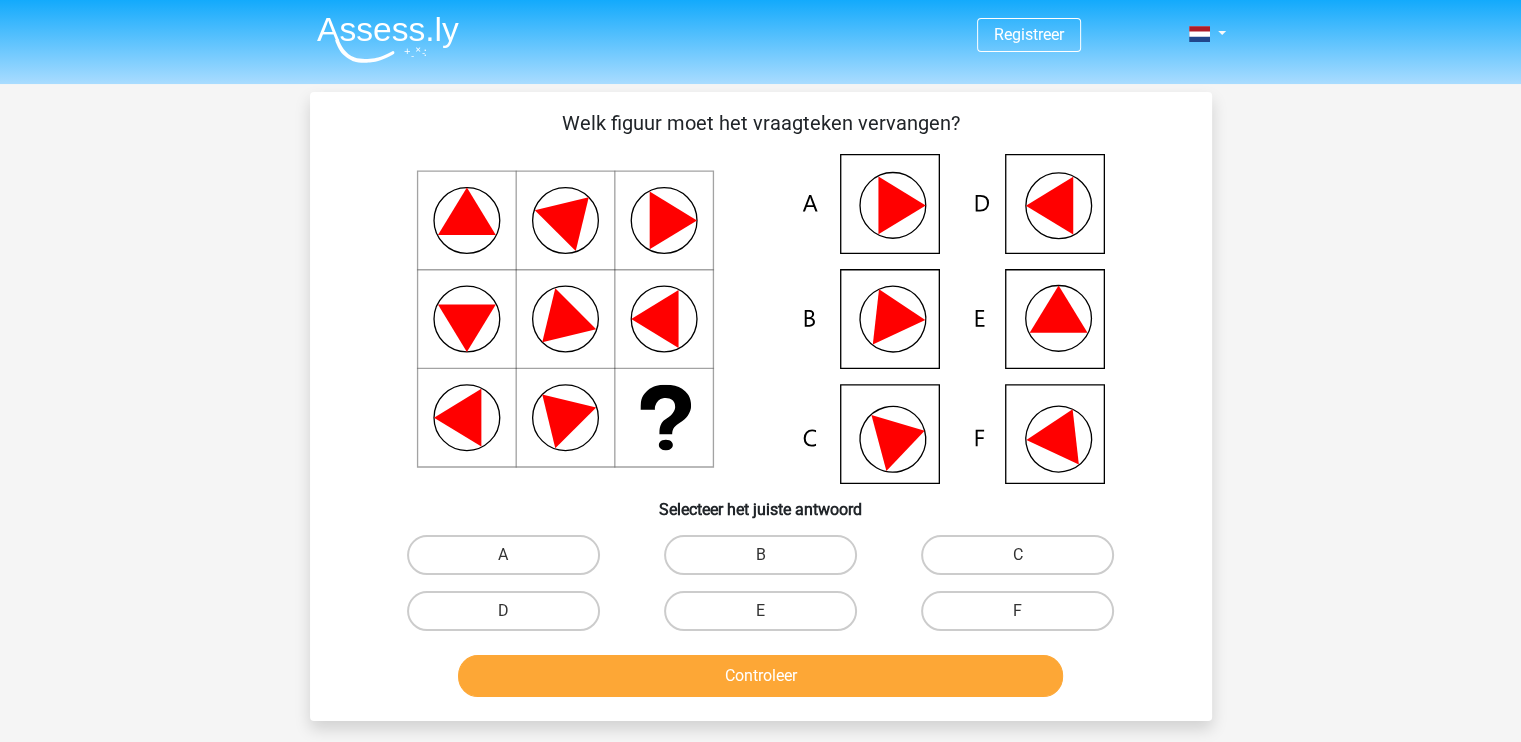 click on "D" at bounding box center [509, 617] 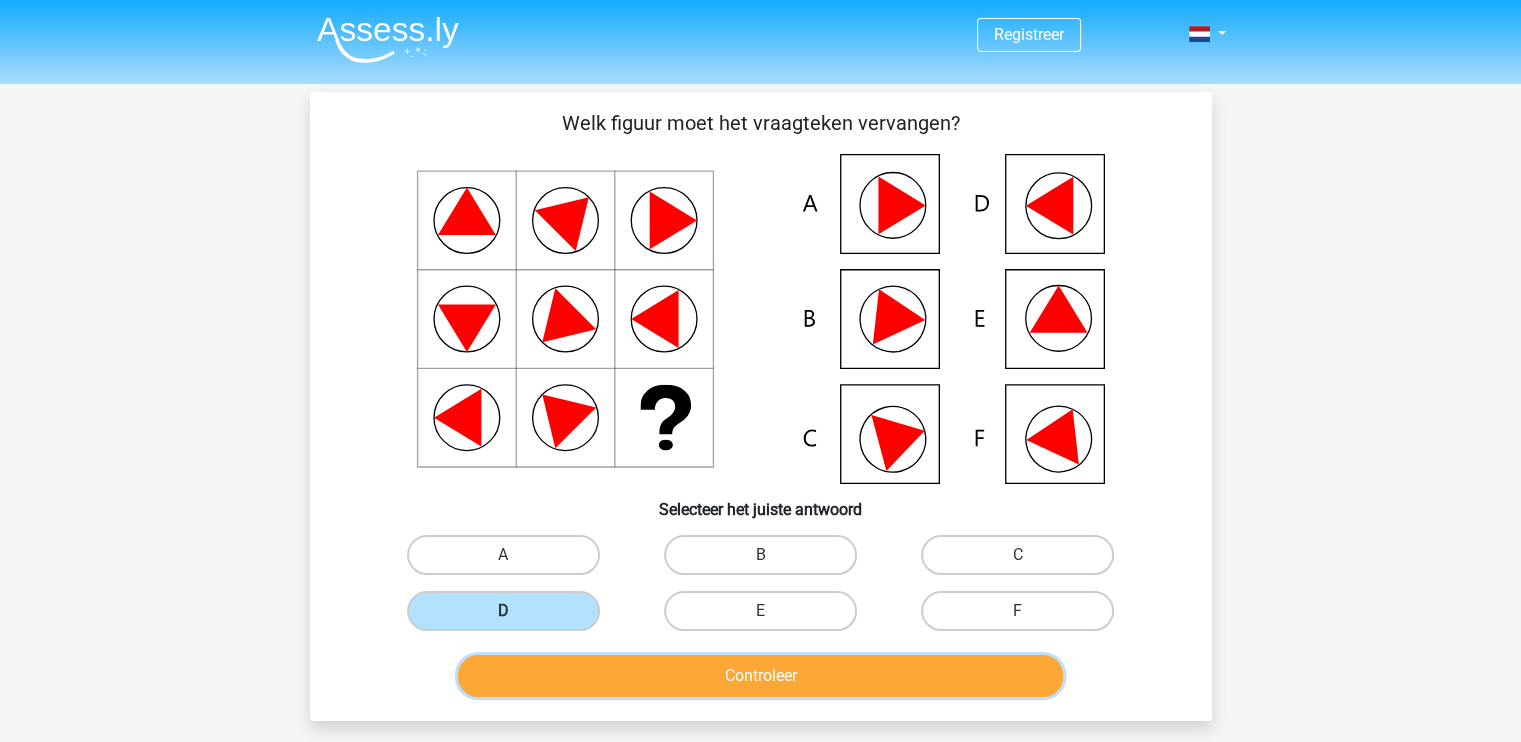 click on "Controleer" at bounding box center (760, 676) 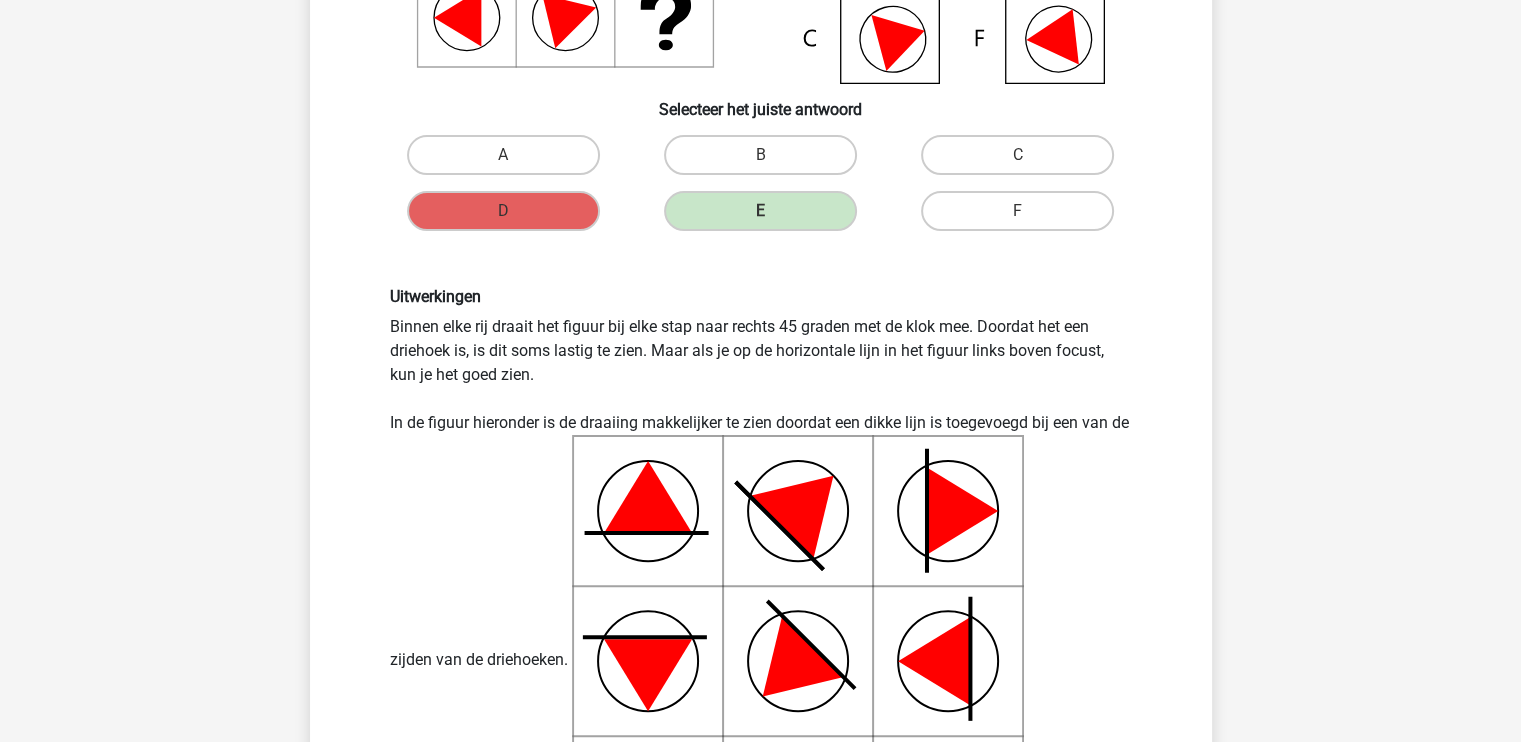 scroll, scrollTop: 800, scrollLeft: 0, axis: vertical 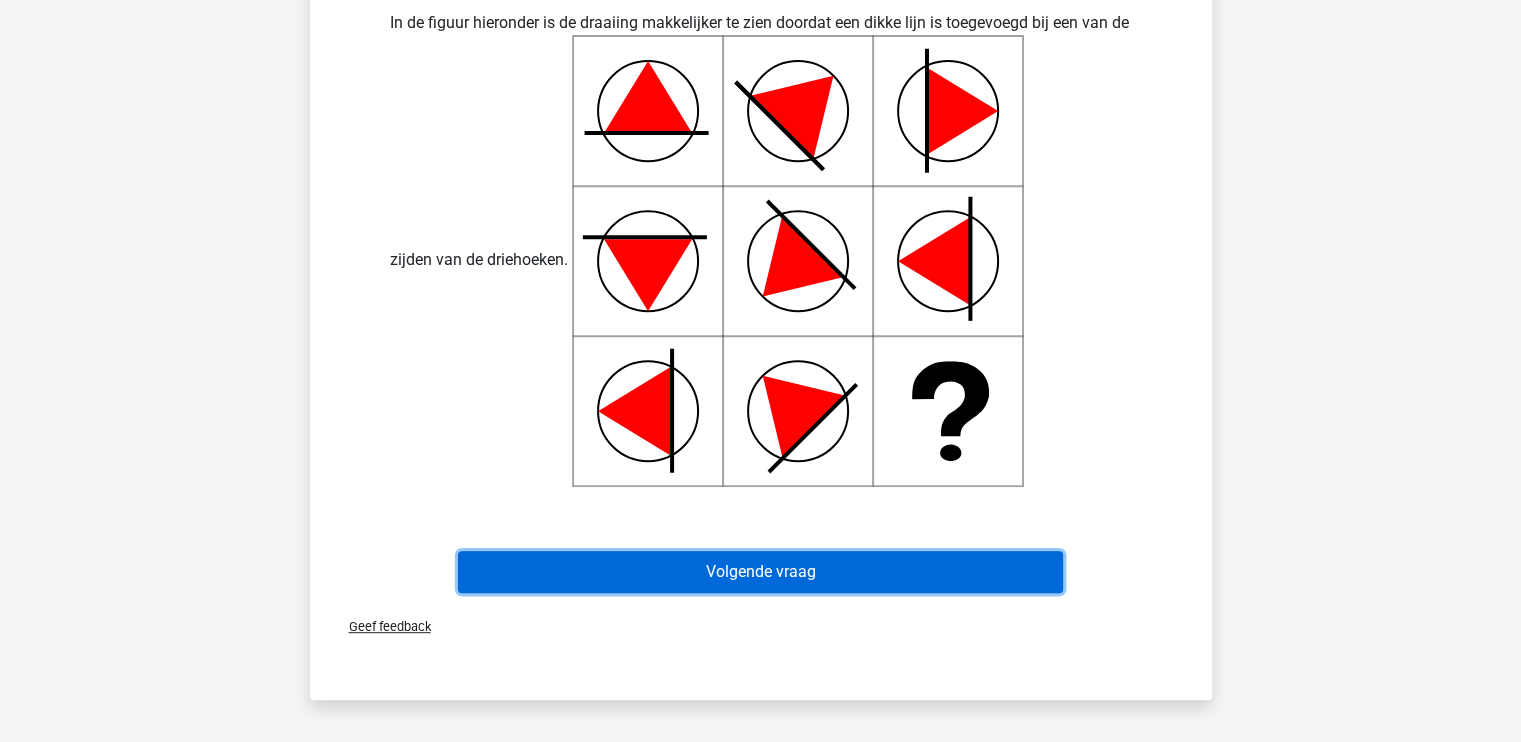 click on "Volgende vraag" at bounding box center (760, 572) 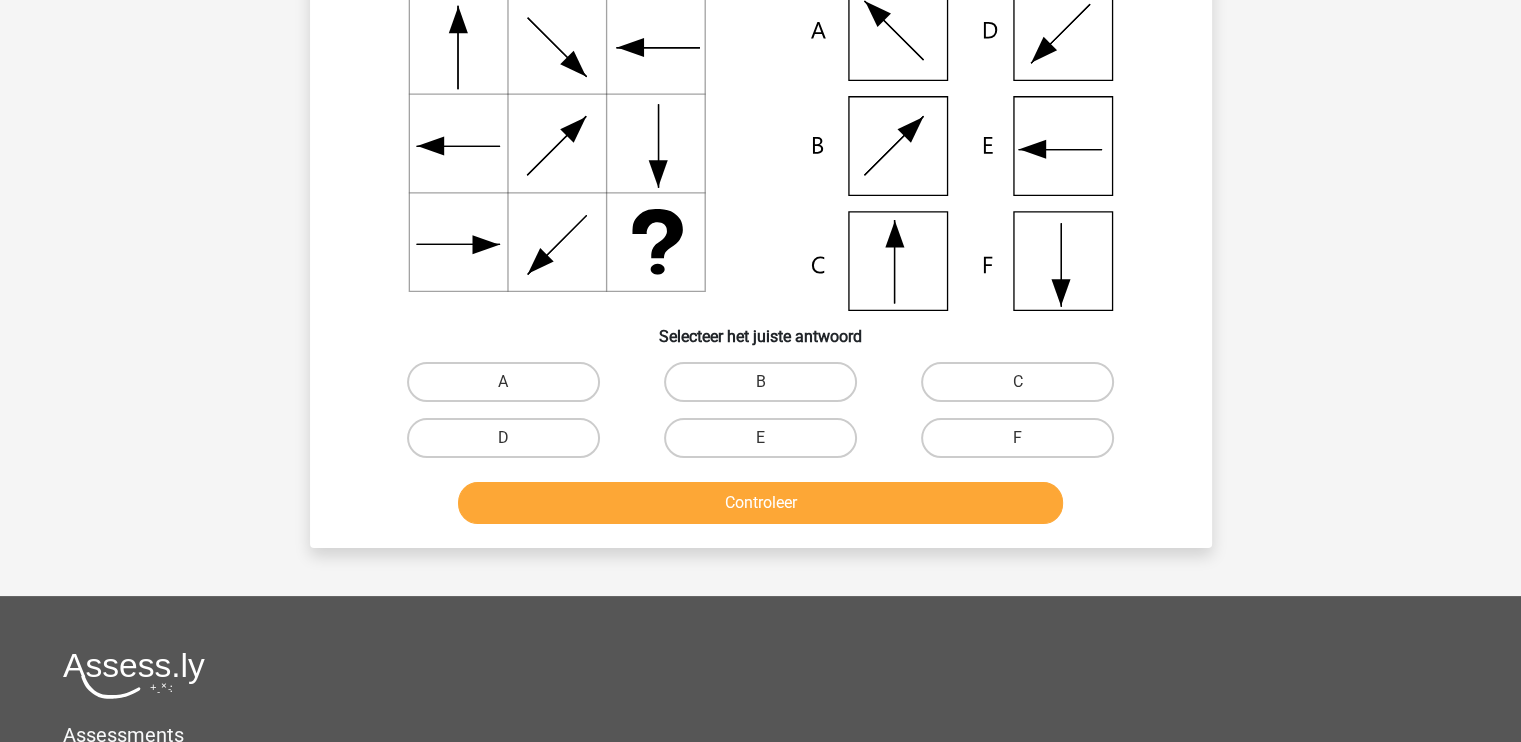 scroll, scrollTop: 92, scrollLeft: 0, axis: vertical 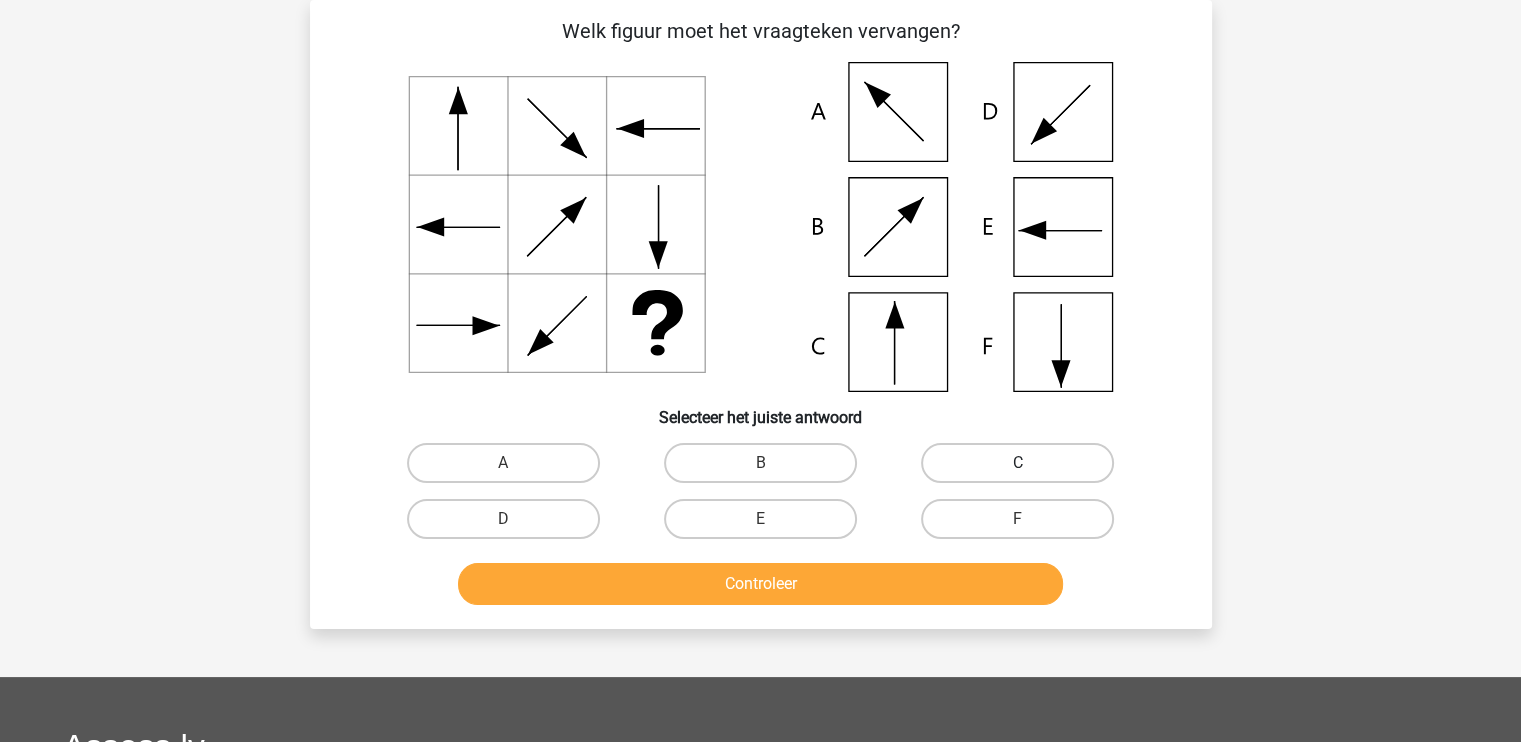 click on "C" at bounding box center [1017, 463] 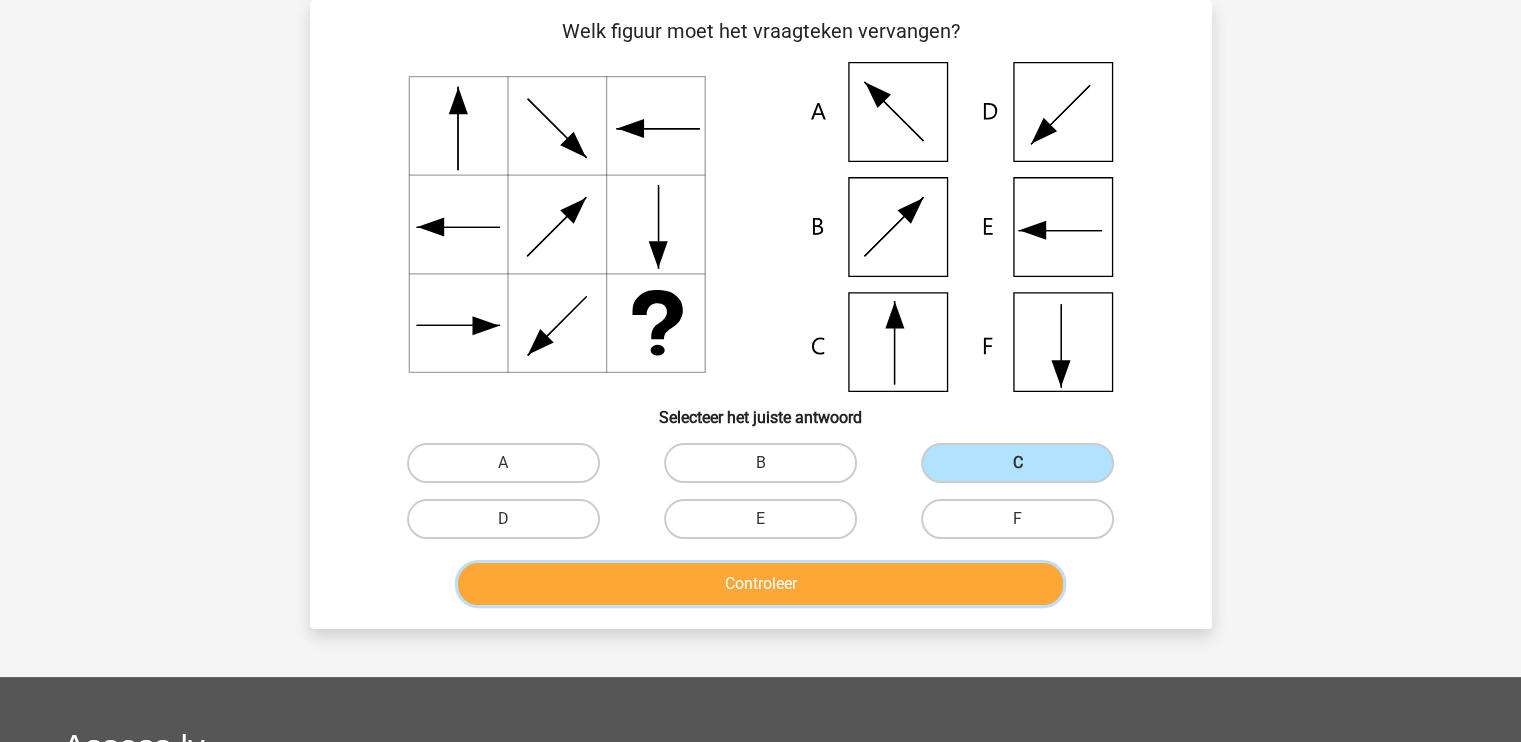 click on "Controleer" at bounding box center (760, 584) 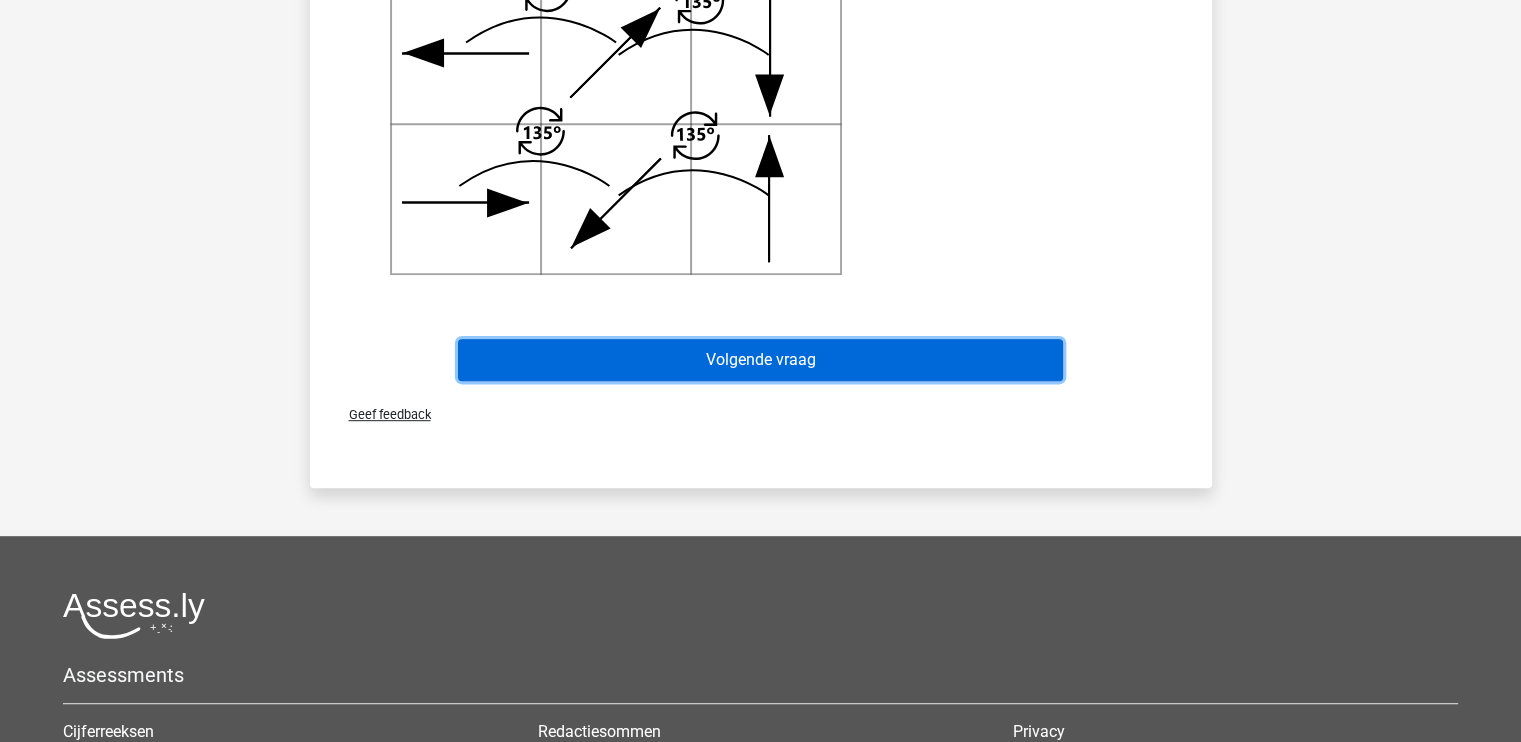 click on "Volgende vraag" at bounding box center (760, 360) 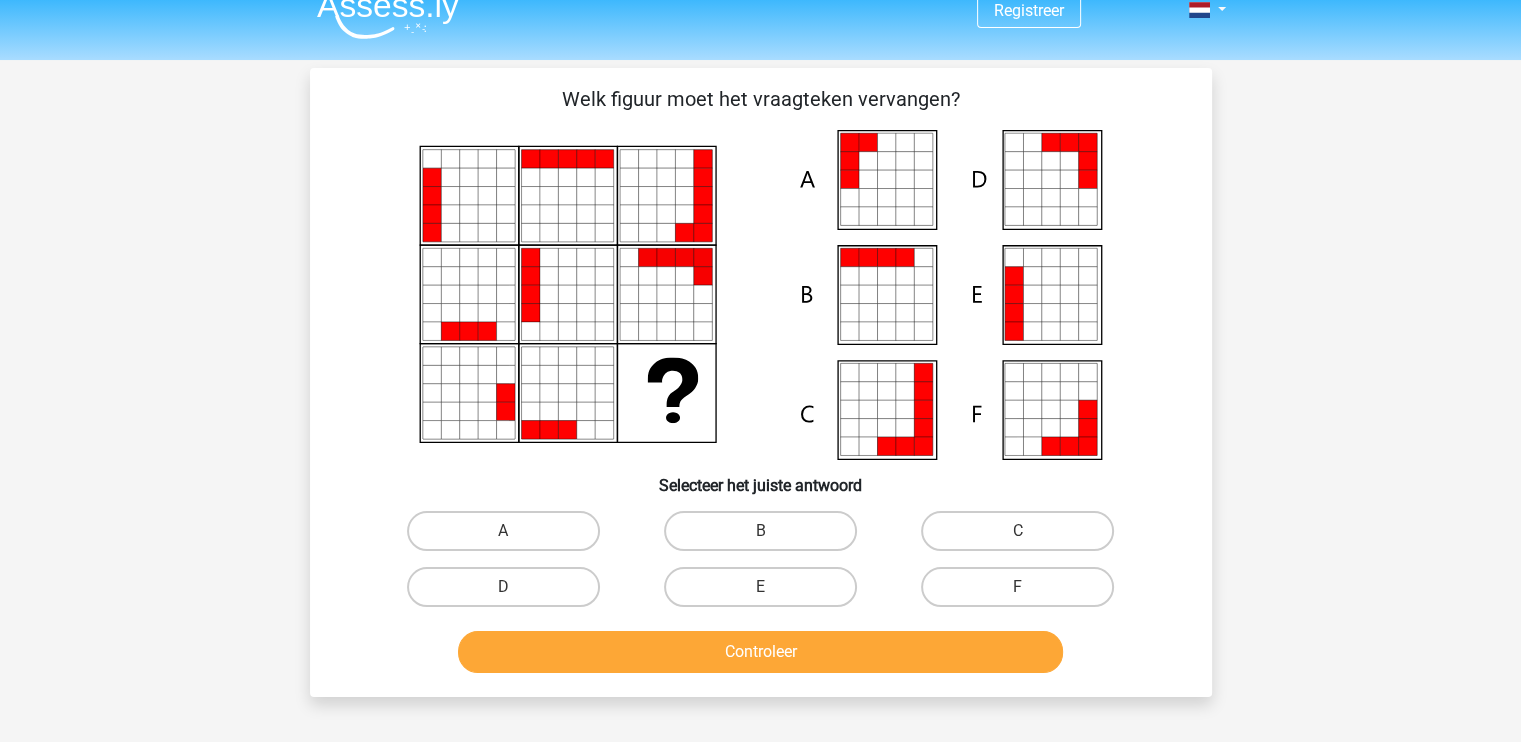 scroll, scrollTop: 0, scrollLeft: 0, axis: both 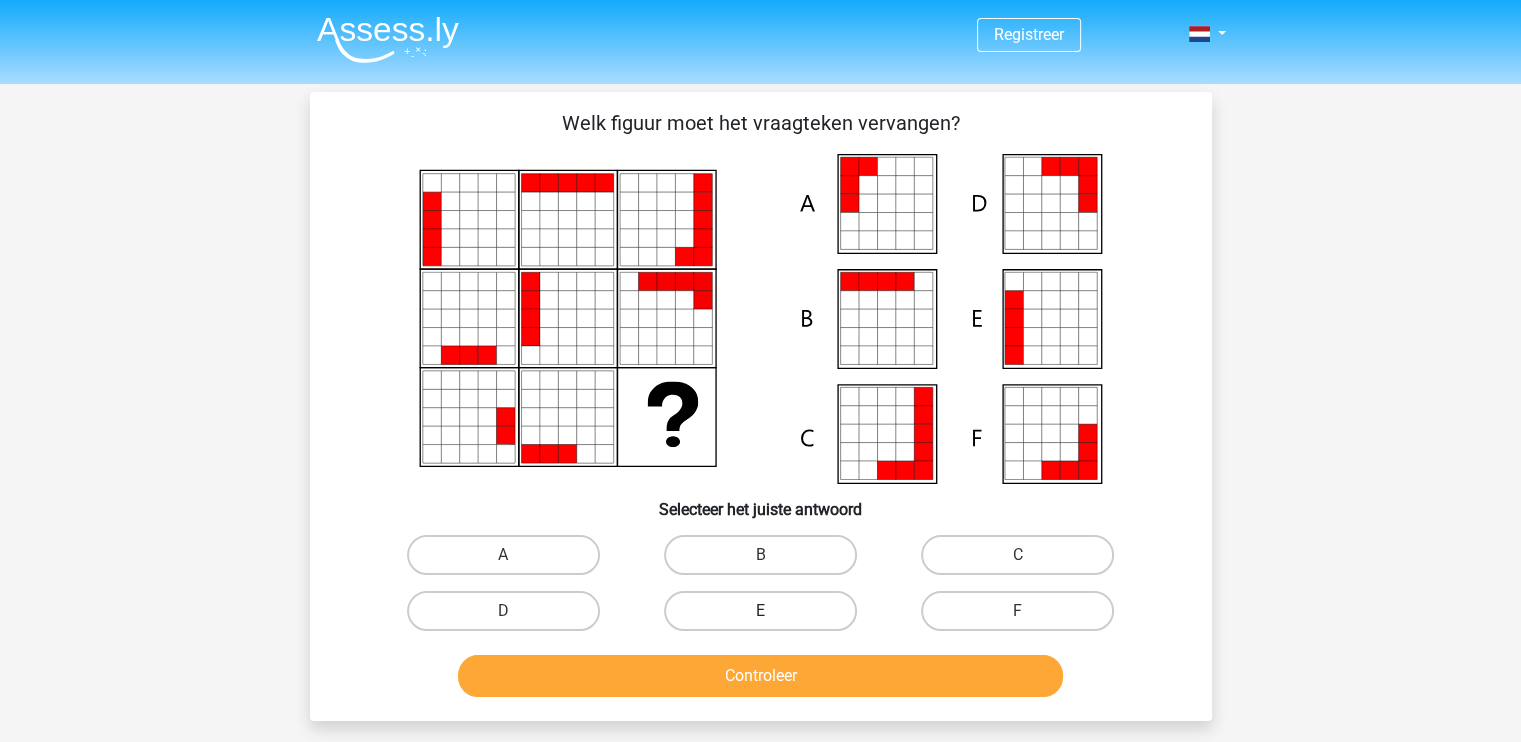 click on "E" at bounding box center [760, 611] 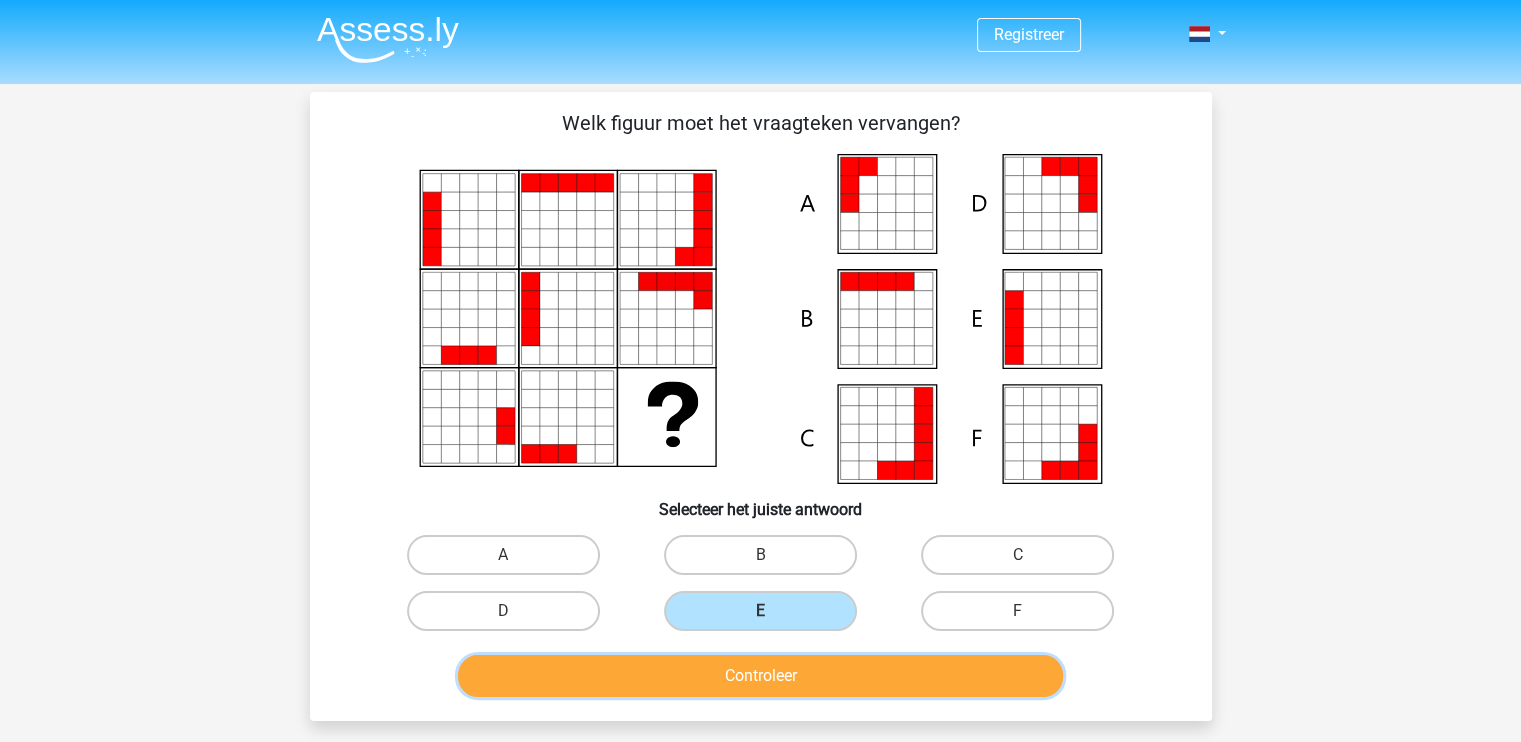 click on "Controleer" at bounding box center (760, 676) 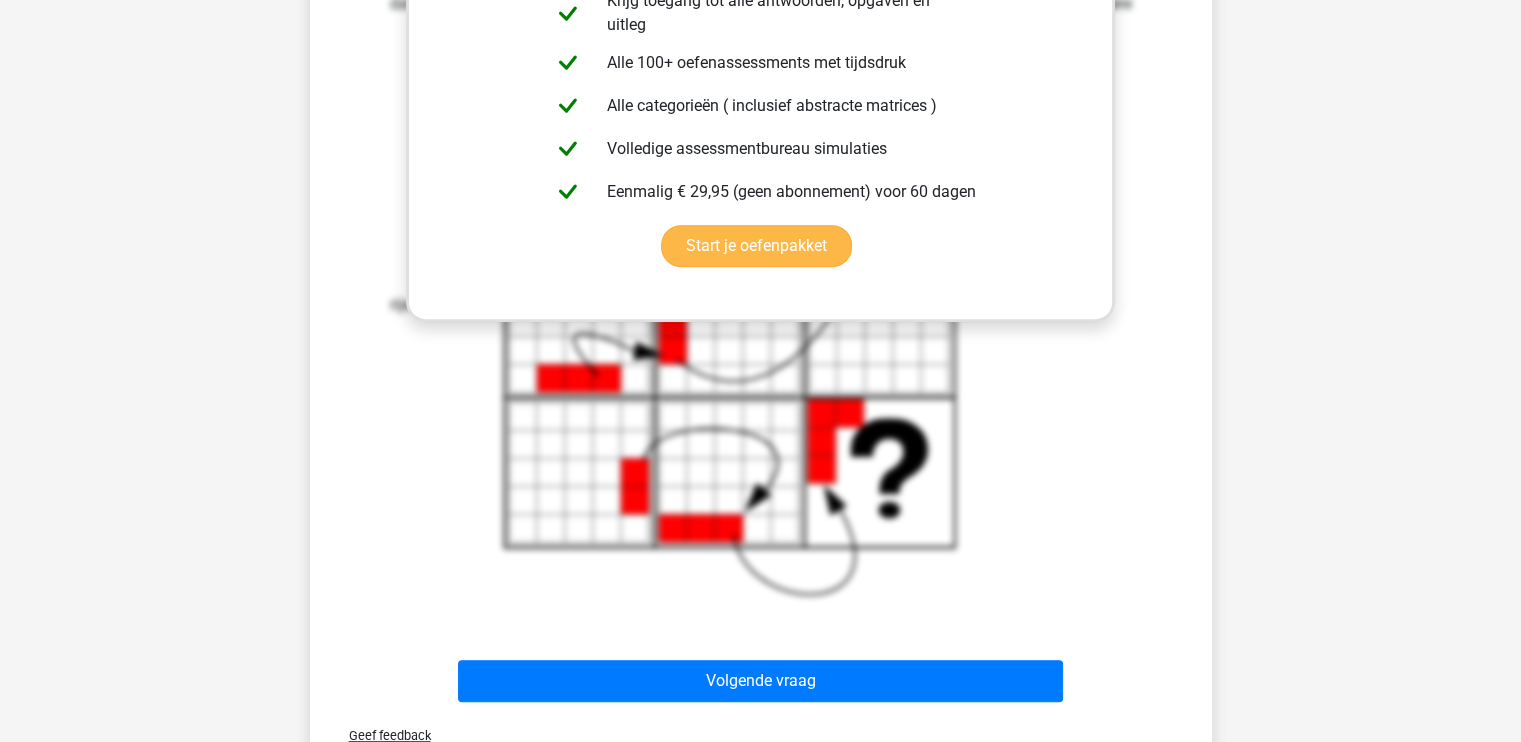 scroll, scrollTop: 900, scrollLeft: 0, axis: vertical 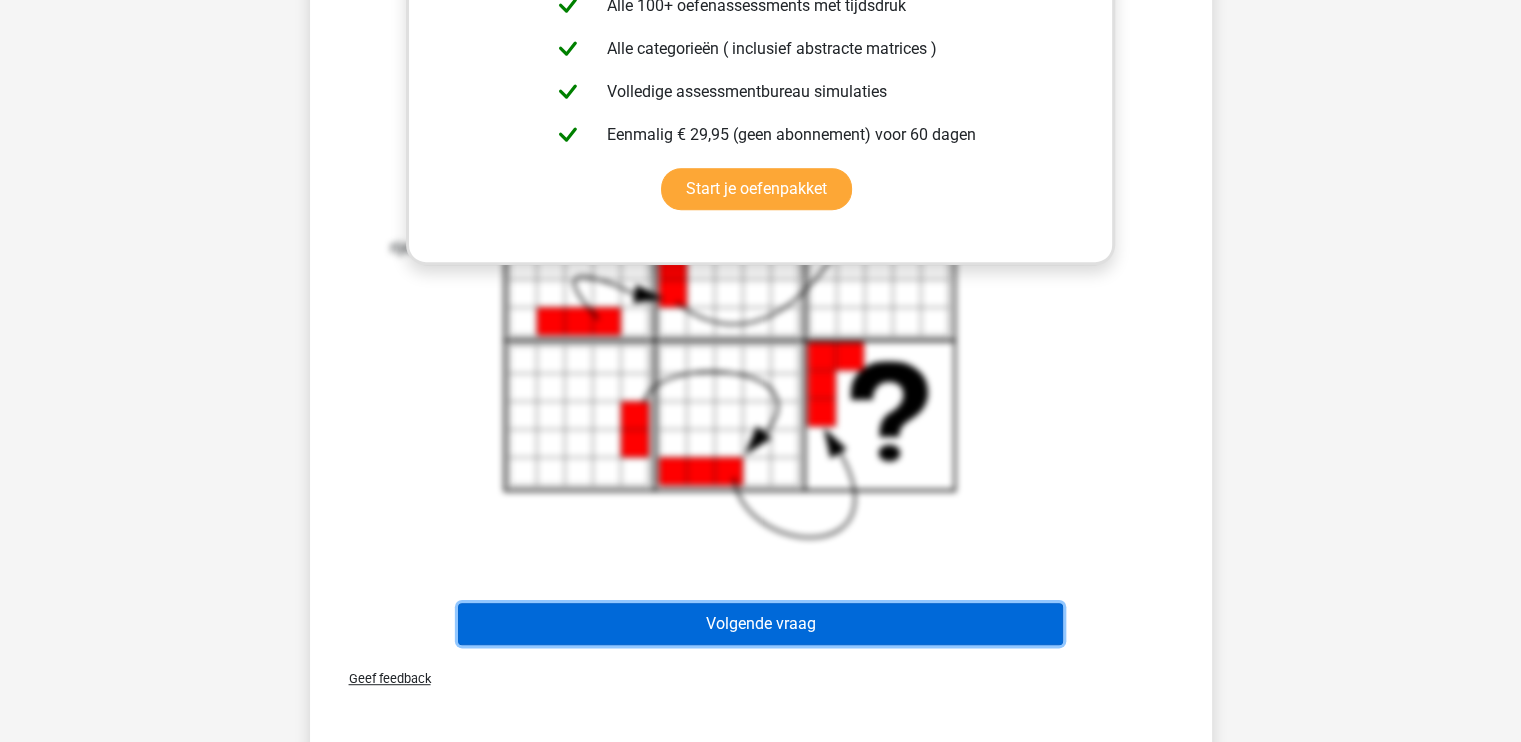 click on "Volgende vraag" at bounding box center [760, 624] 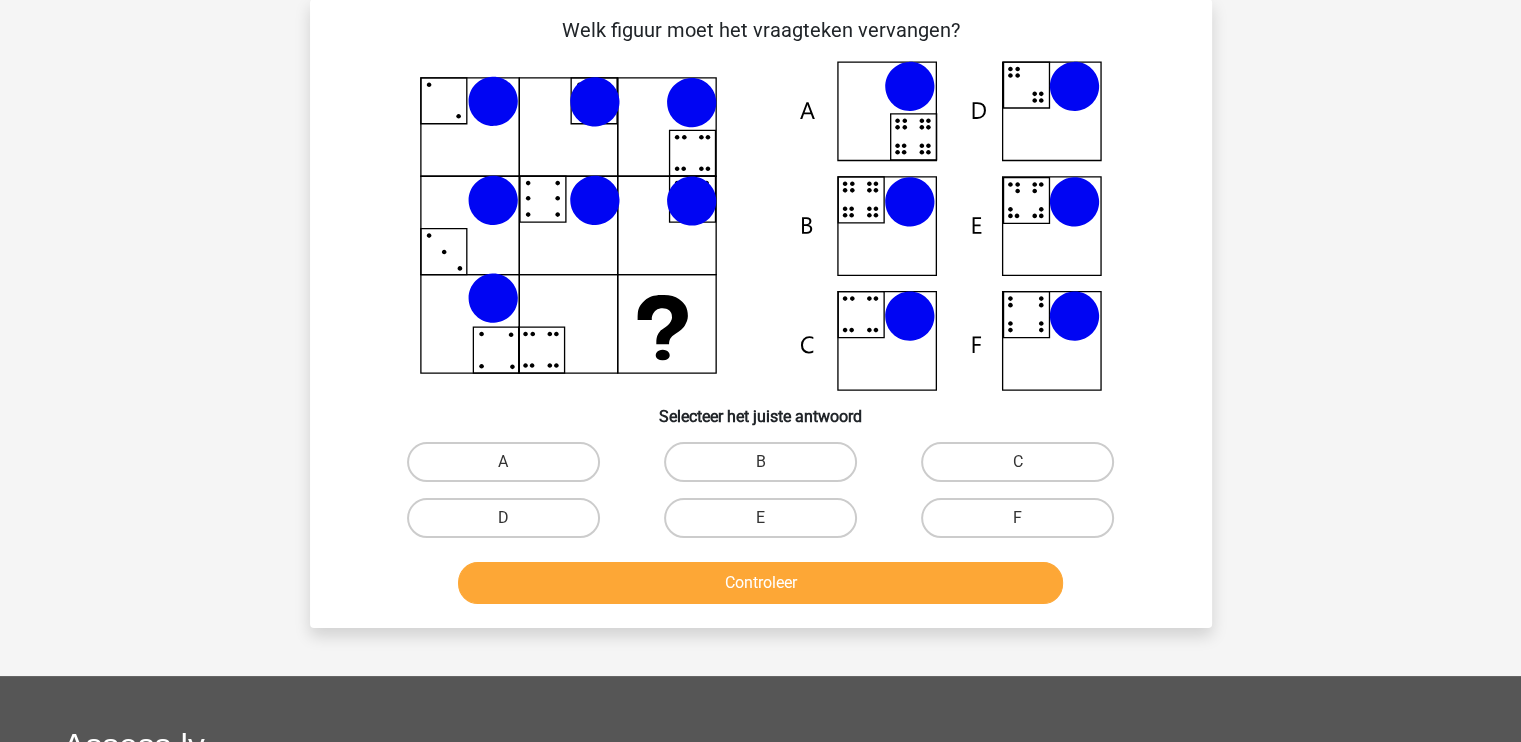 scroll, scrollTop: 92, scrollLeft: 0, axis: vertical 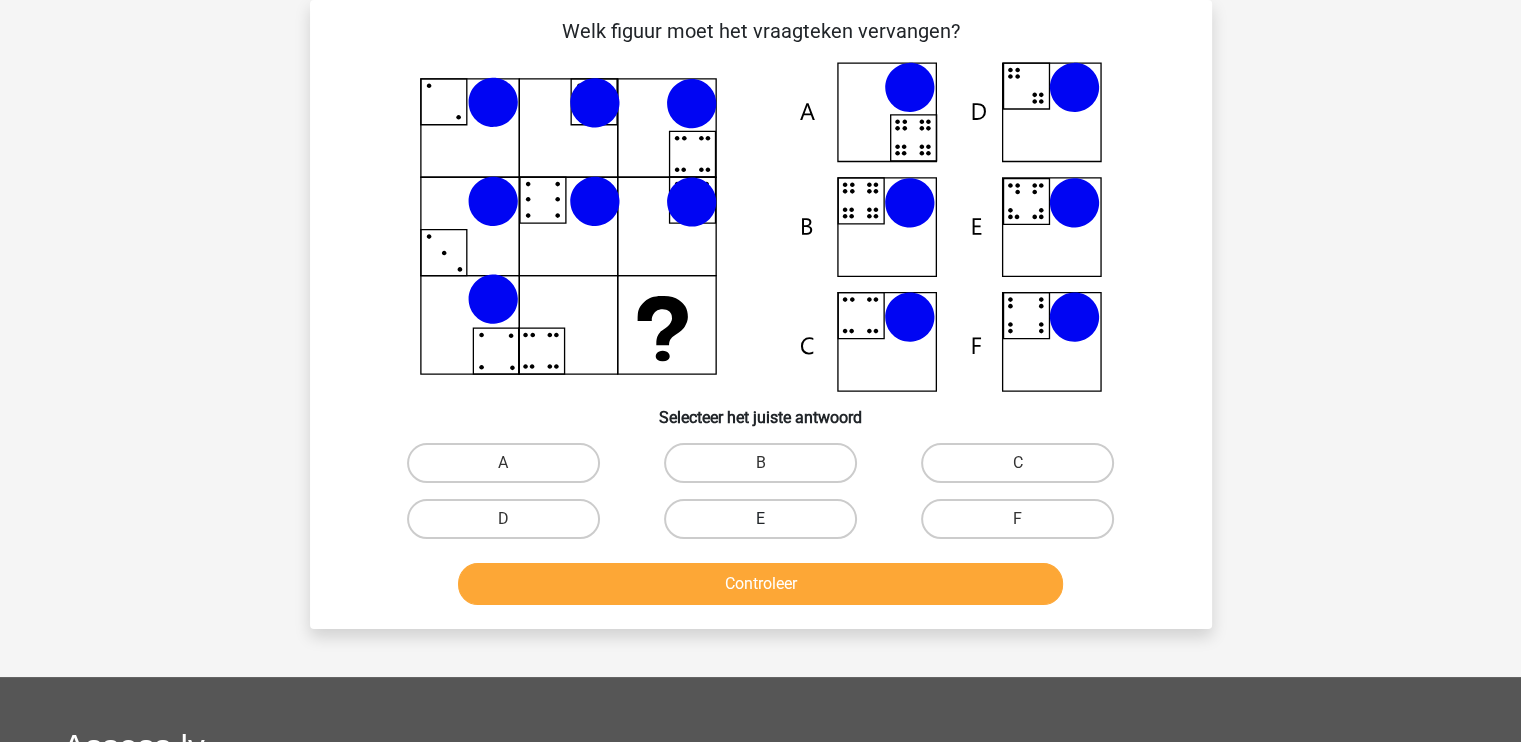 click on "E" at bounding box center [760, 519] 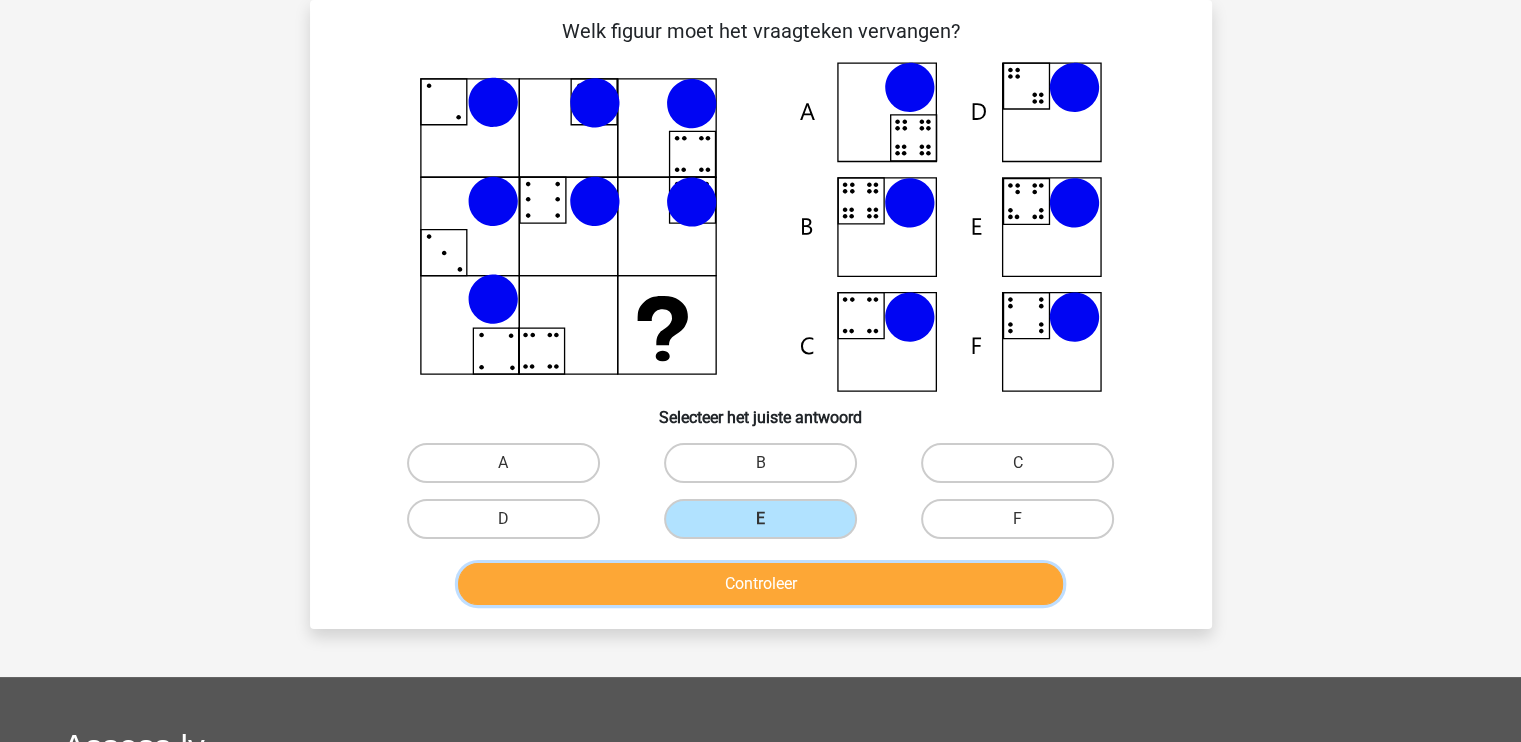 click on "Controleer" at bounding box center (760, 584) 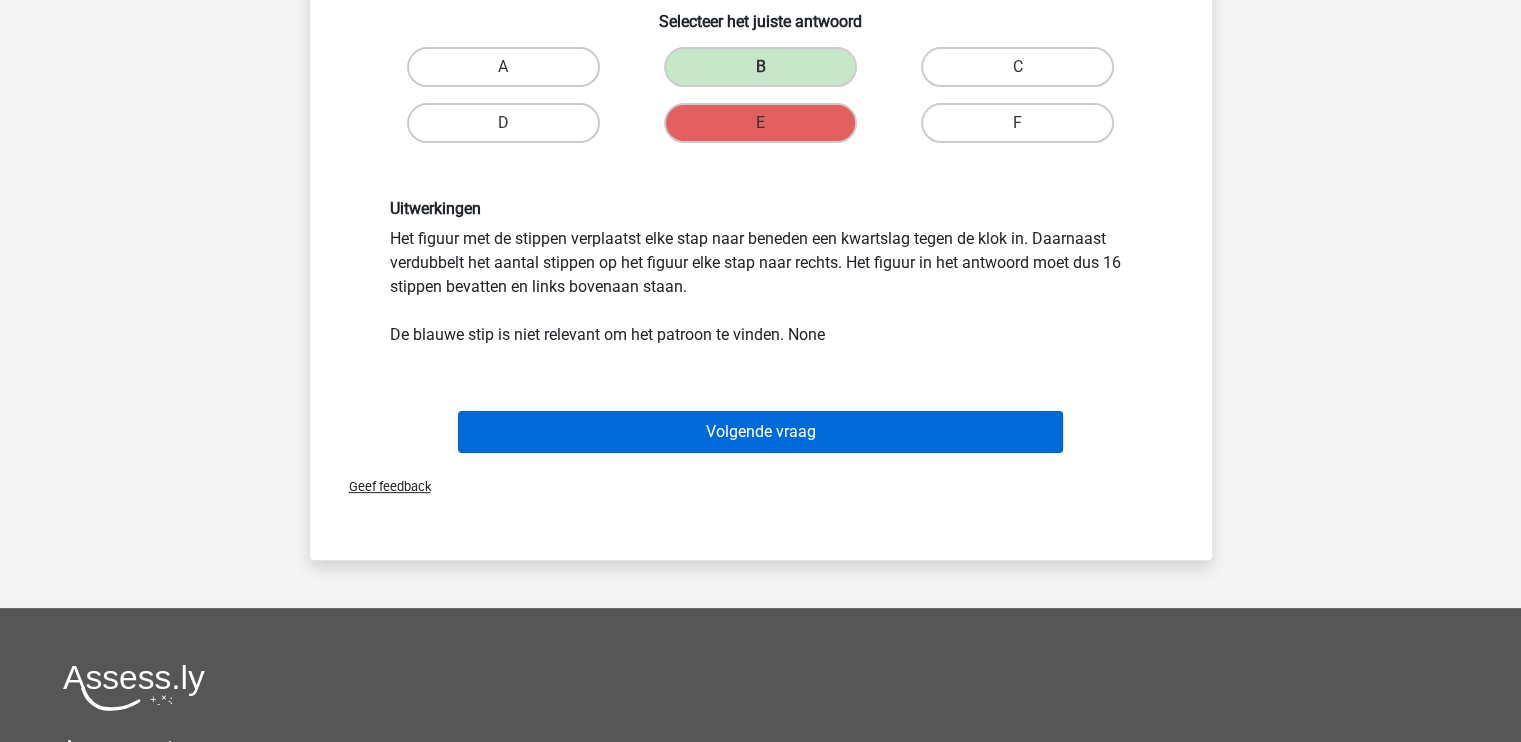 scroll, scrollTop: 492, scrollLeft: 0, axis: vertical 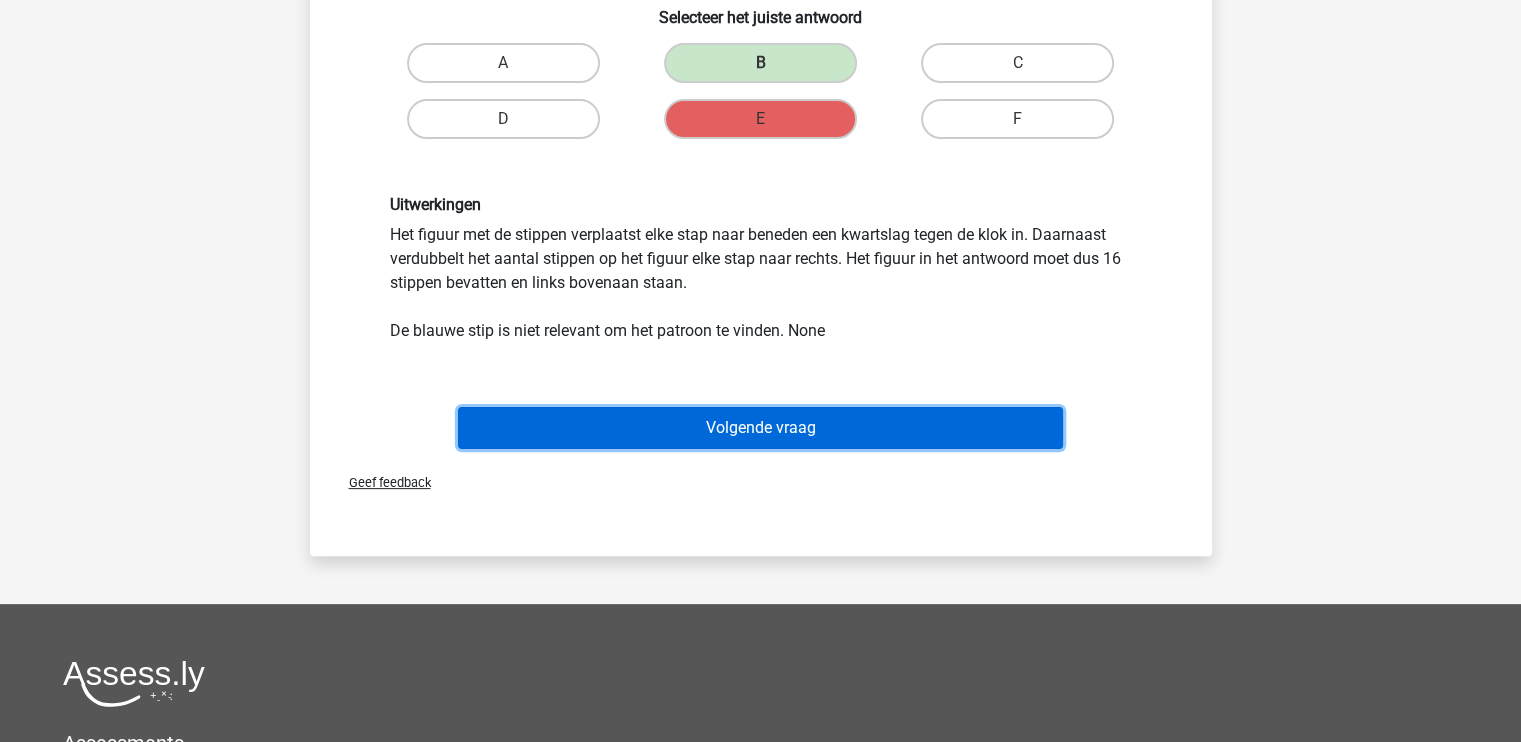 click on "Volgende vraag" at bounding box center [760, 428] 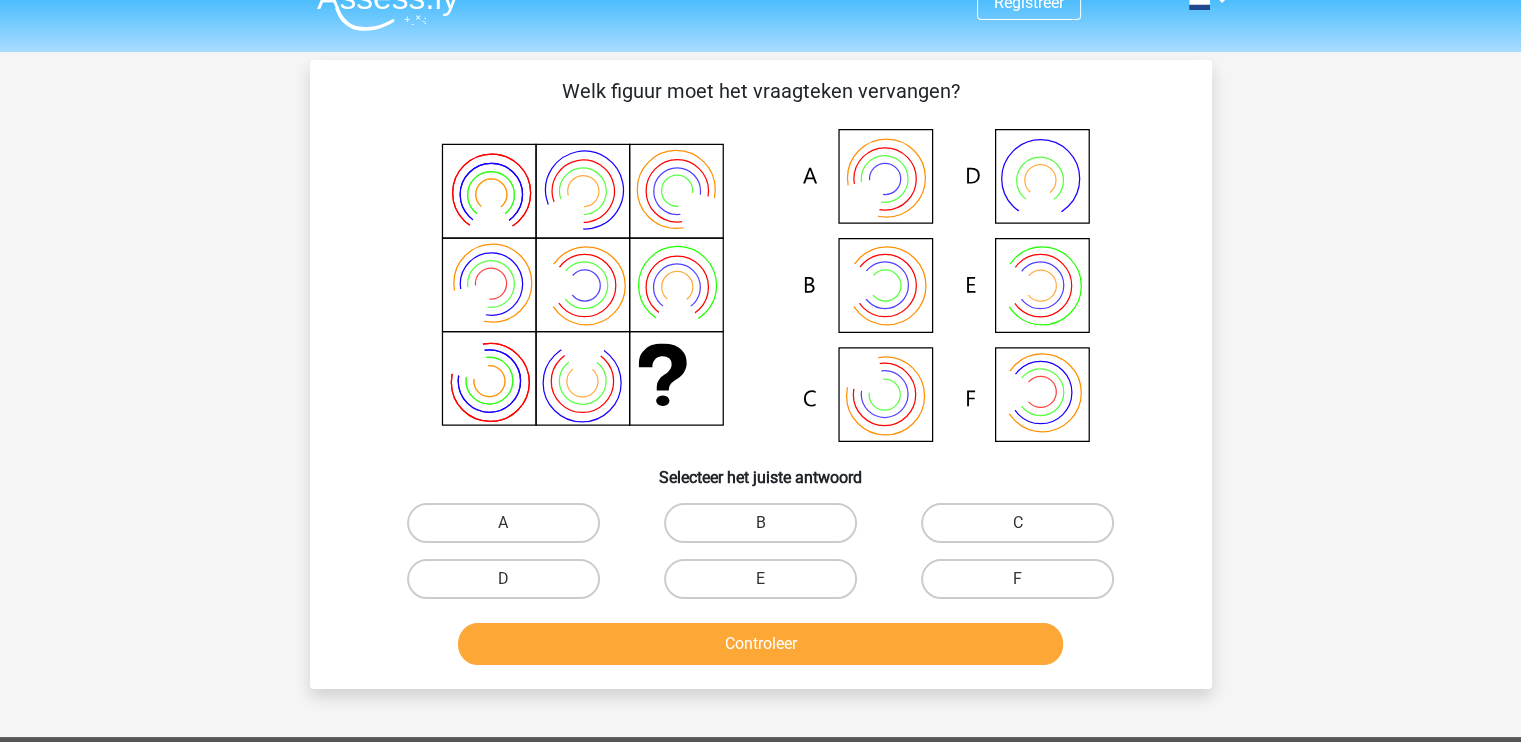 scroll, scrollTop: 0, scrollLeft: 0, axis: both 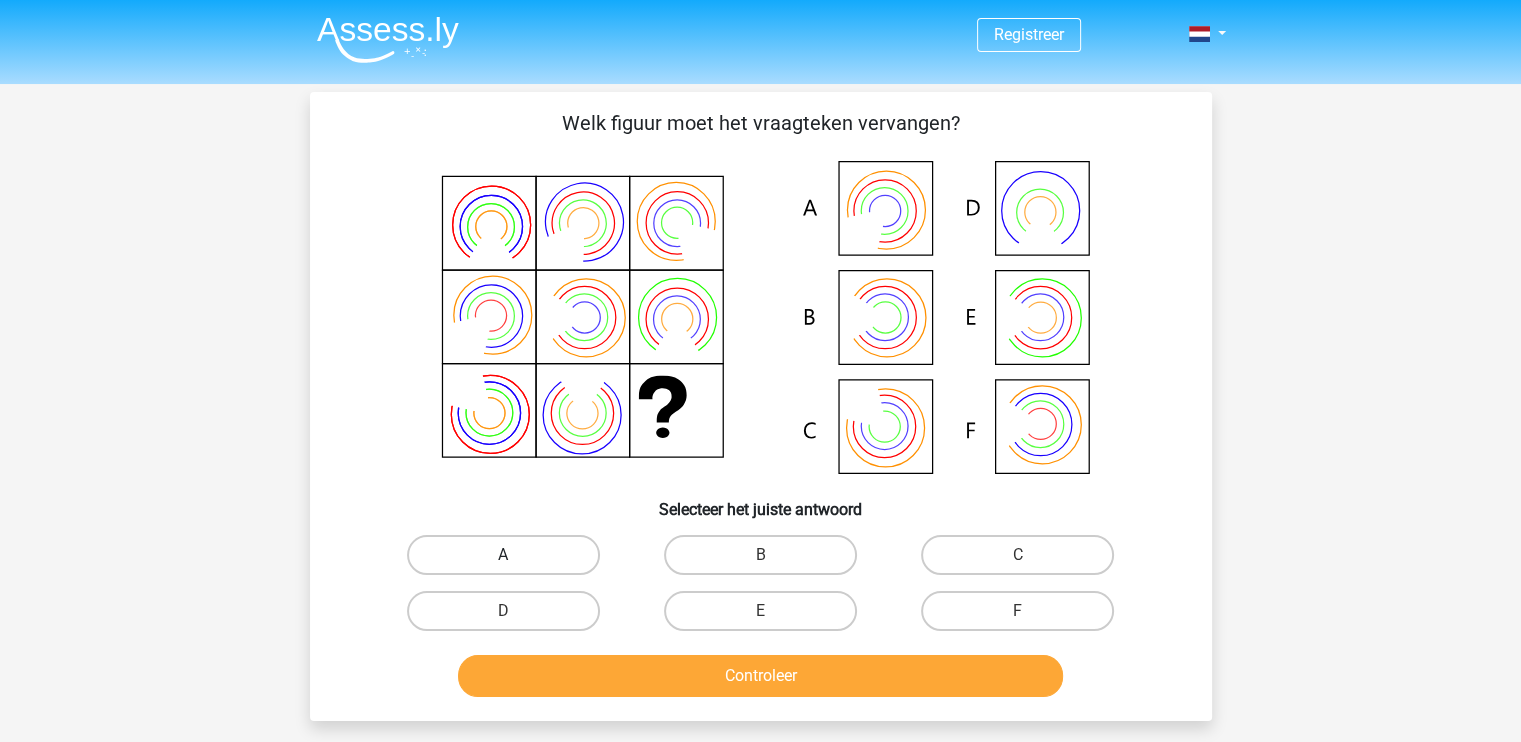 click on "A" at bounding box center (503, 555) 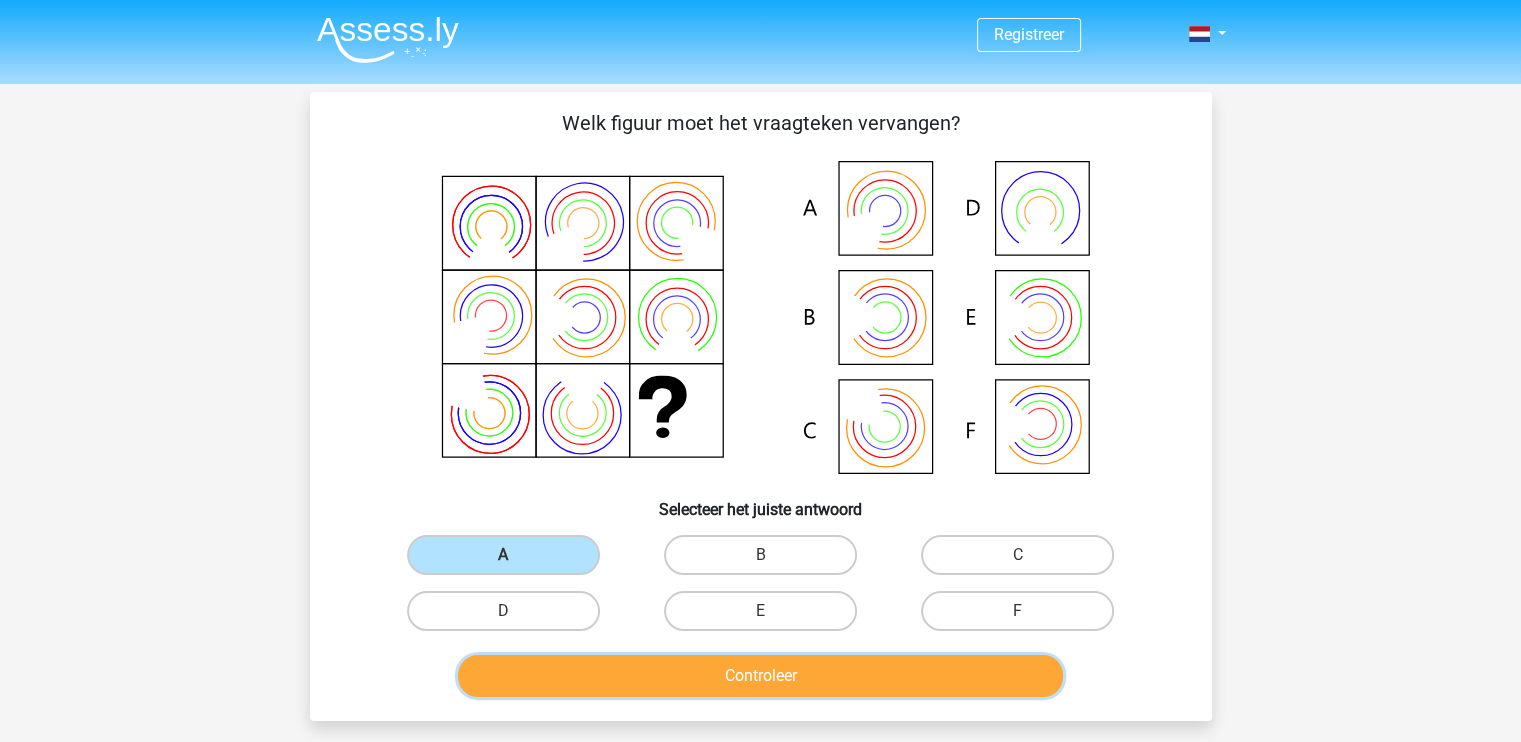 click on "Controleer" at bounding box center (760, 676) 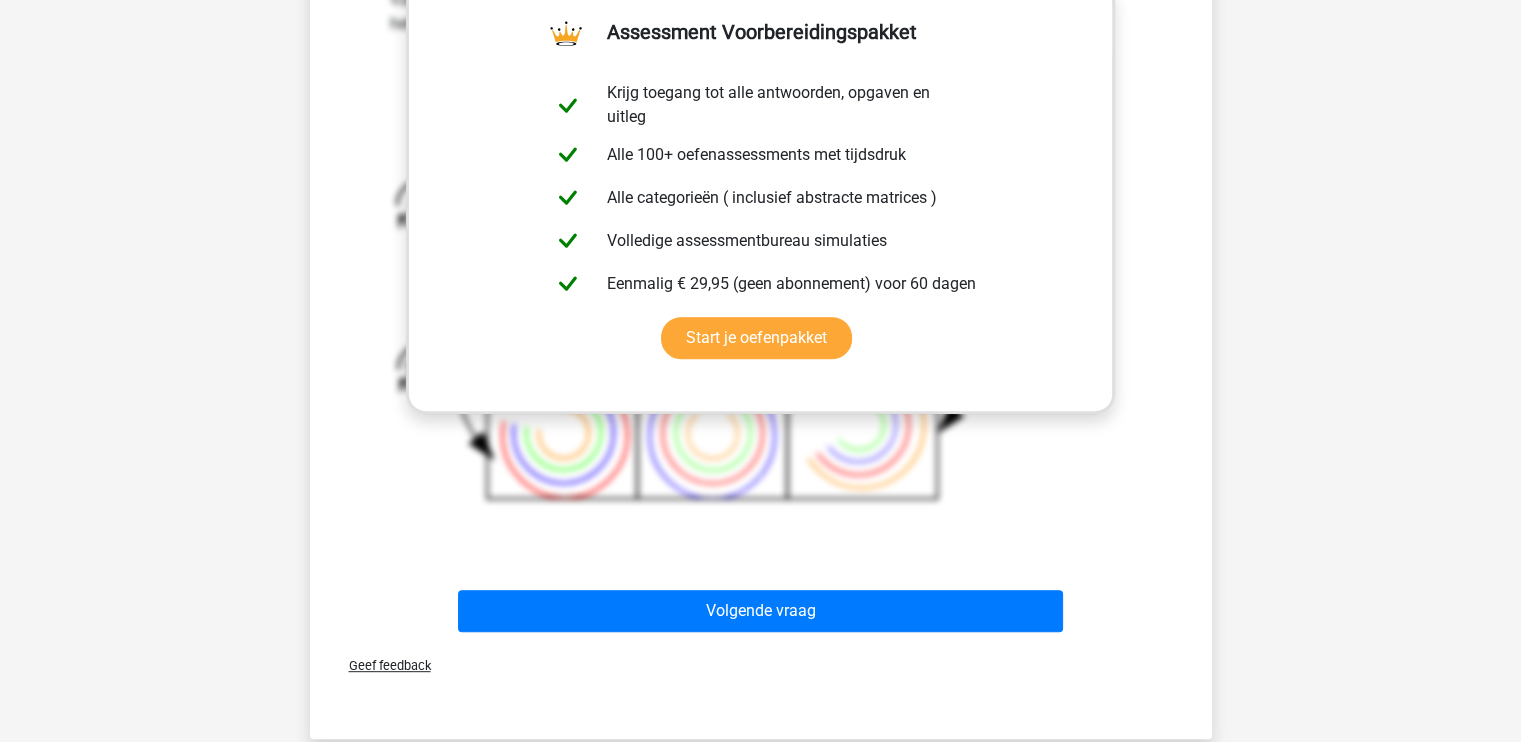 scroll, scrollTop: 900, scrollLeft: 0, axis: vertical 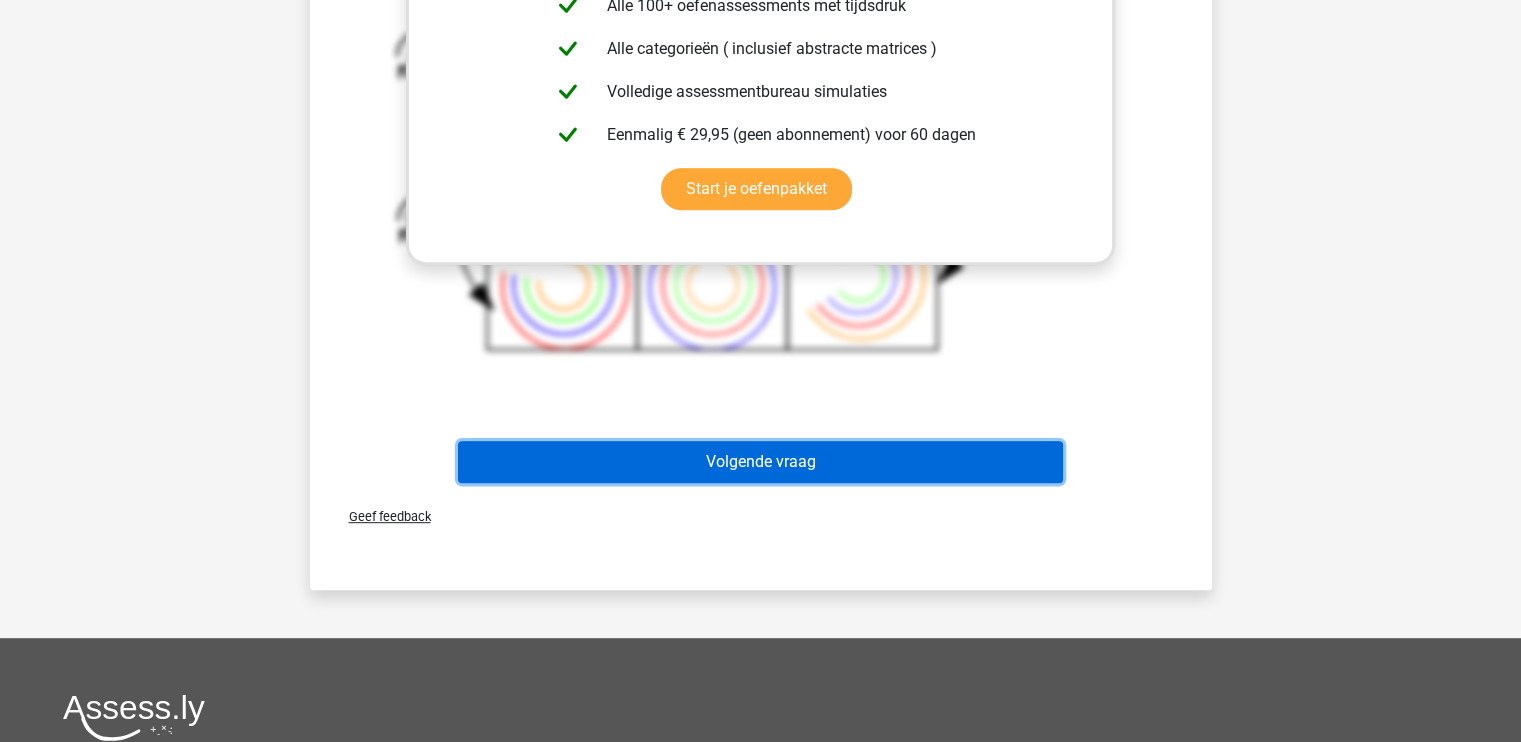 click on "Volgende vraag" at bounding box center [760, 462] 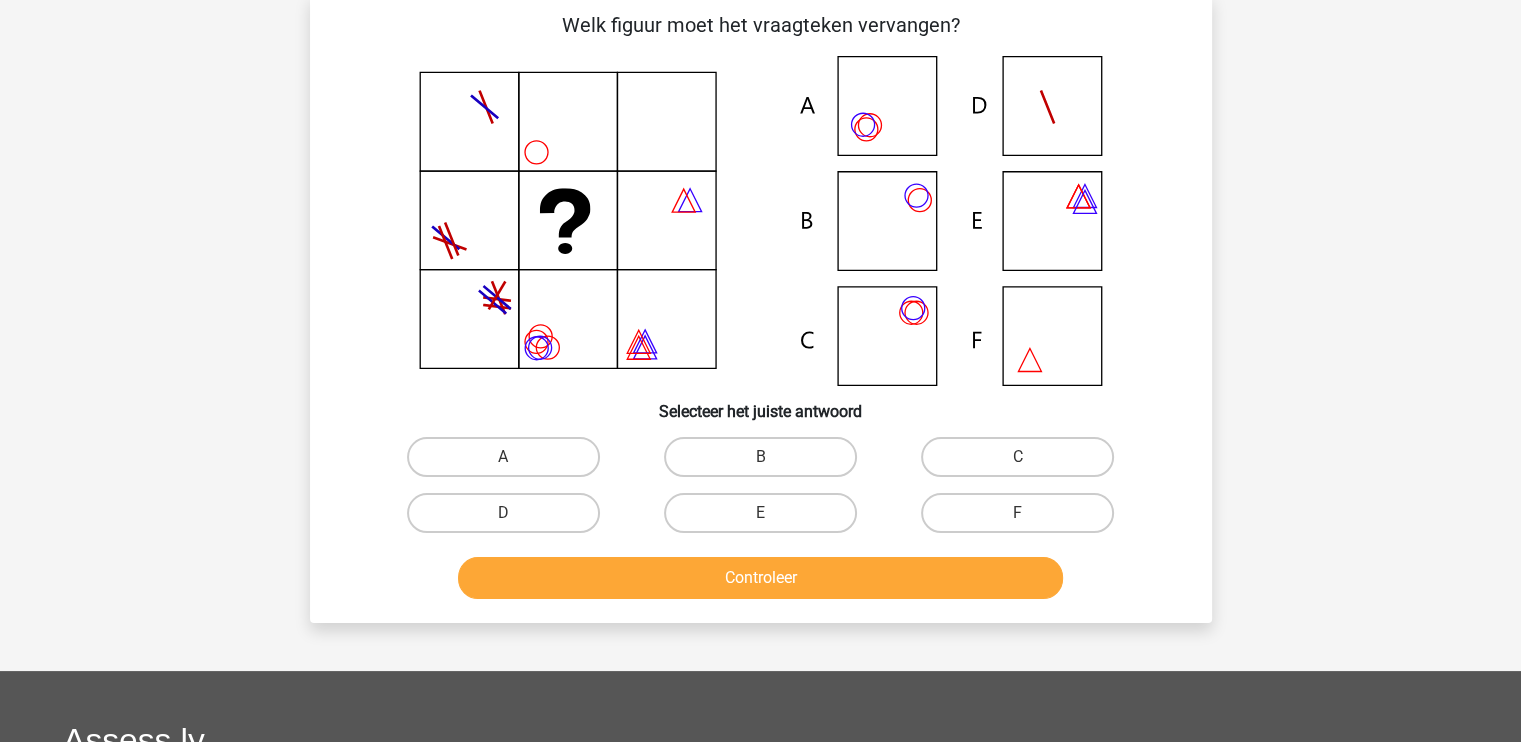 scroll, scrollTop: 92, scrollLeft: 0, axis: vertical 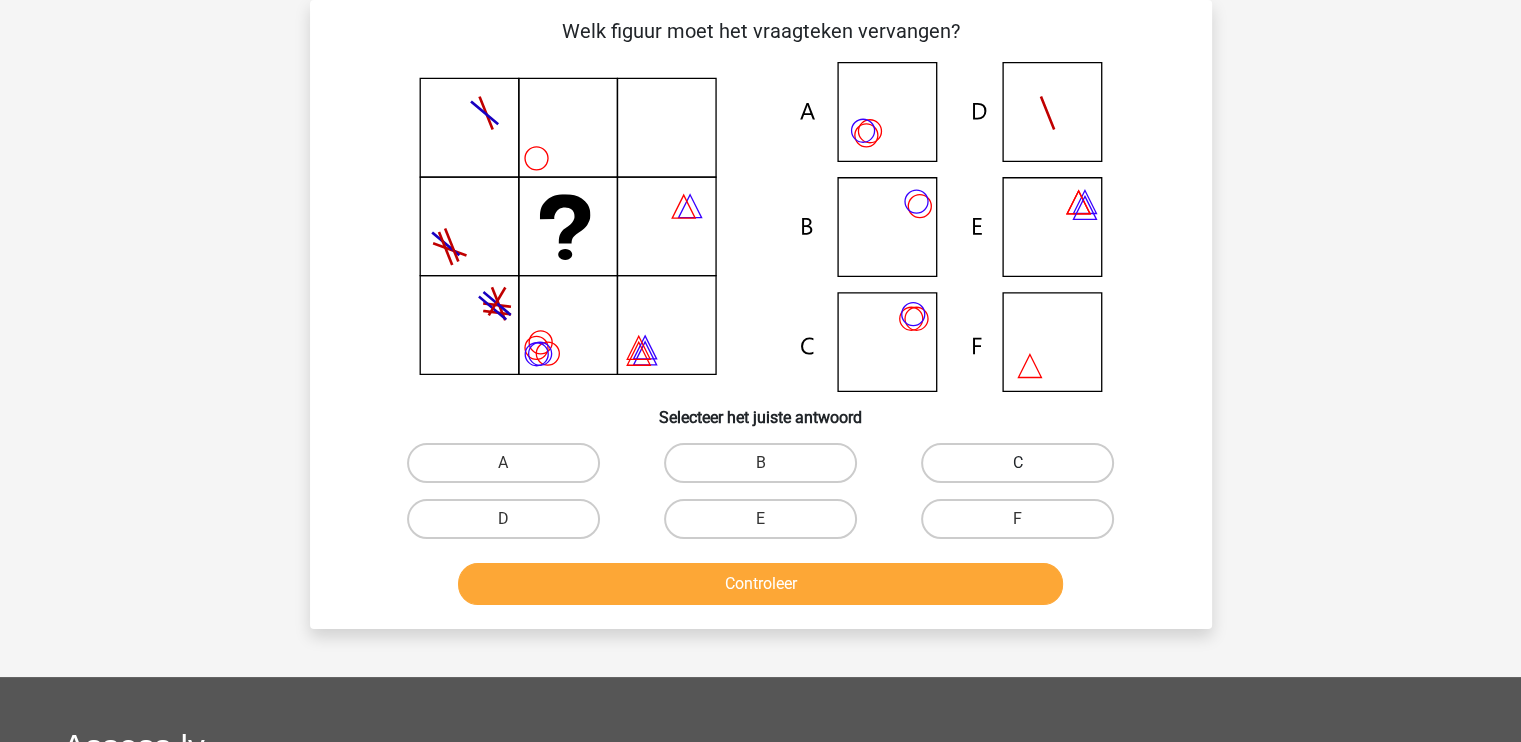 click on "C" at bounding box center [1017, 463] 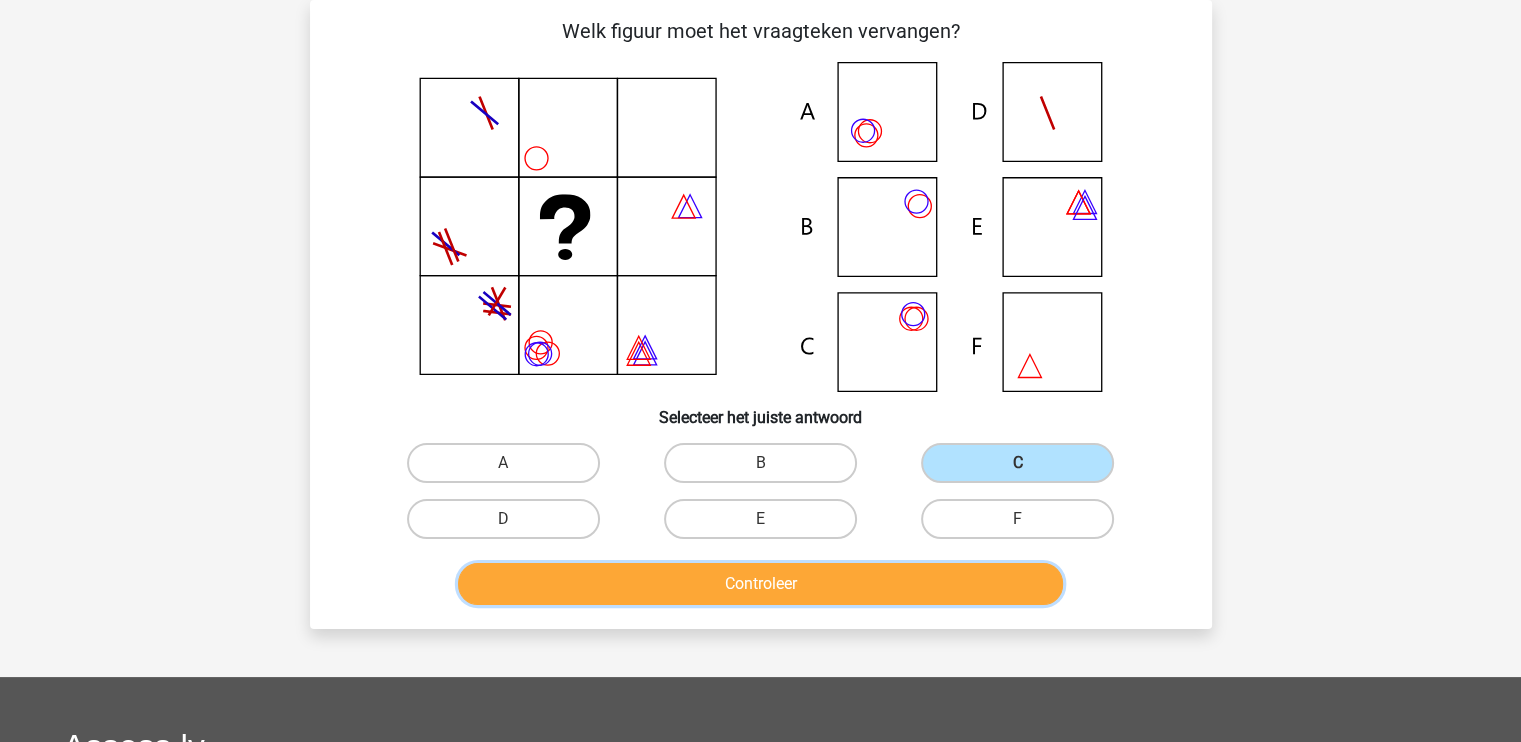 click on "Controleer" at bounding box center (760, 584) 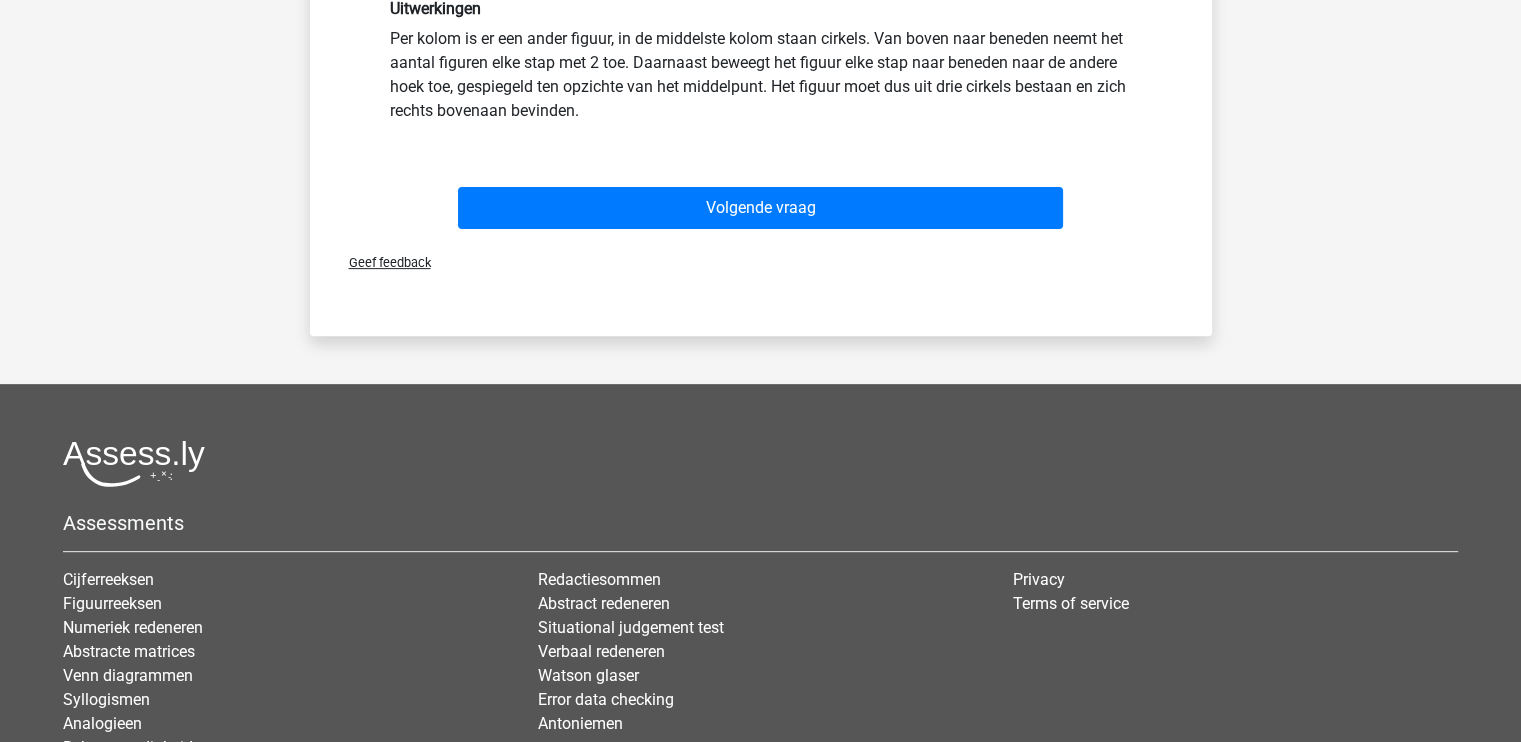 scroll, scrollTop: 692, scrollLeft: 0, axis: vertical 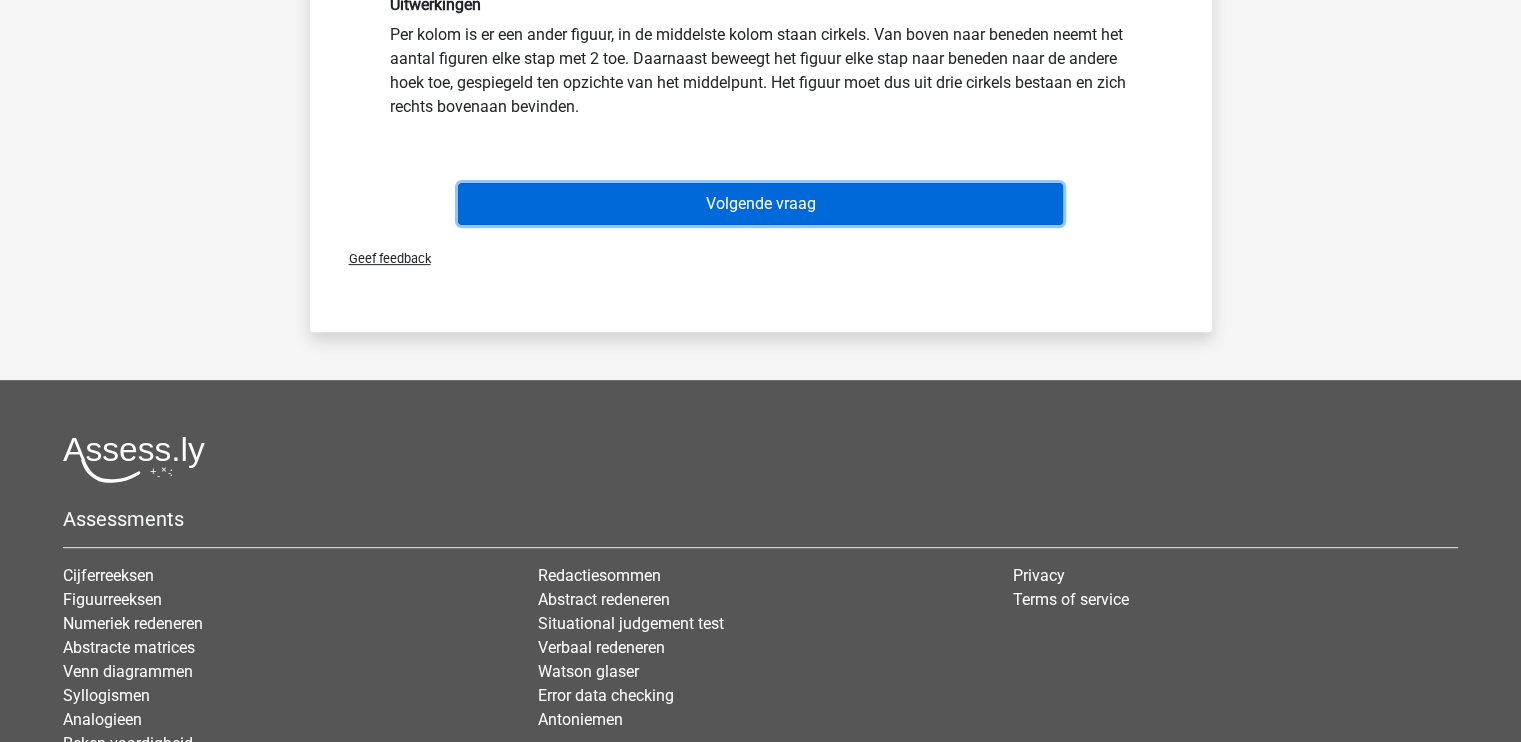 click on "Volgende vraag" at bounding box center (760, 204) 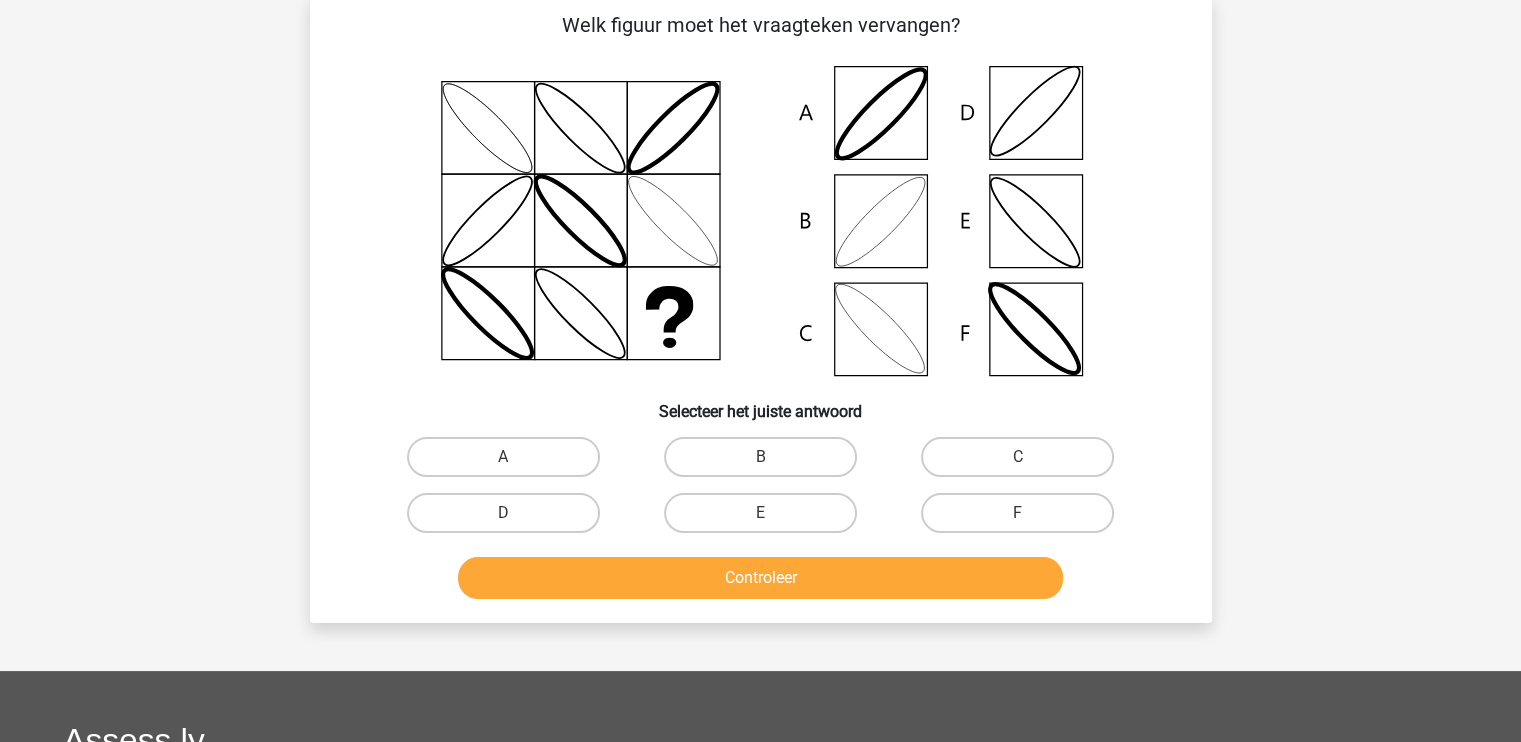 scroll, scrollTop: 92, scrollLeft: 0, axis: vertical 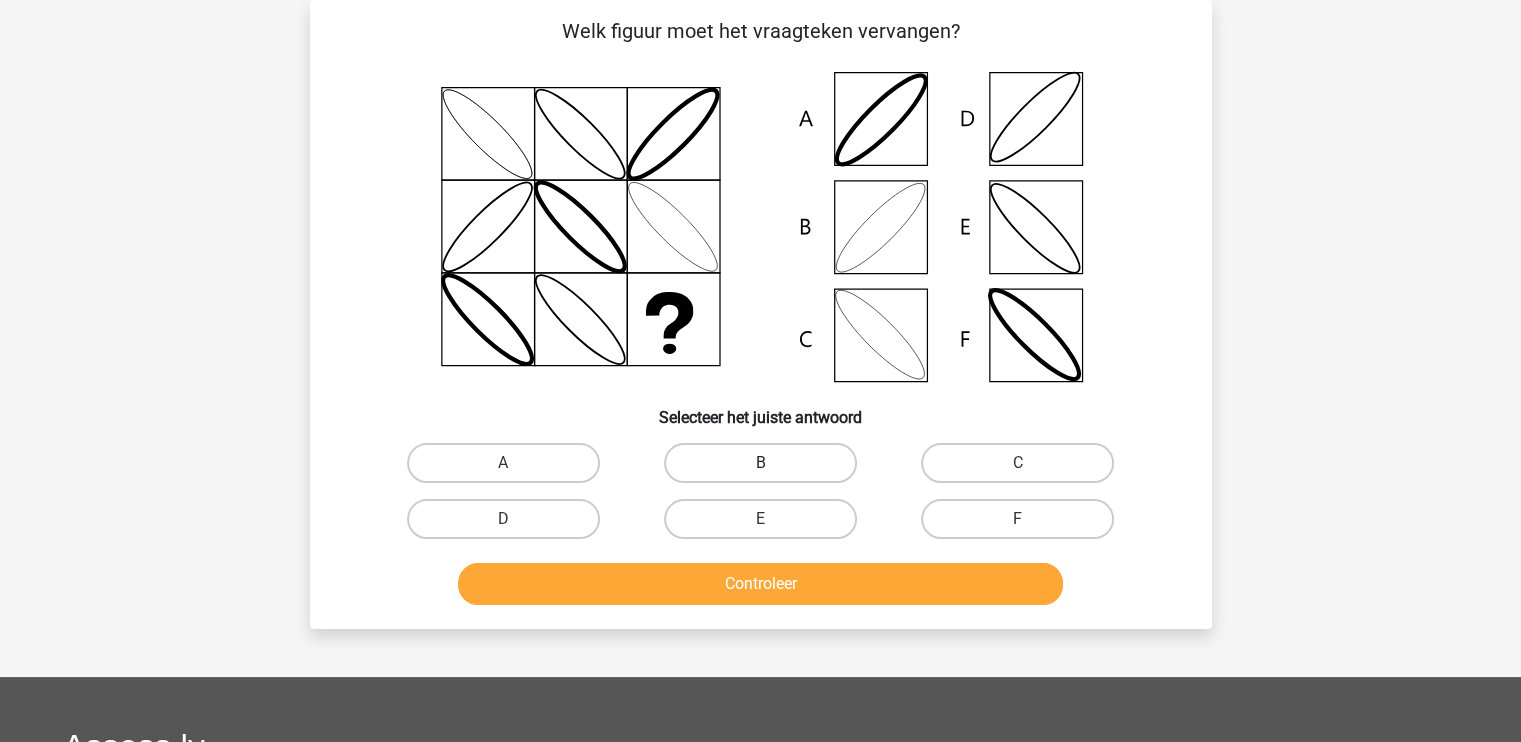 click on "B" at bounding box center [760, 463] 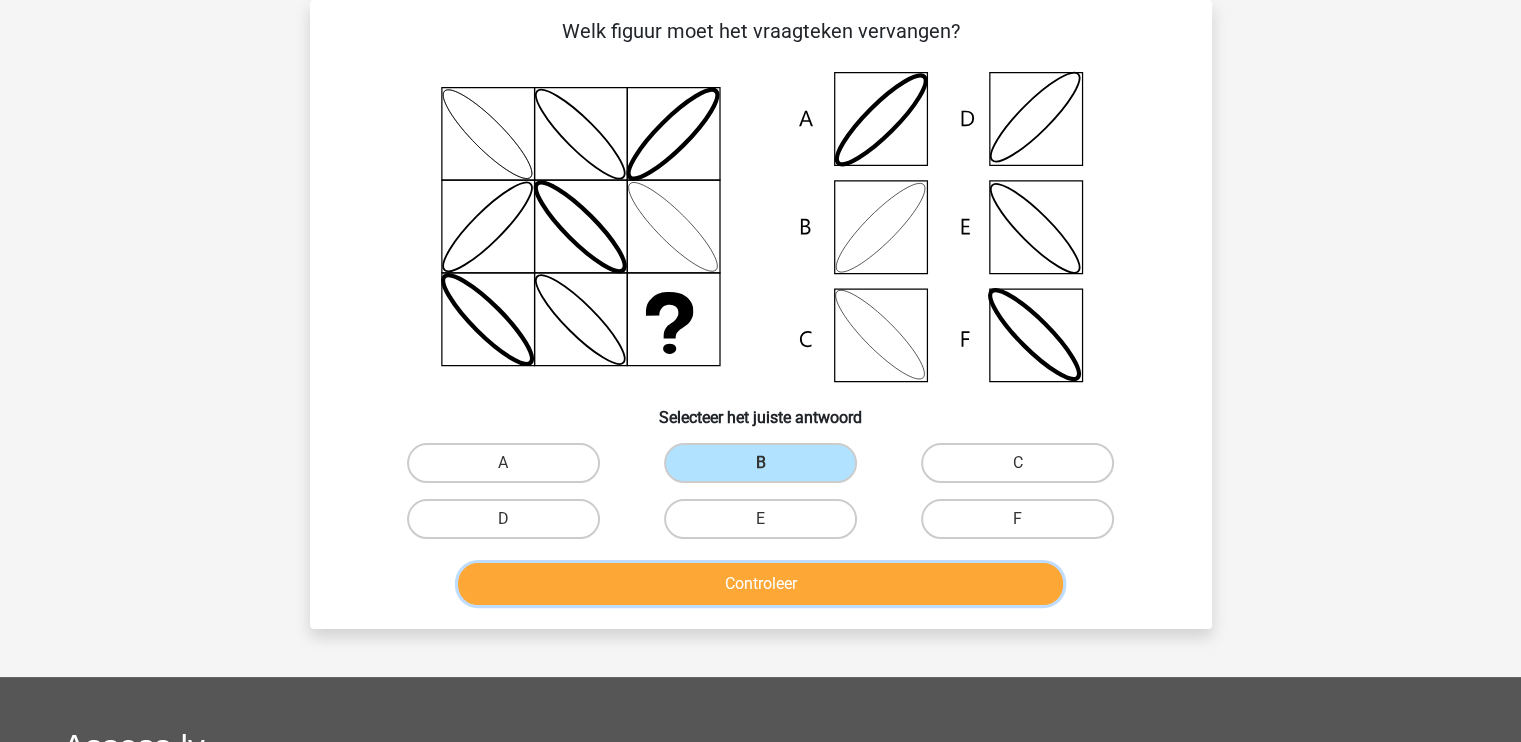 click on "Controleer" at bounding box center [760, 584] 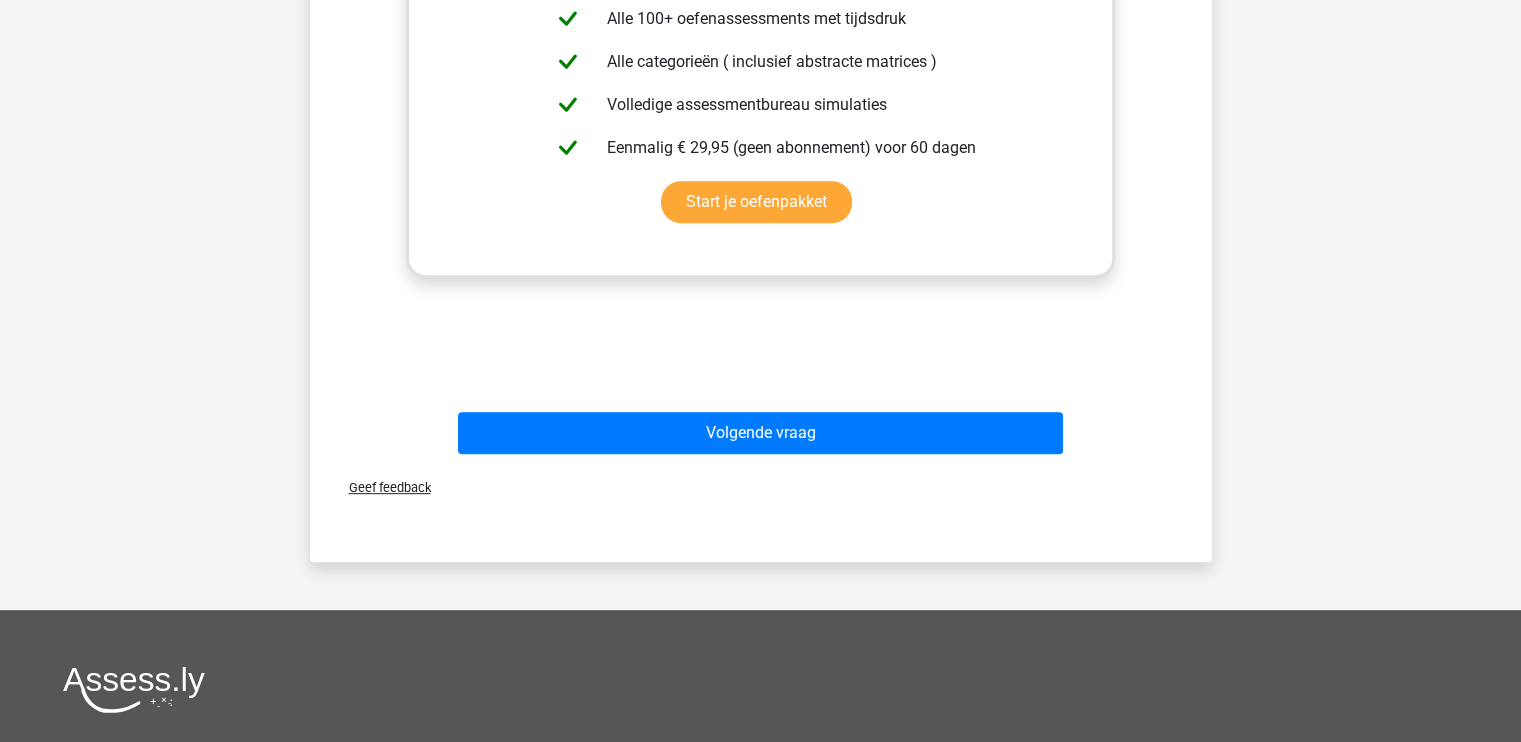 scroll, scrollTop: 892, scrollLeft: 0, axis: vertical 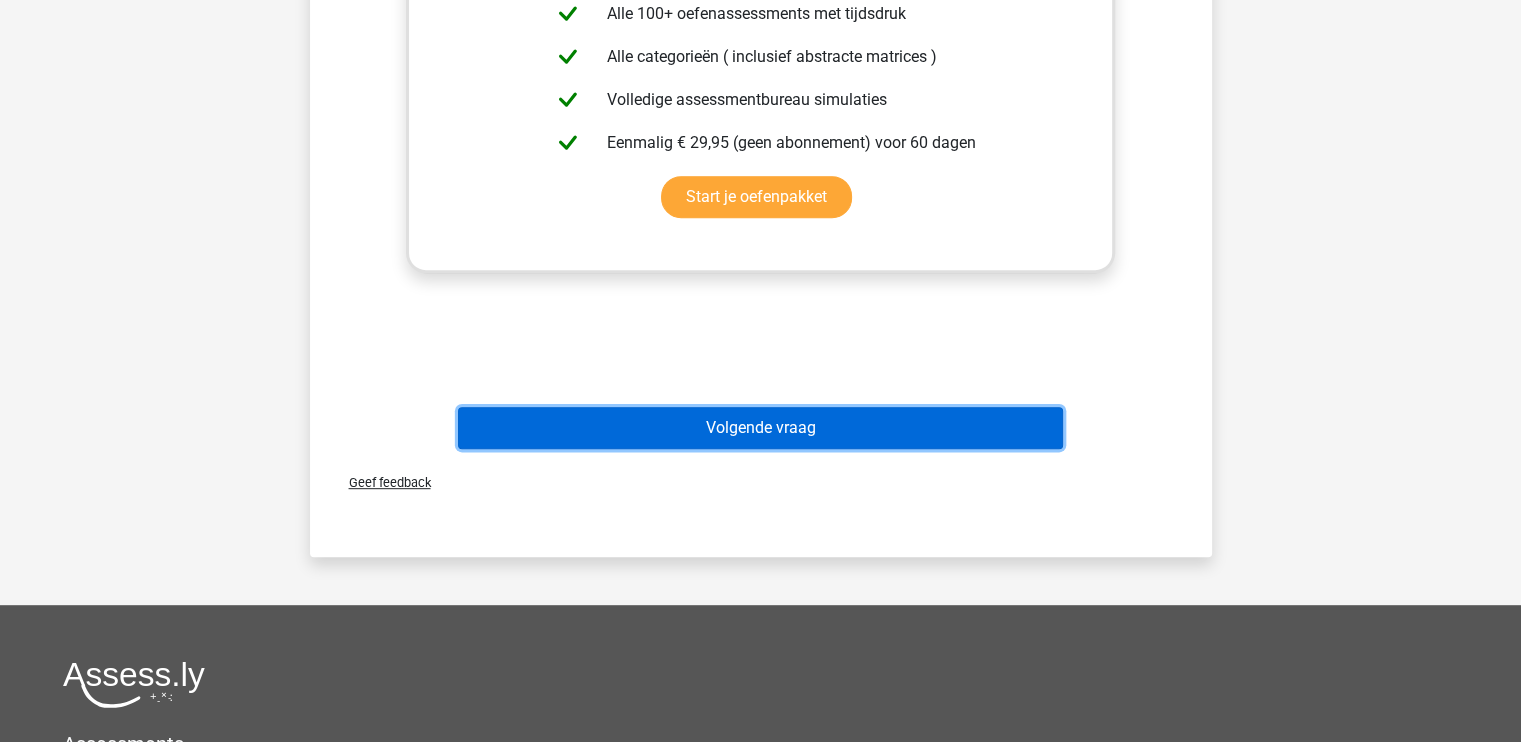click on "Volgende vraag" at bounding box center [760, 428] 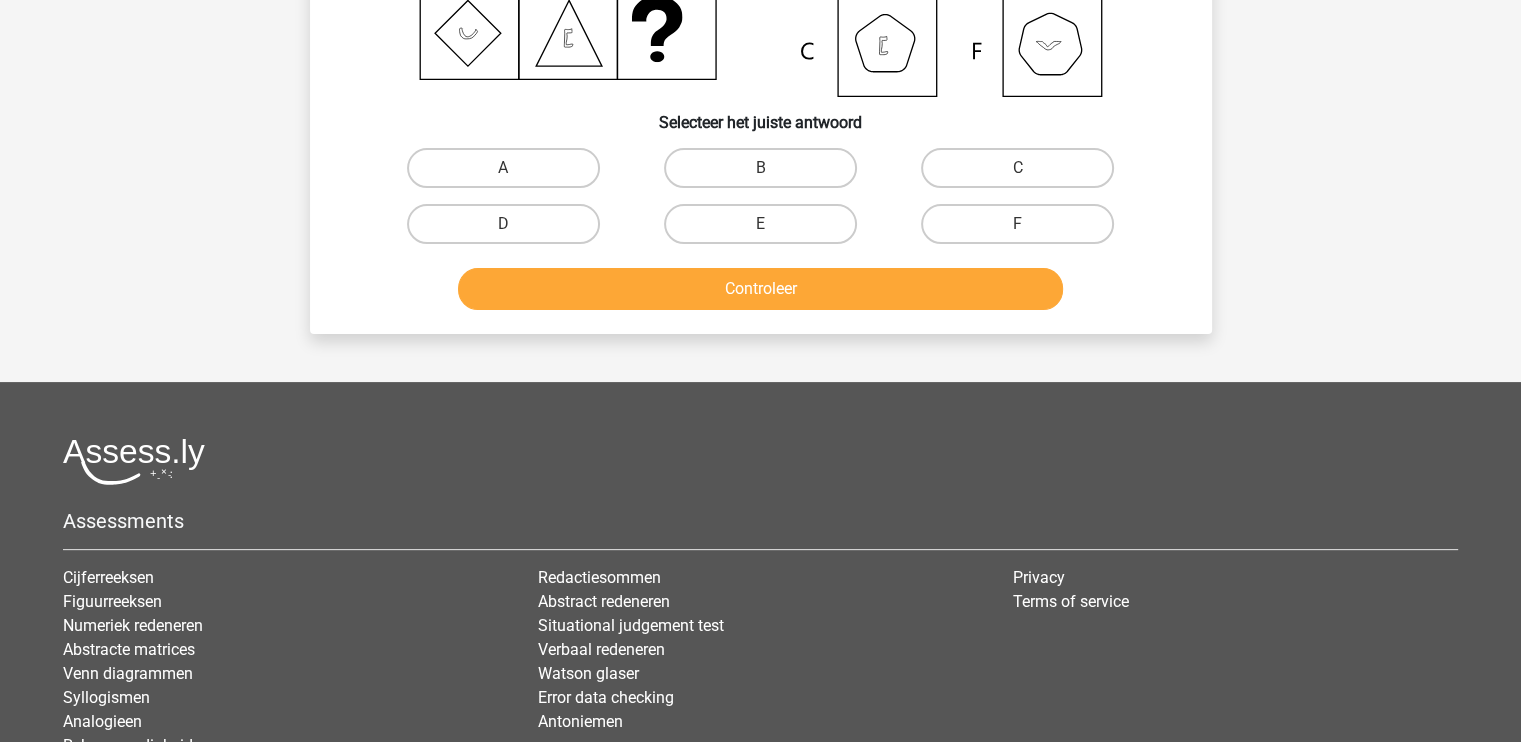 scroll, scrollTop: 92, scrollLeft: 0, axis: vertical 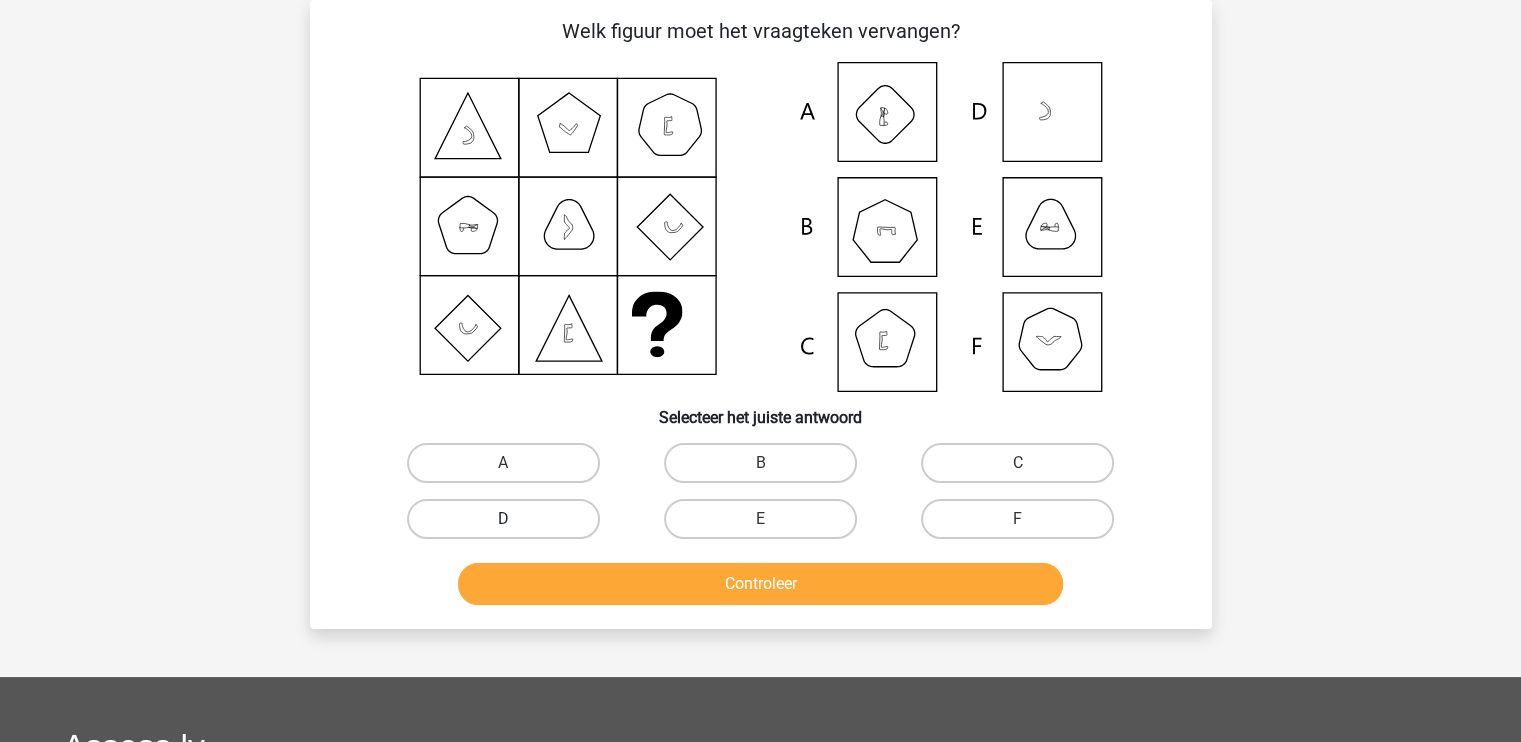 click on "D" at bounding box center [503, 519] 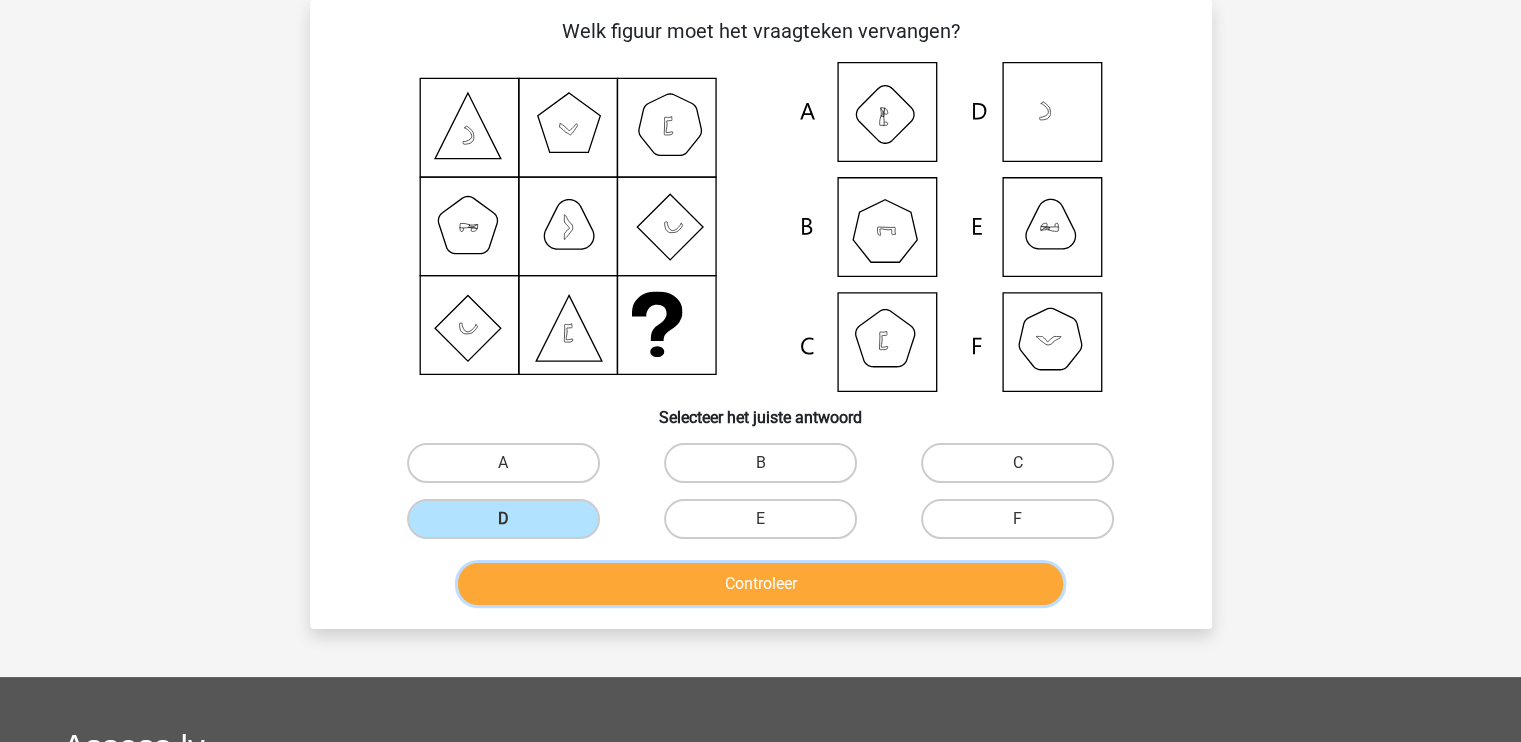 click on "Controleer" at bounding box center [760, 584] 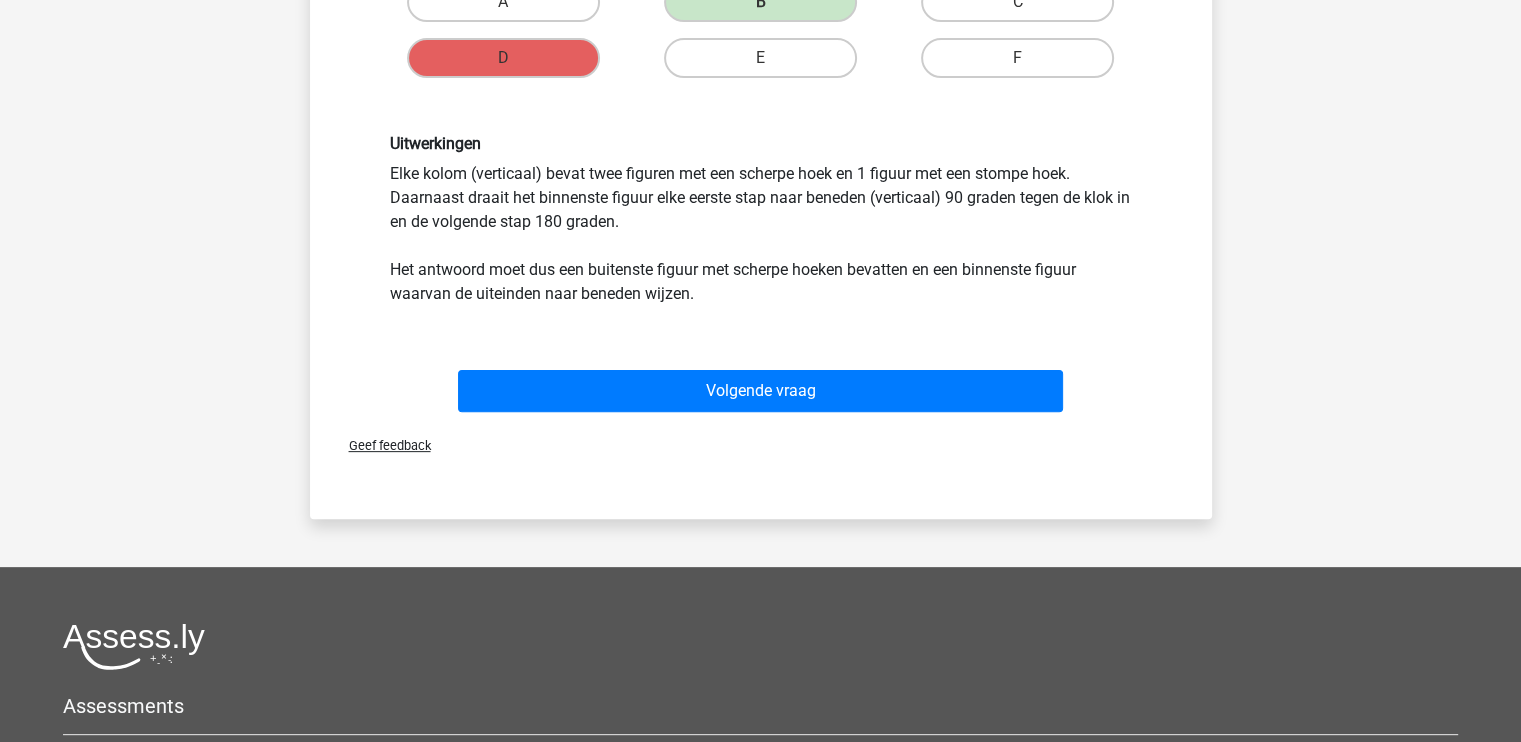 scroll, scrollTop: 592, scrollLeft: 0, axis: vertical 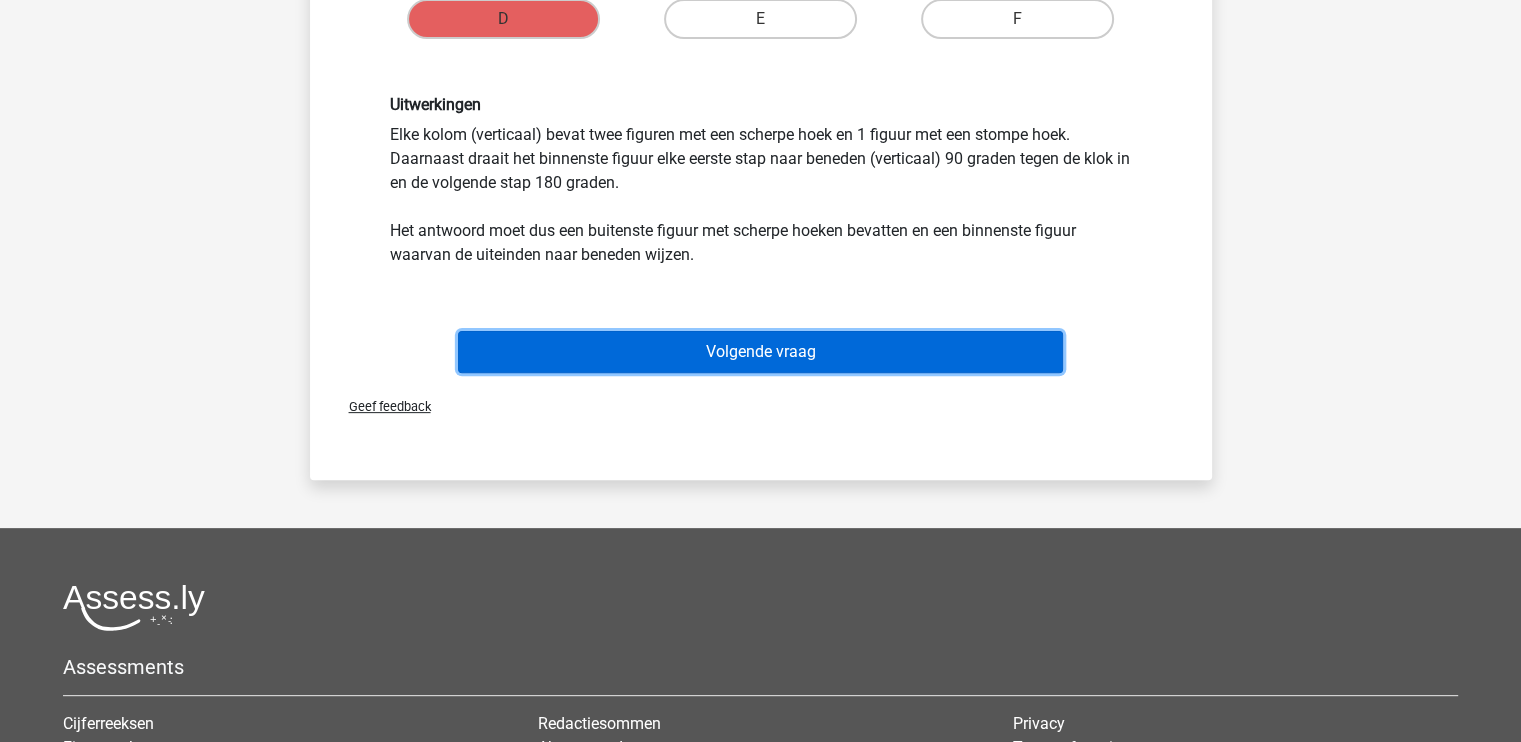 click on "Volgende vraag" at bounding box center (760, 352) 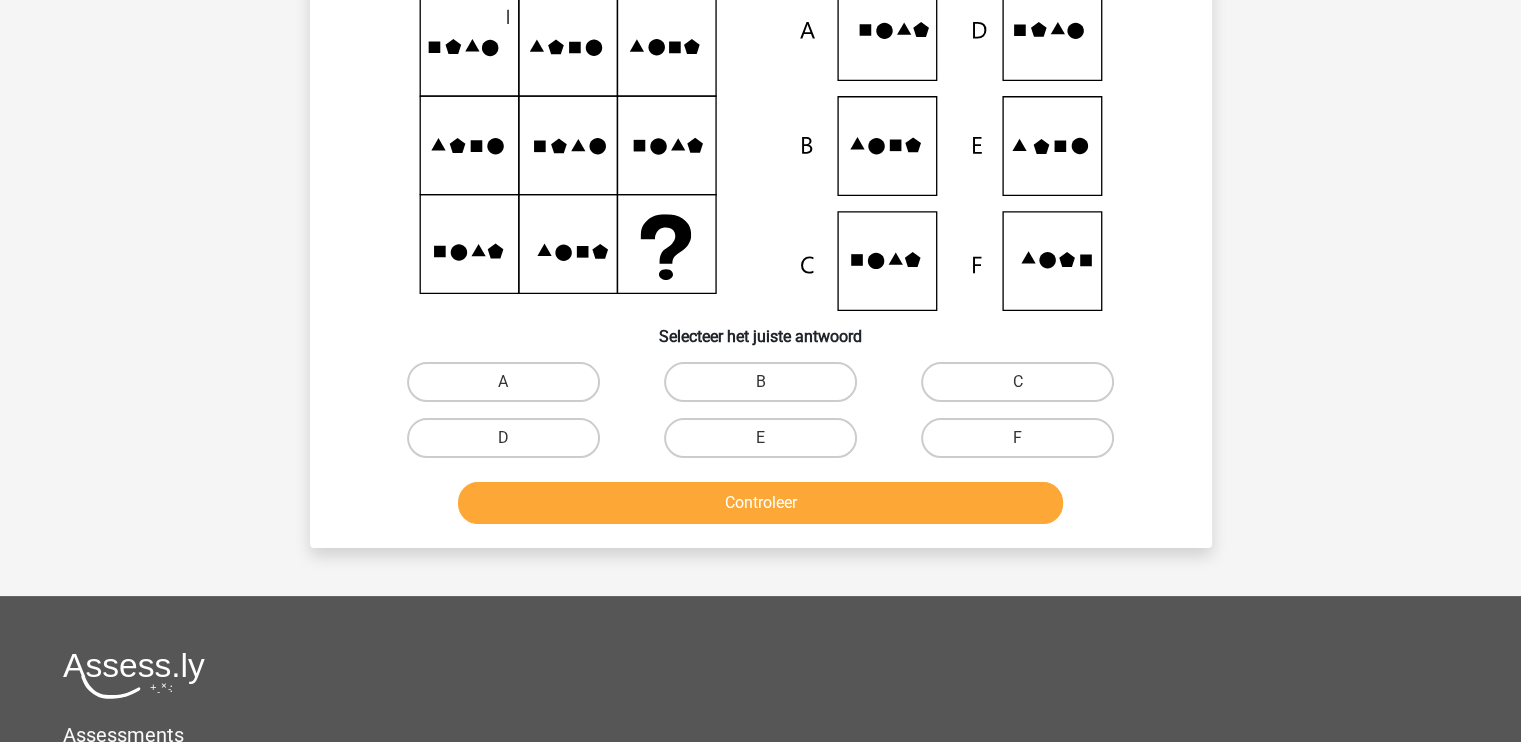 scroll, scrollTop: 92, scrollLeft: 0, axis: vertical 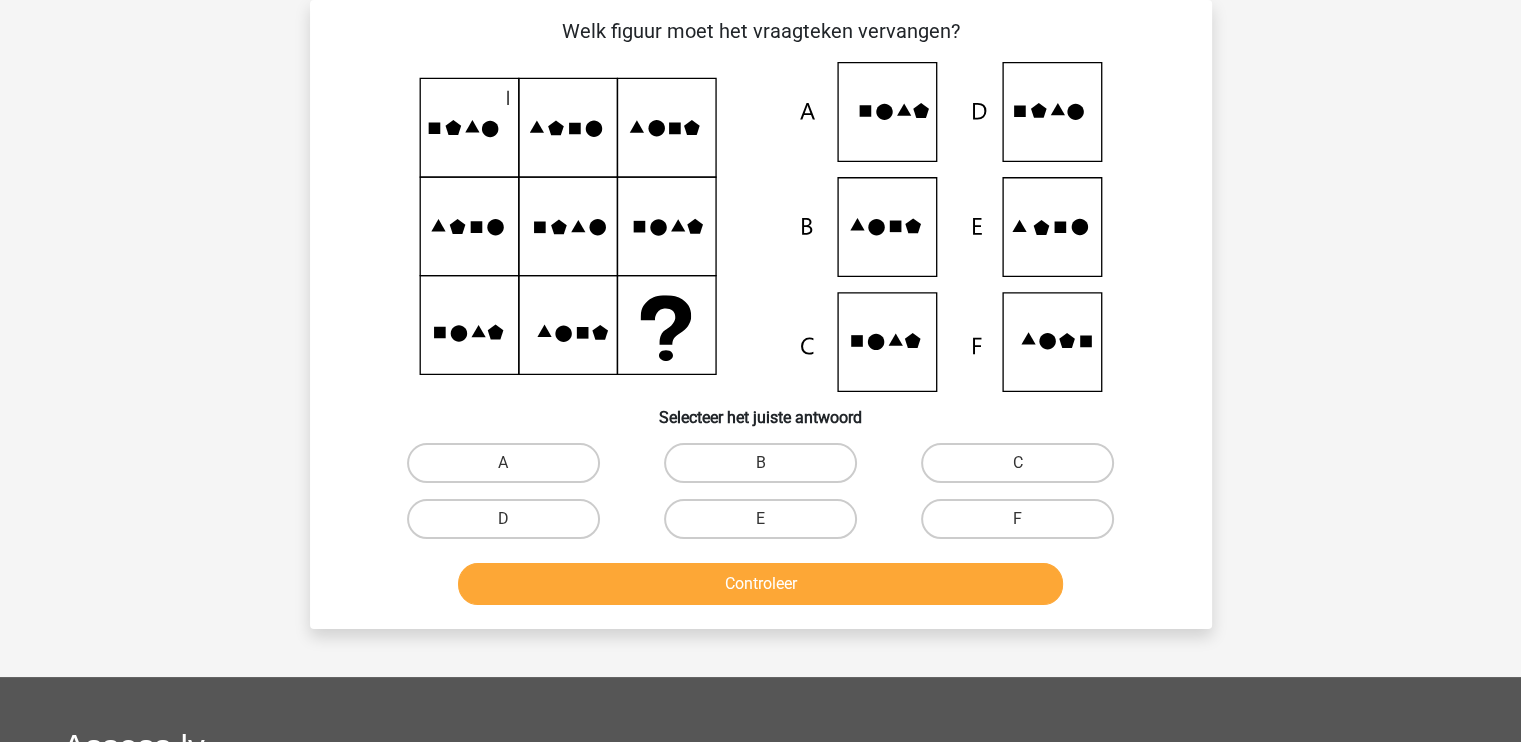 click on "E" at bounding box center (766, 525) 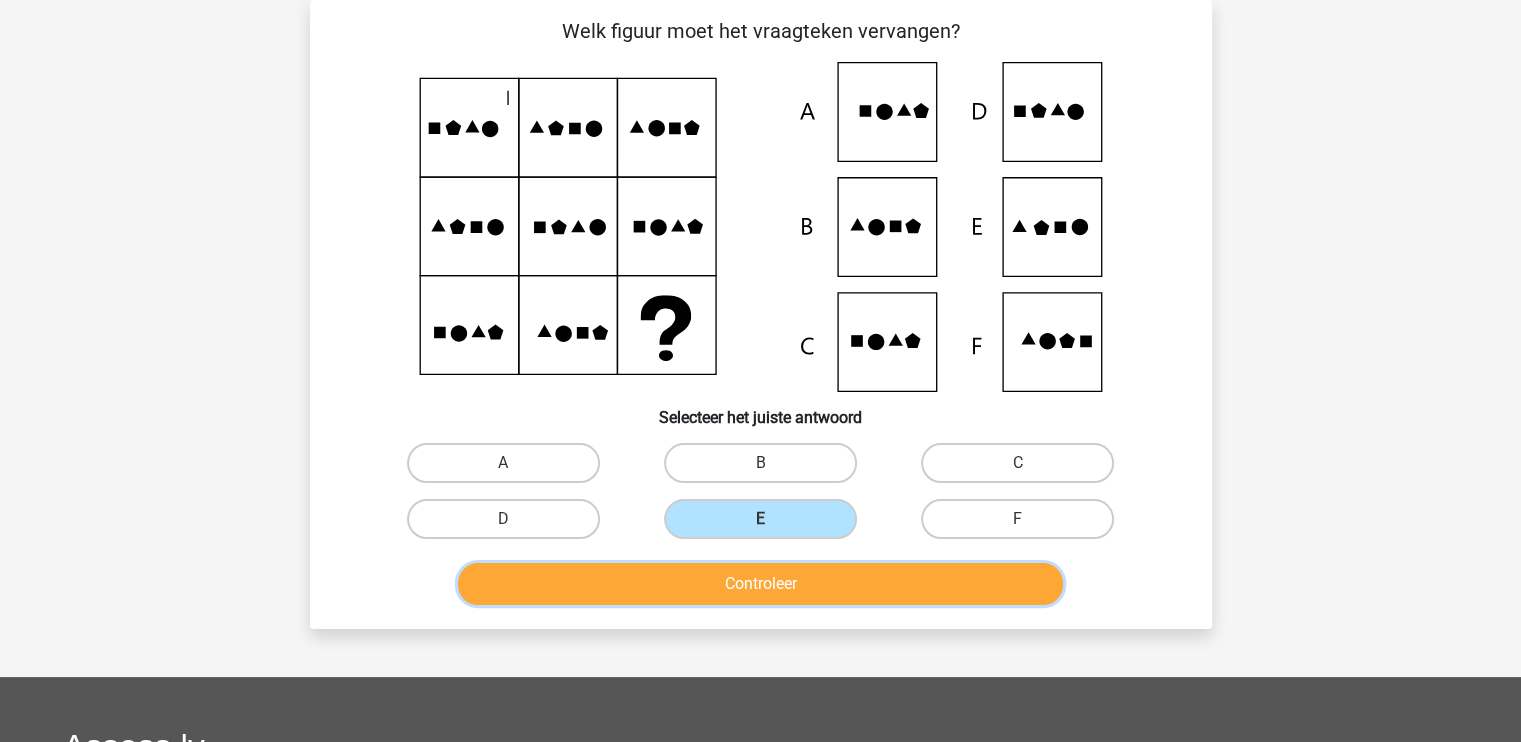click on "Controleer" at bounding box center (760, 584) 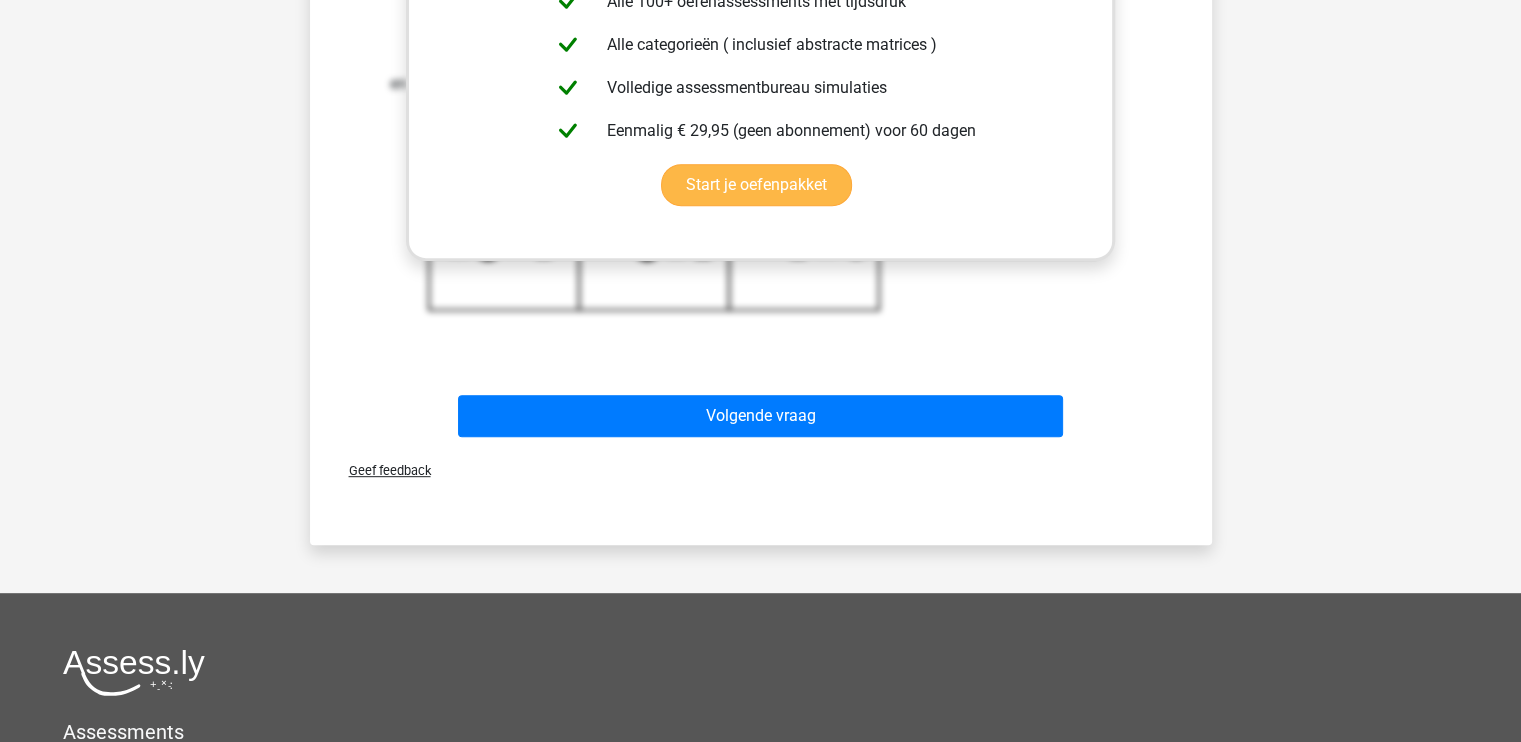 scroll, scrollTop: 992, scrollLeft: 0, axis: vertical 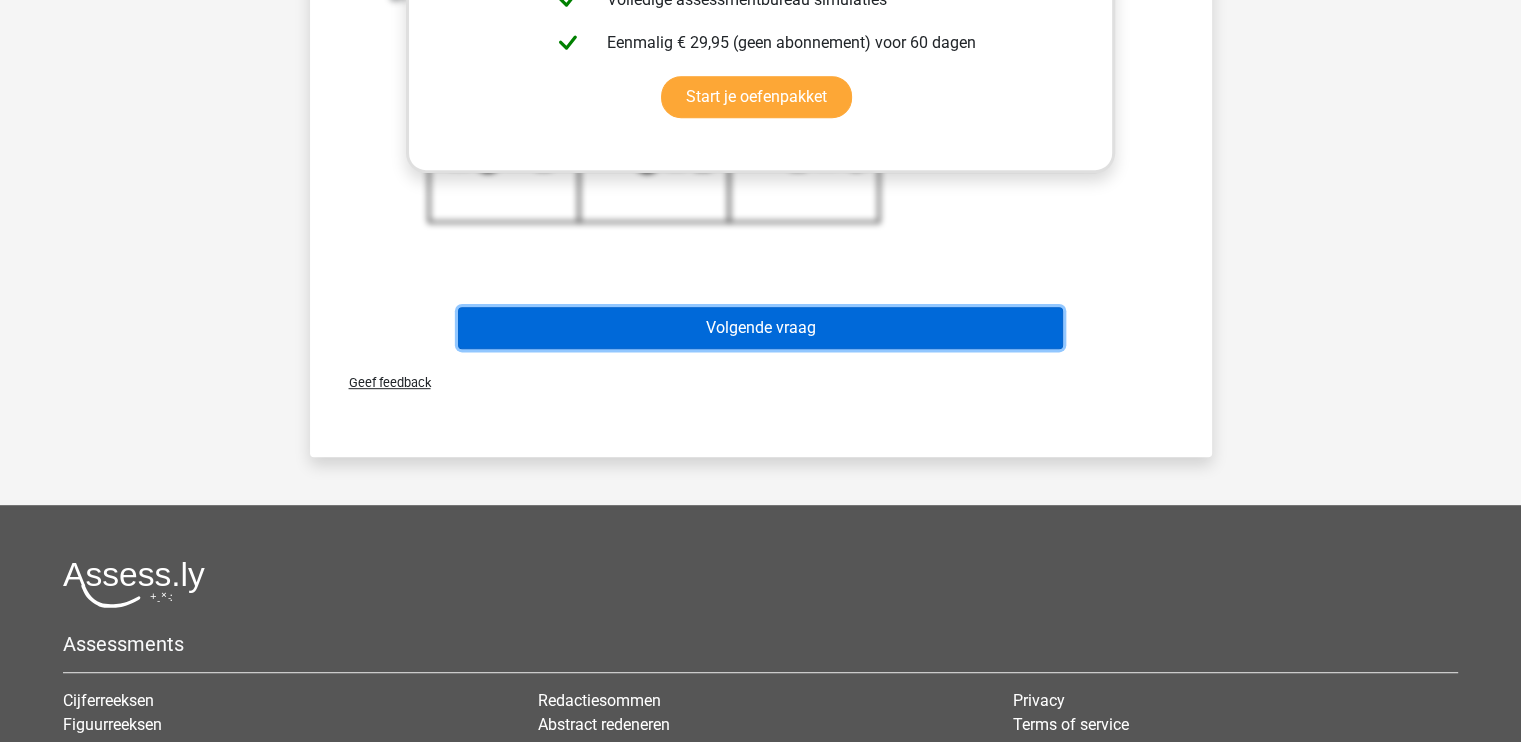 click on "Volgende vraag" at bounding box center (760, 328) 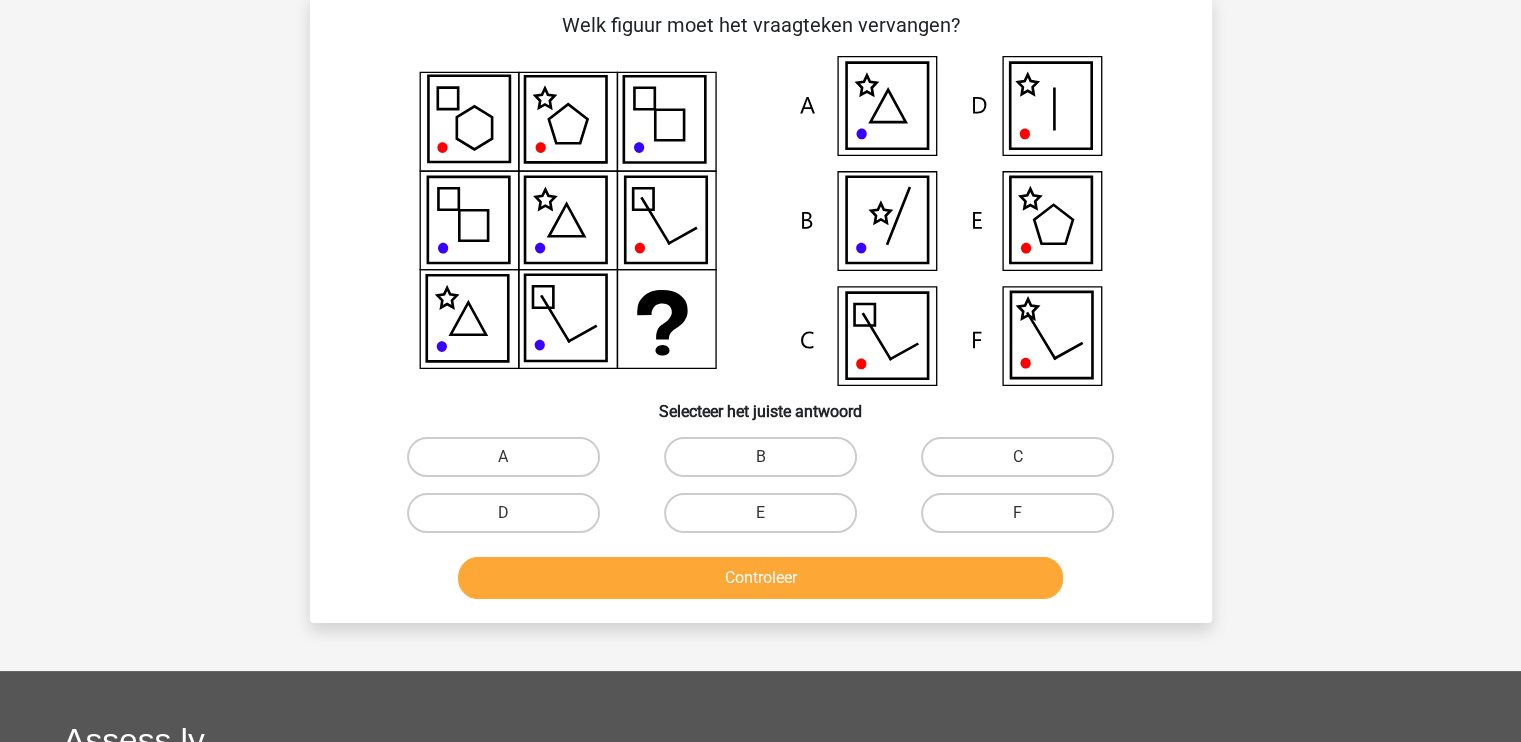 scroll, scrollTop: 92, scrollLeft: 0, axis: vertical 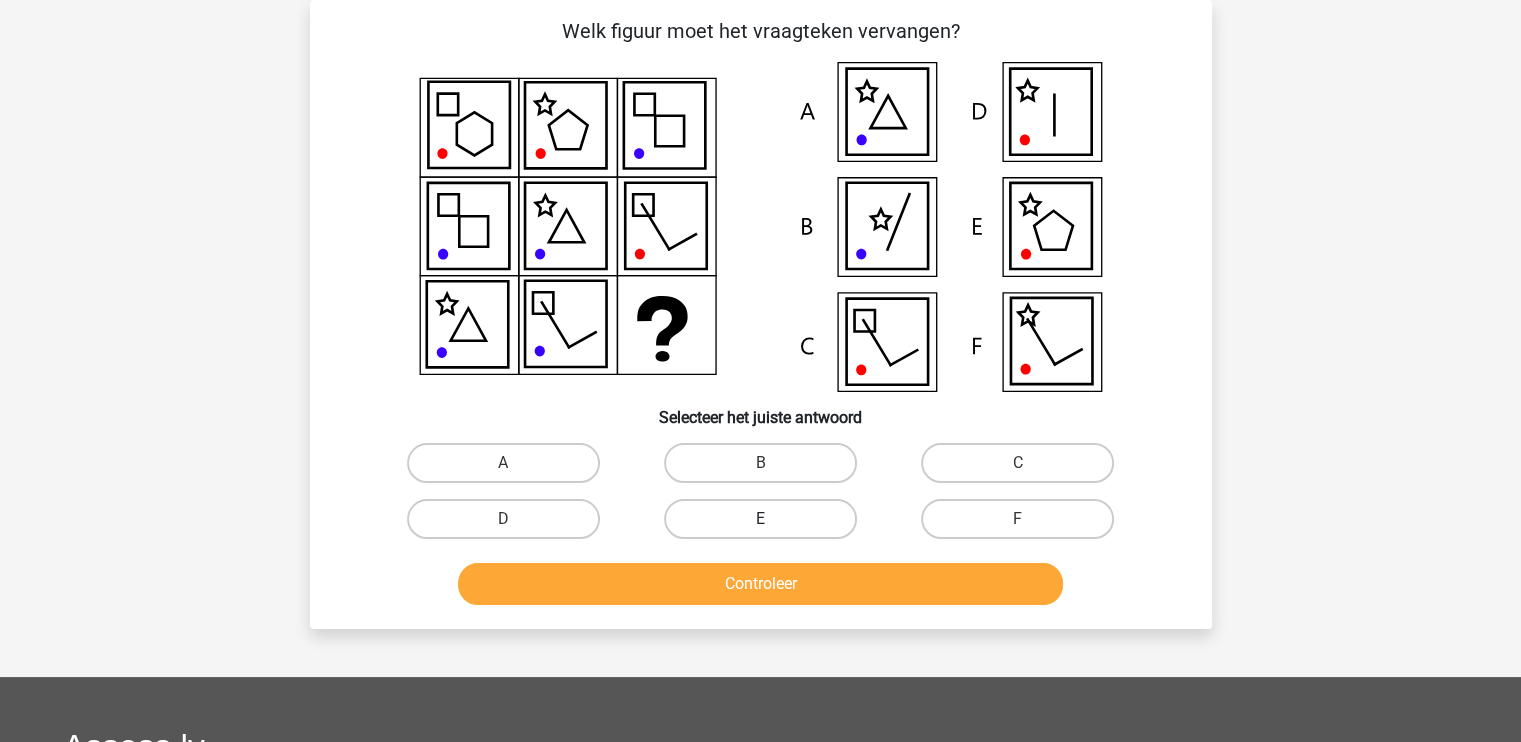 click on "E" at bounding box center (760, 519) 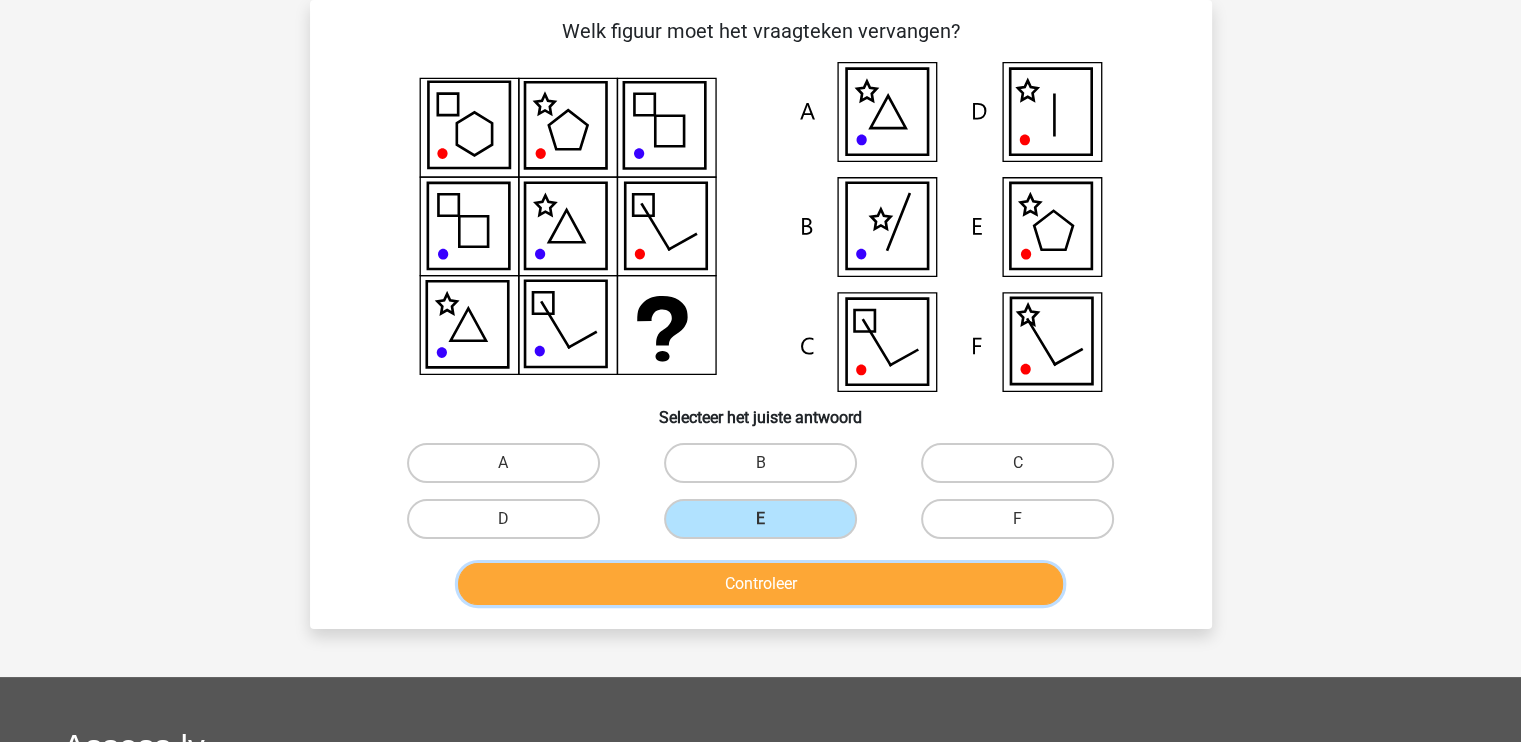 click on "Controleer" at bounding box center (760, 584) 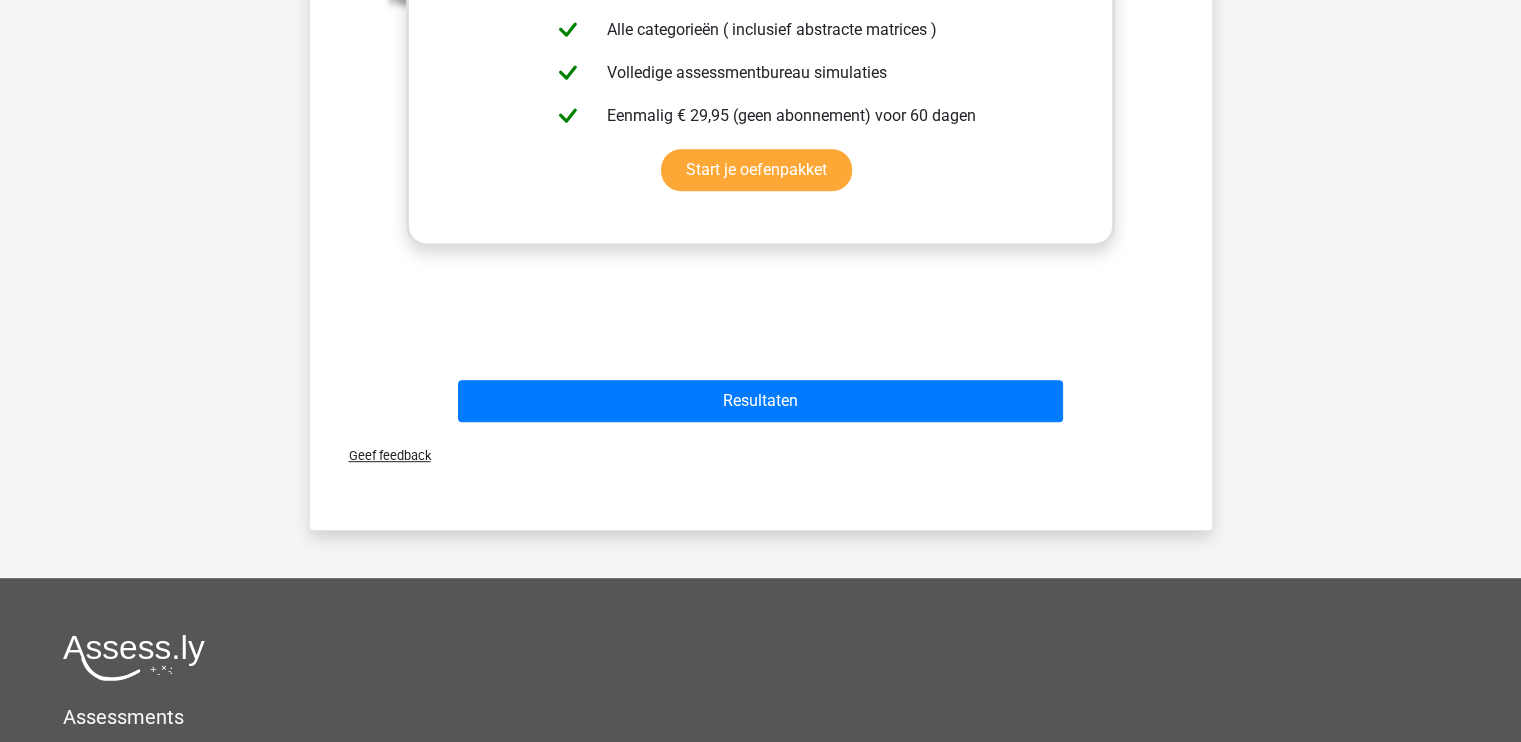 scroll, scrollTop: 992, scrollLeft: 0, axis: vertical 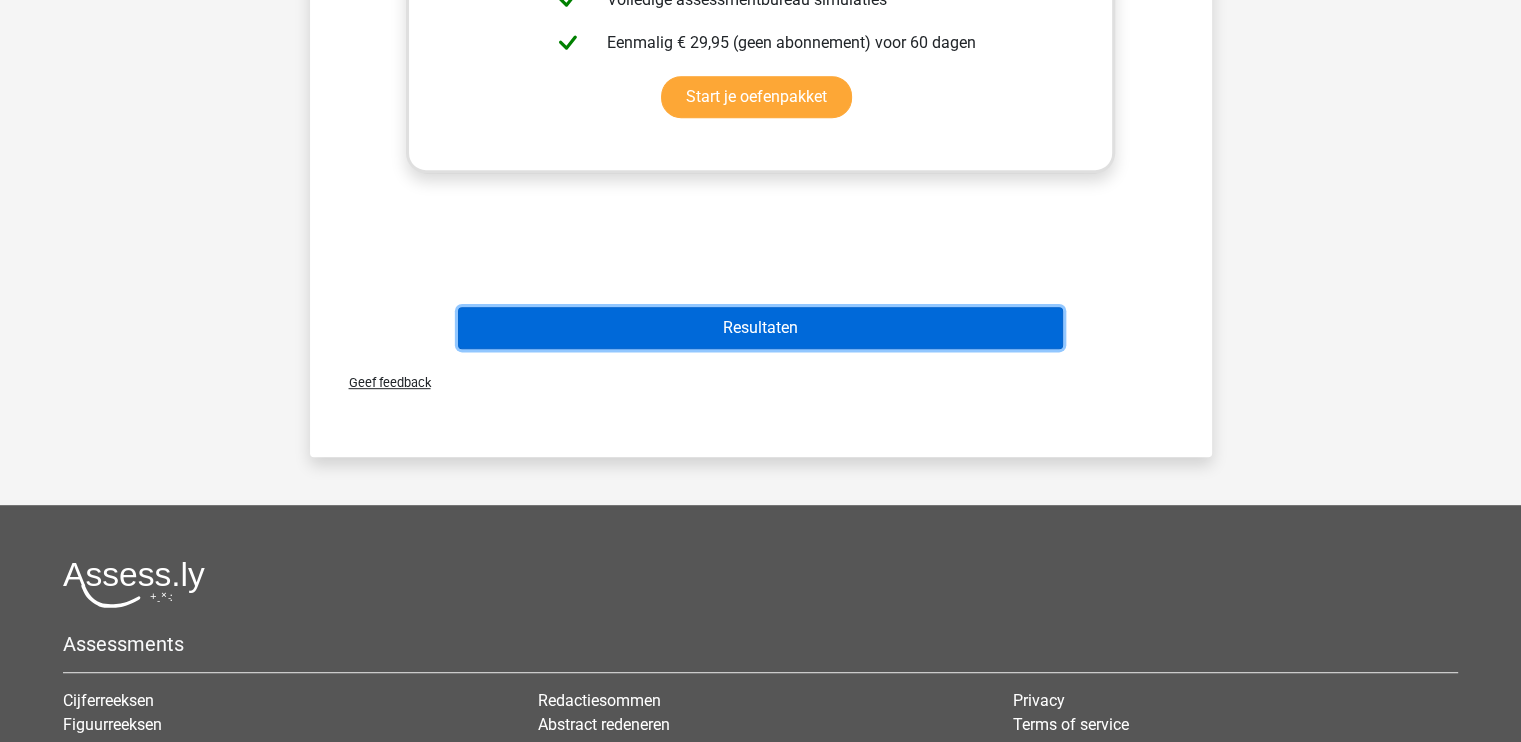 click on "Resultaten" at bounding box center [760, 328] 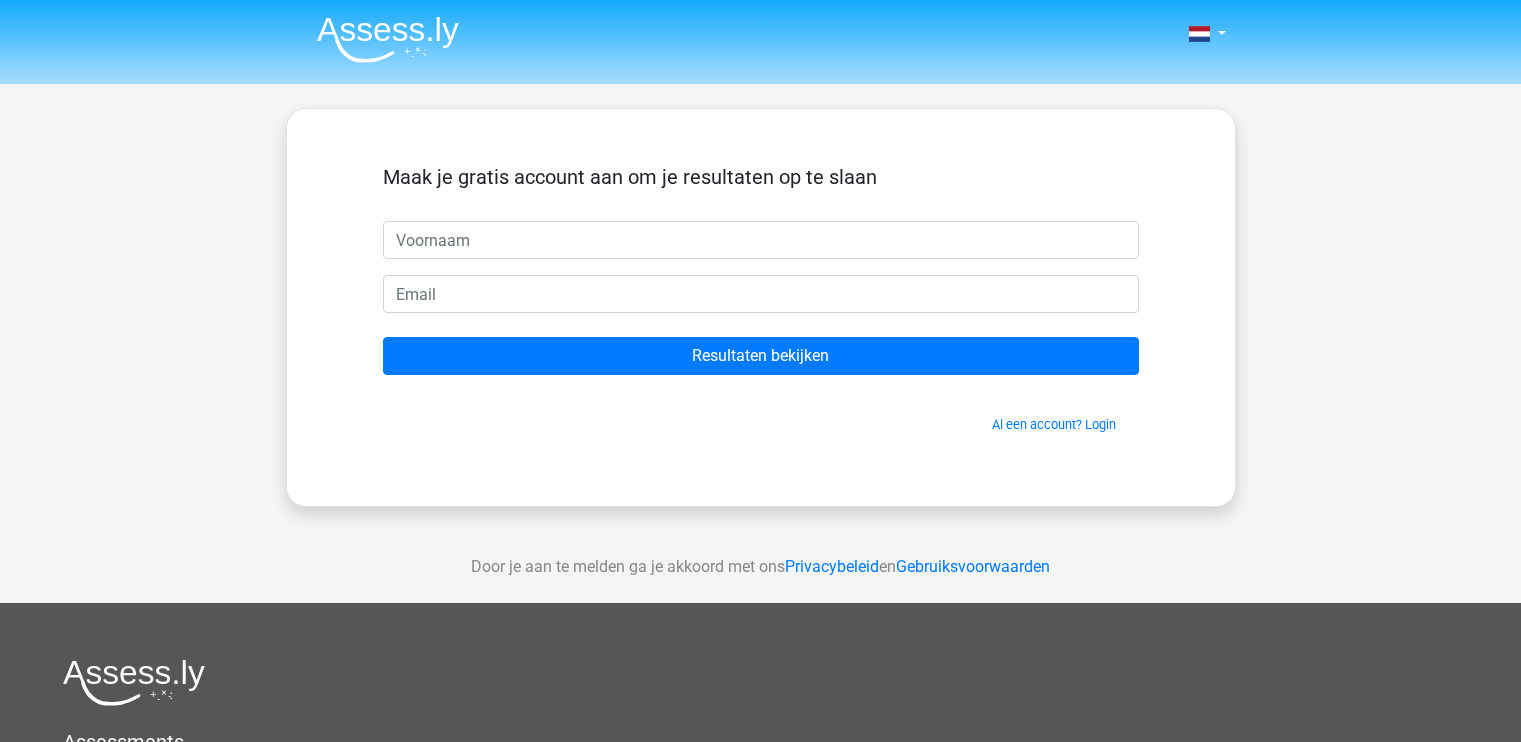 scroll, scrollTop: 0, scrollLeft: 0, axis: both 